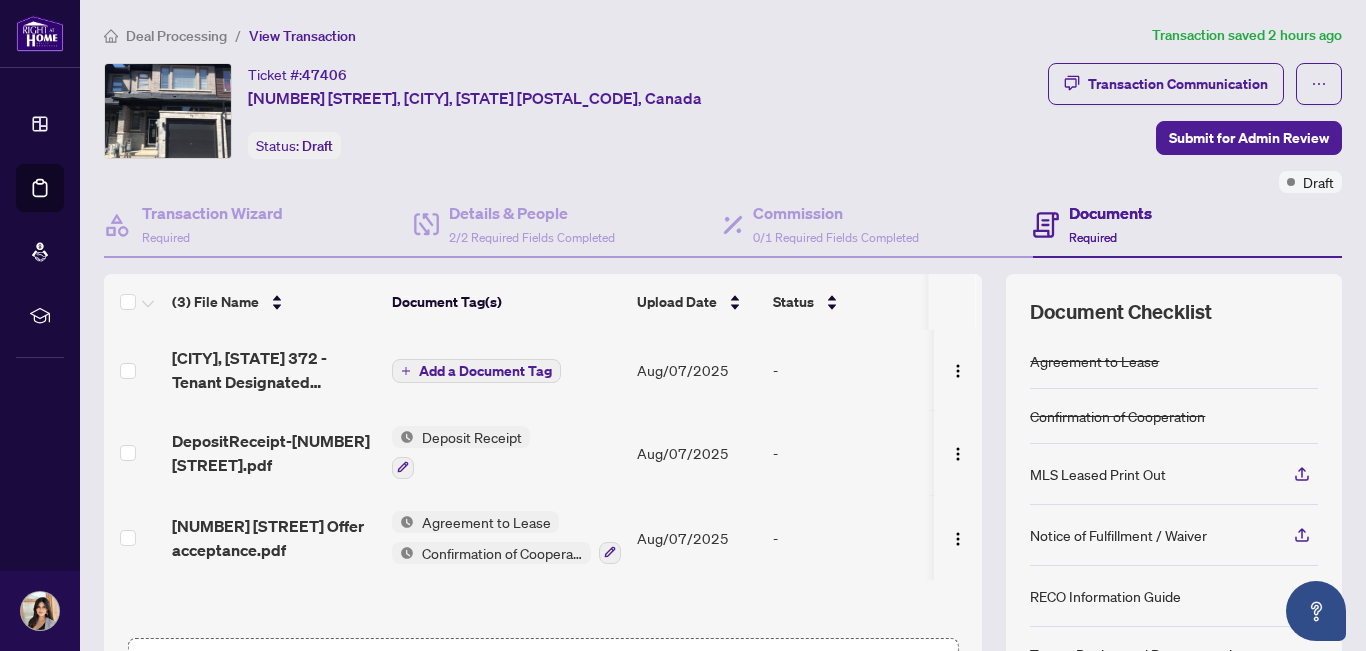 scroll, scrollTop: 0, scrollLeft: 0, axis: both 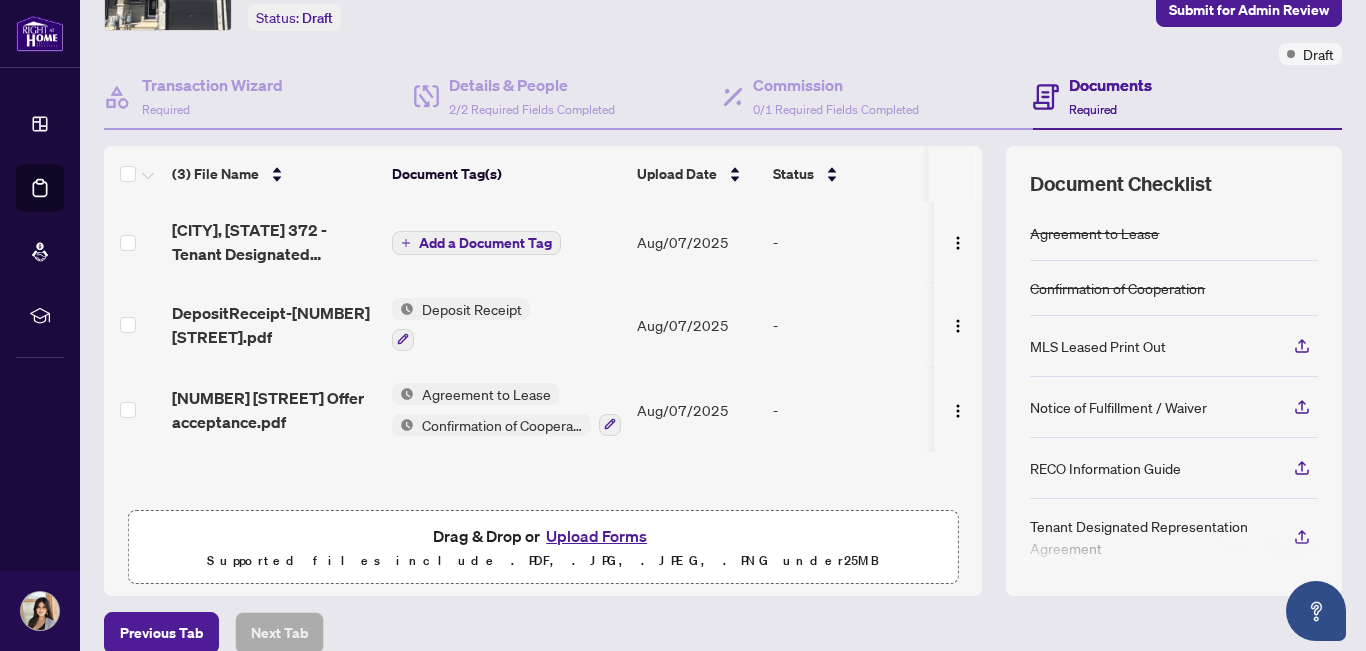 click on "Upload Forms" at bounding box center [596, 536] 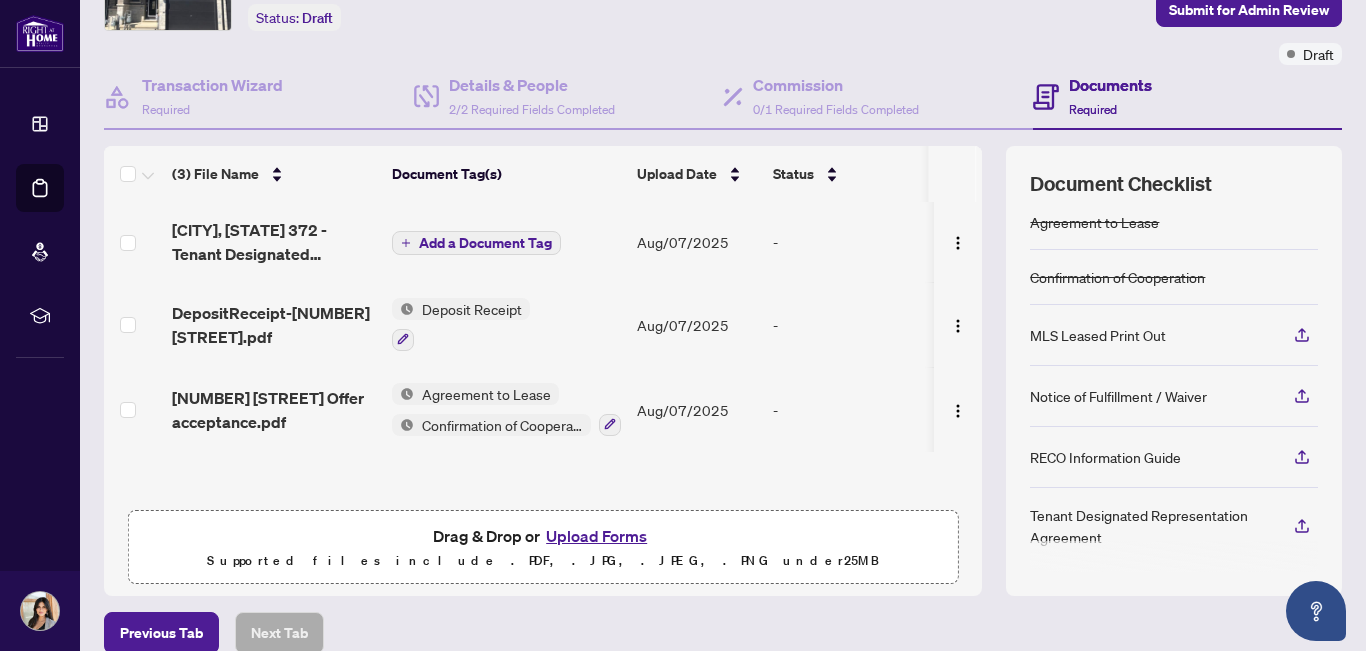 scroll, scrollTop: 1, scrollLeft: 0, axis: vertical 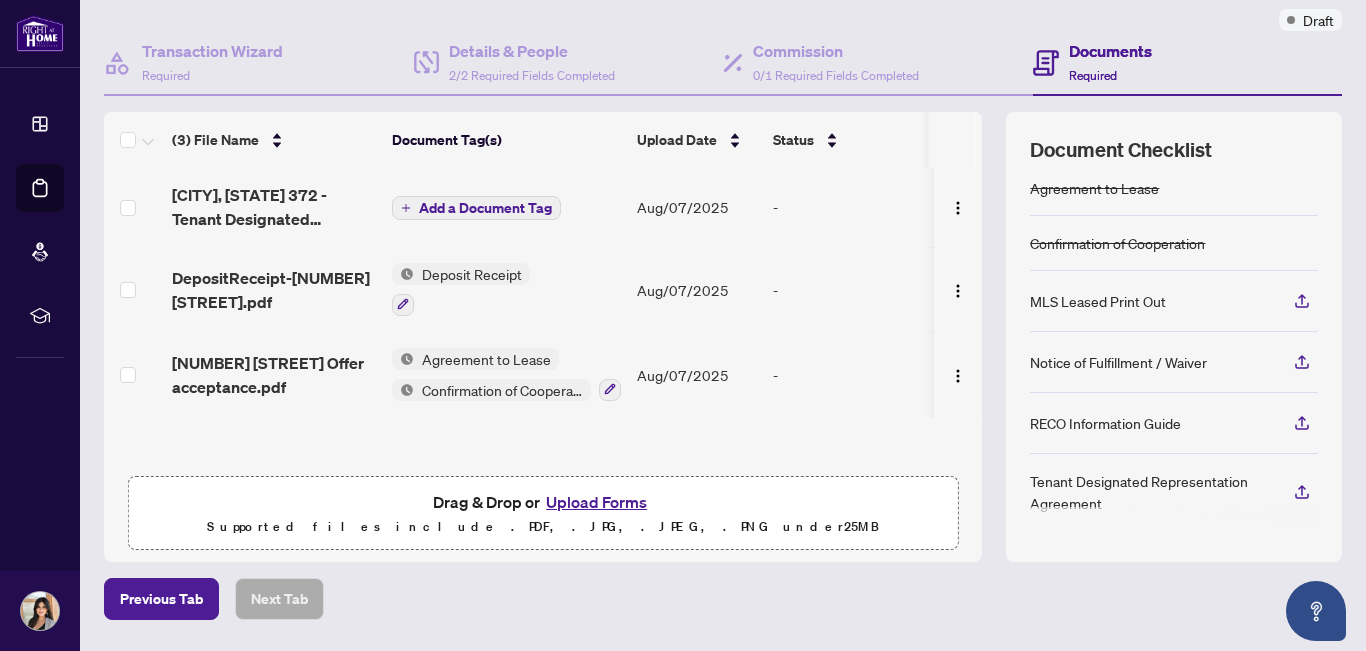click on "Upload Forms" at bounding box center (596, 502) 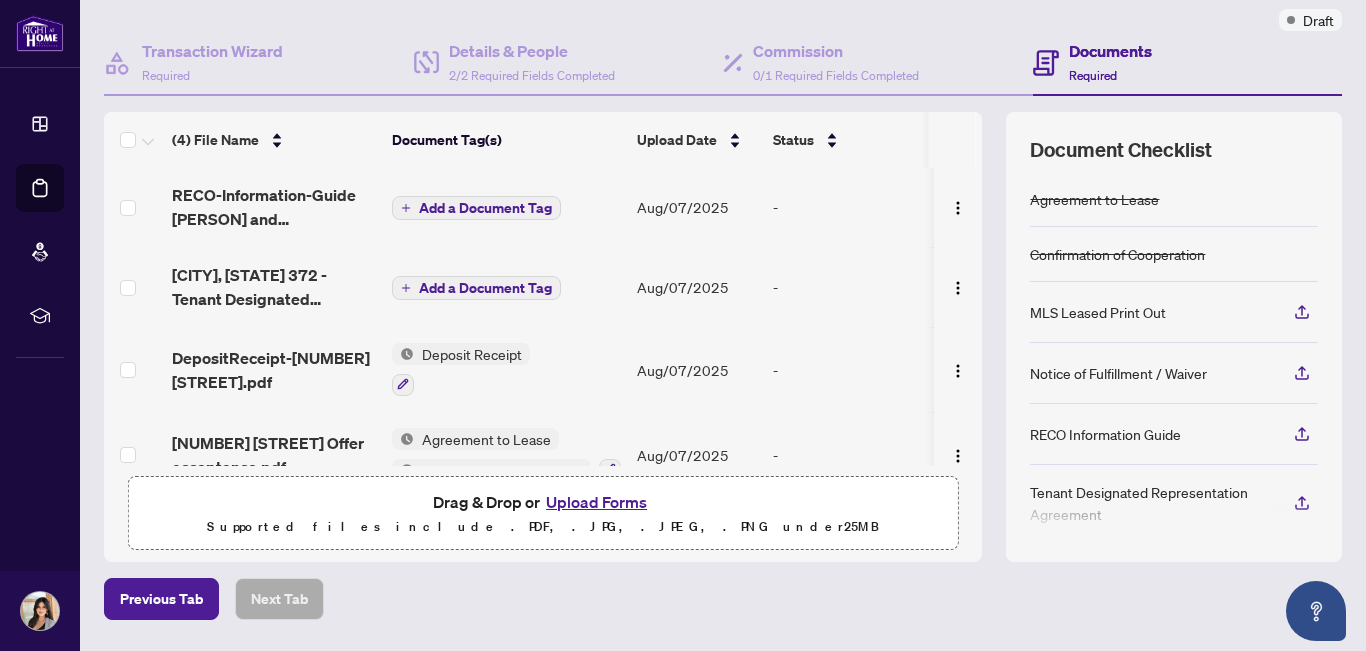 click on "Upload Forms" at bounding box center (596, 502) 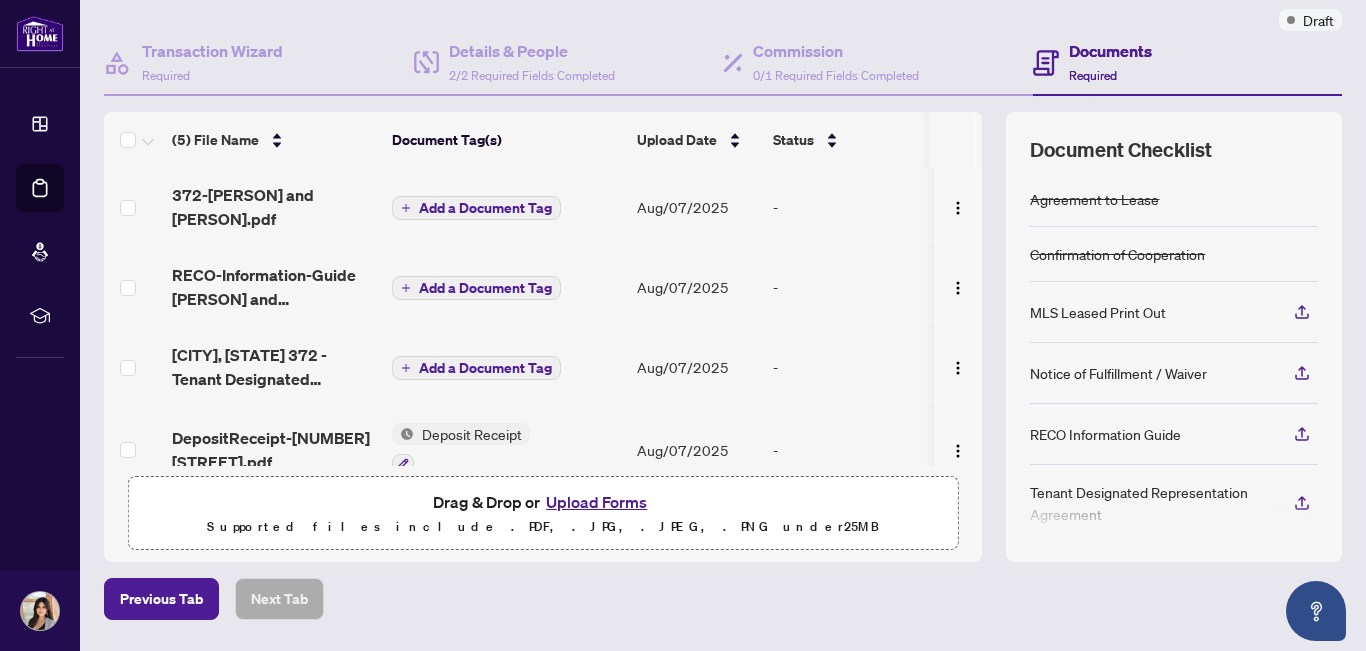 scroll, scrollTop: 1, scrollLeft: 21, axis: both 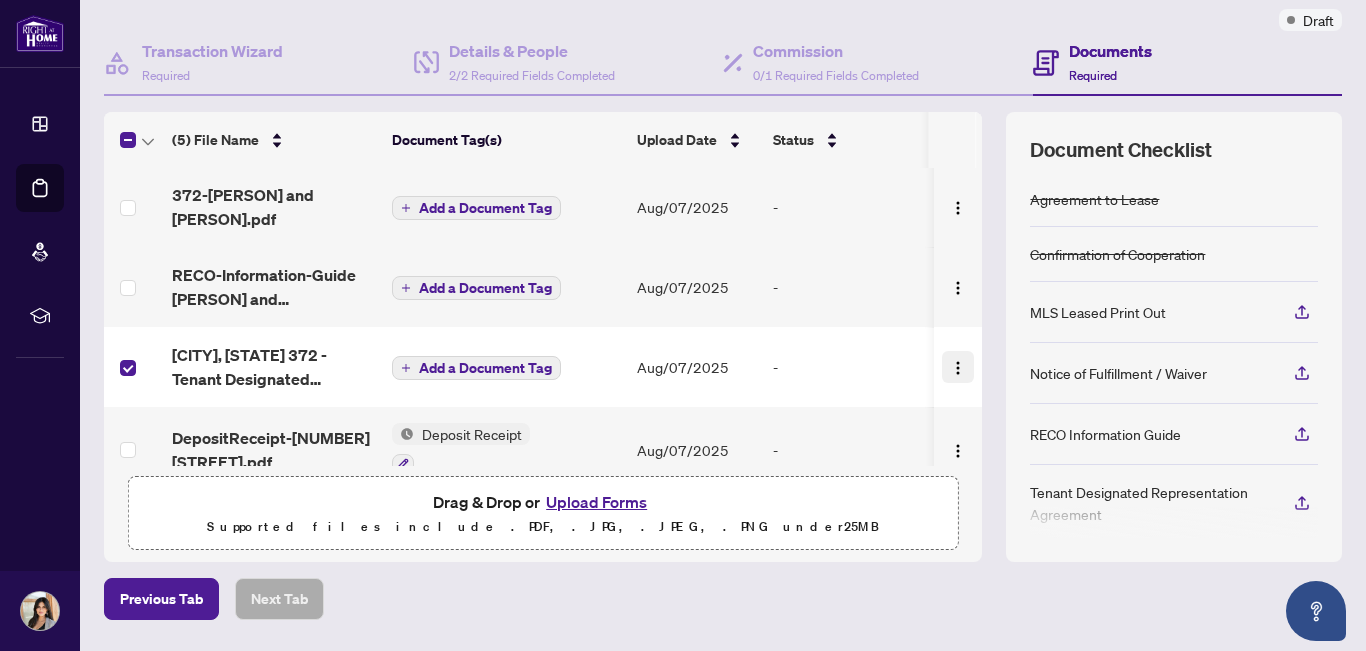 click at bounding box center [958, 367] 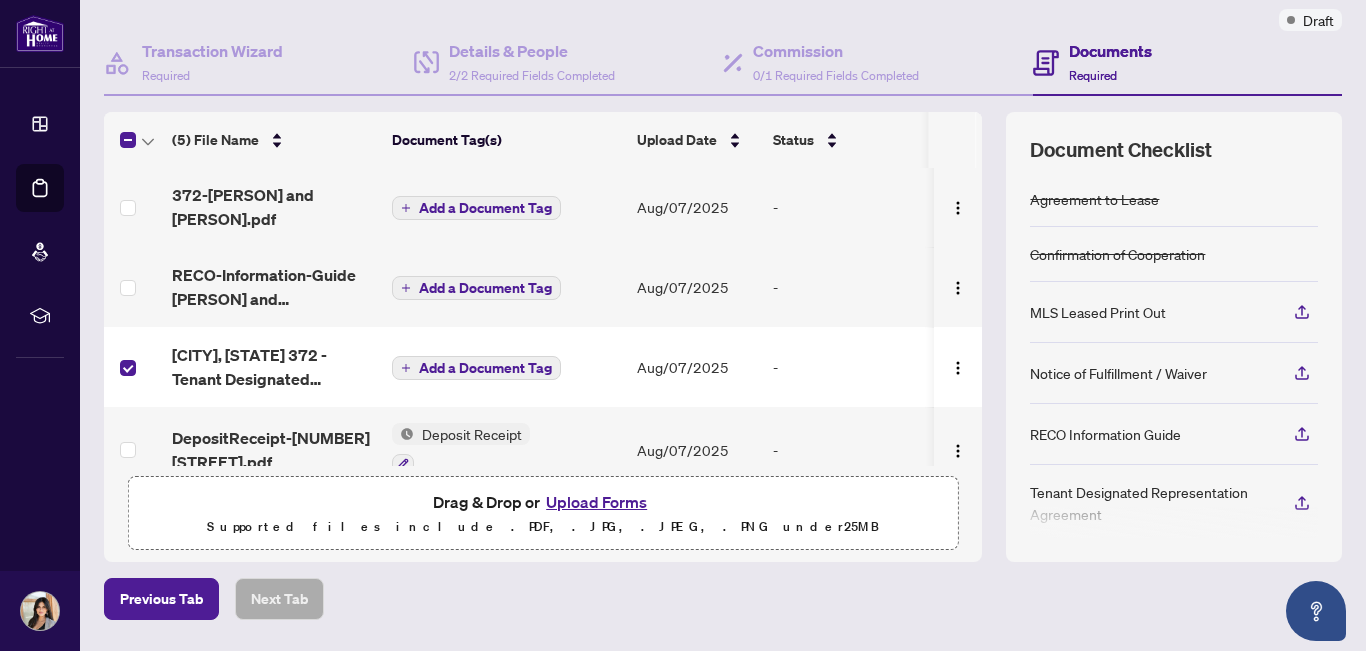 click at bounding box center (134, 367) 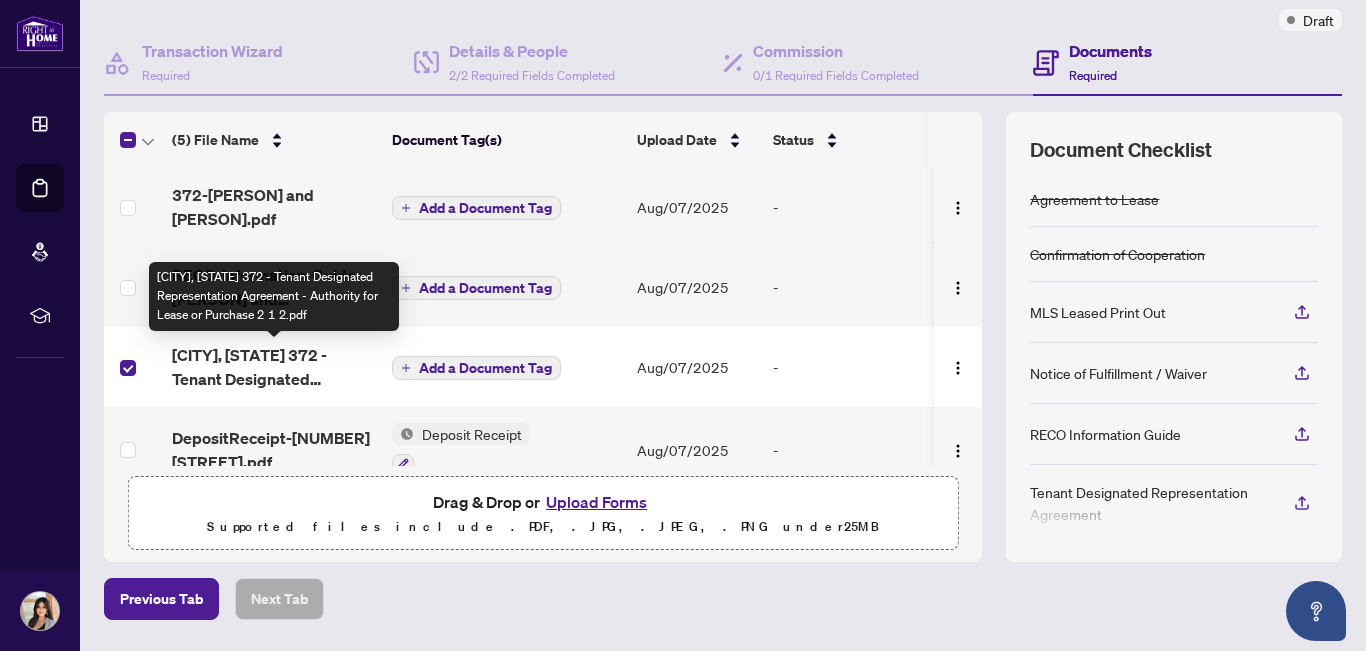 click on "[PROVINCE] 372 - Tenant Designated Representation Agreement - Authority for Lease or Purchase 2 1 2.pdf" at bounding box center [274, 367] 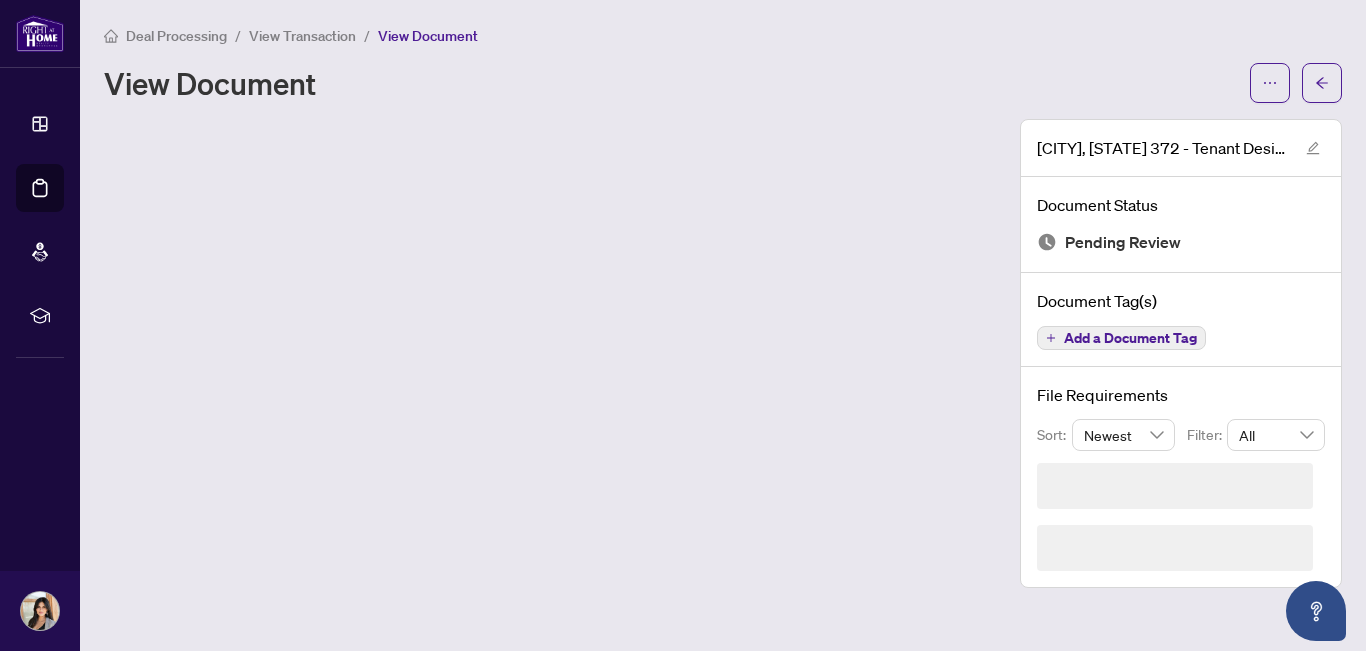 scroll, scrollTop: 0, scrollLeft: 0, axis: both 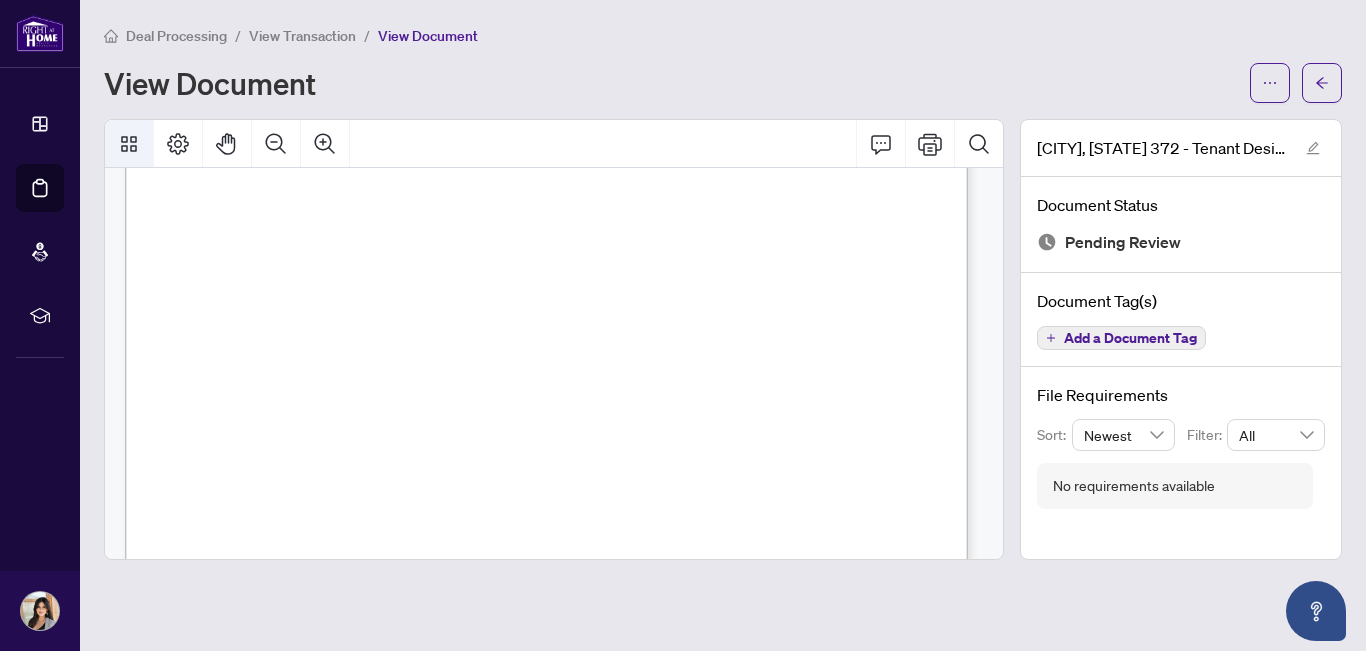 click 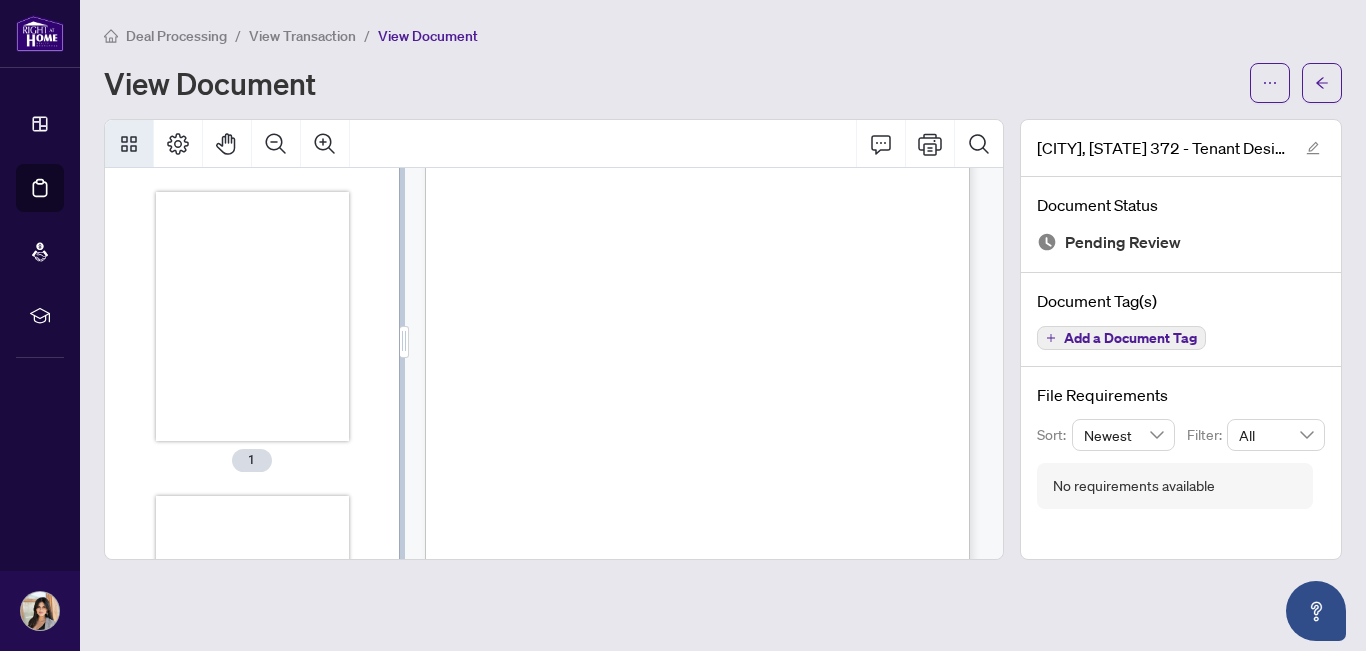 scroll, scrollTop: 1597, scrollLeft: 0, axis: vertical 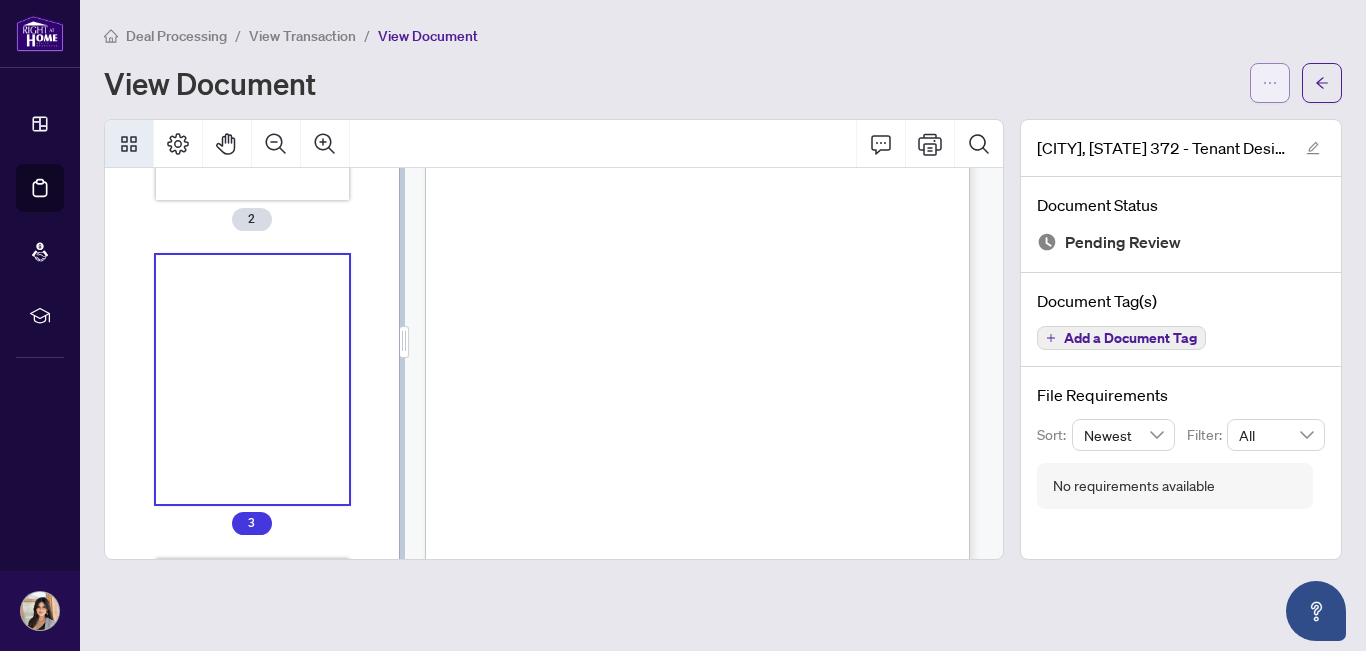 click 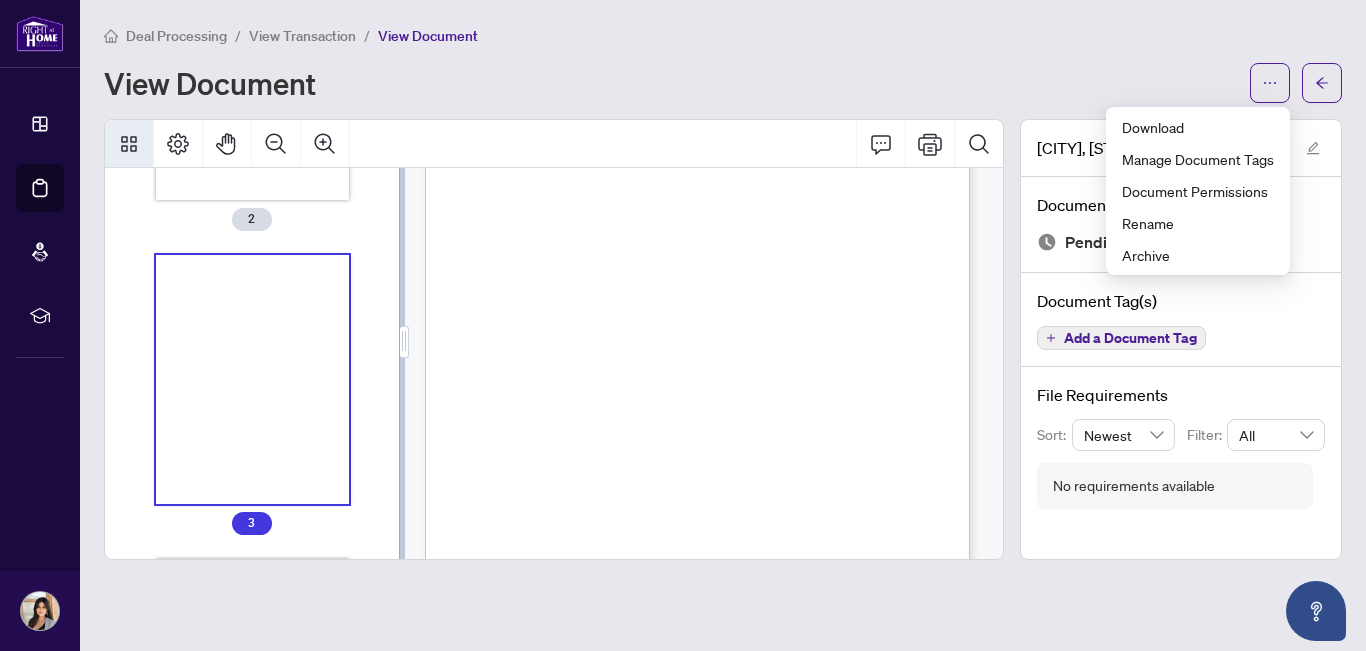 click on "View Document" at bounding box center (723, 83) 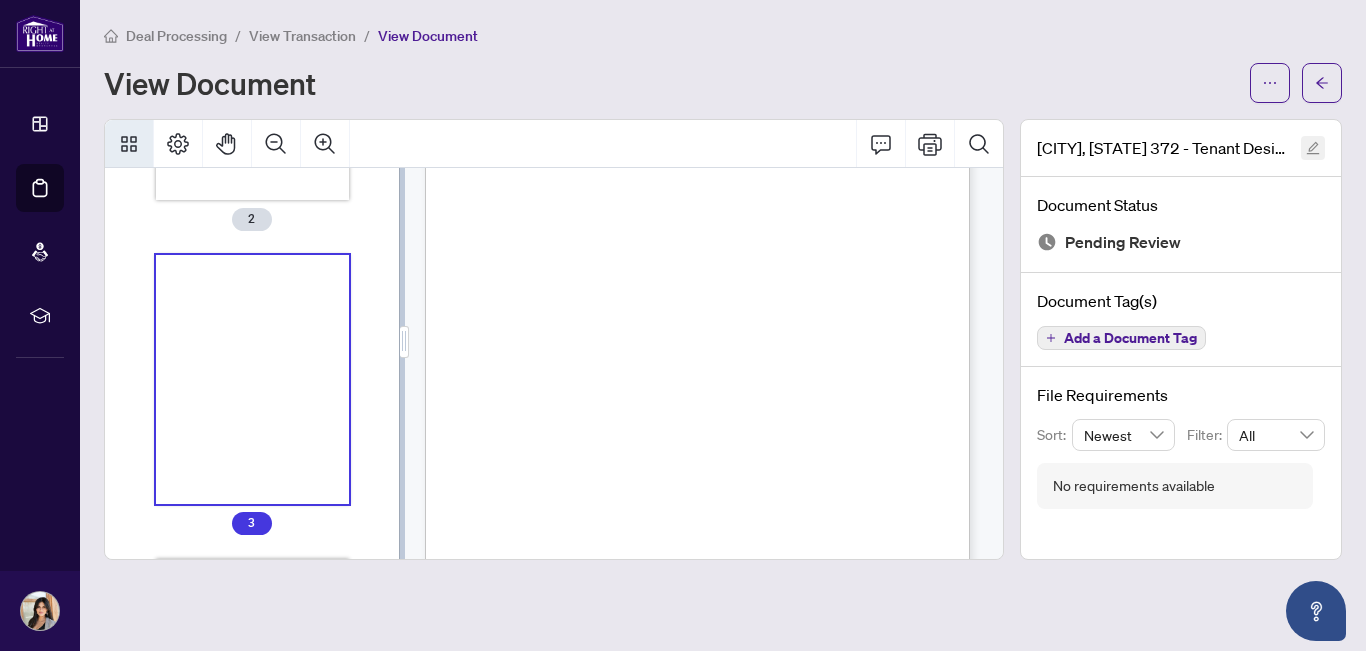 click at bounding box center (1313, 148) 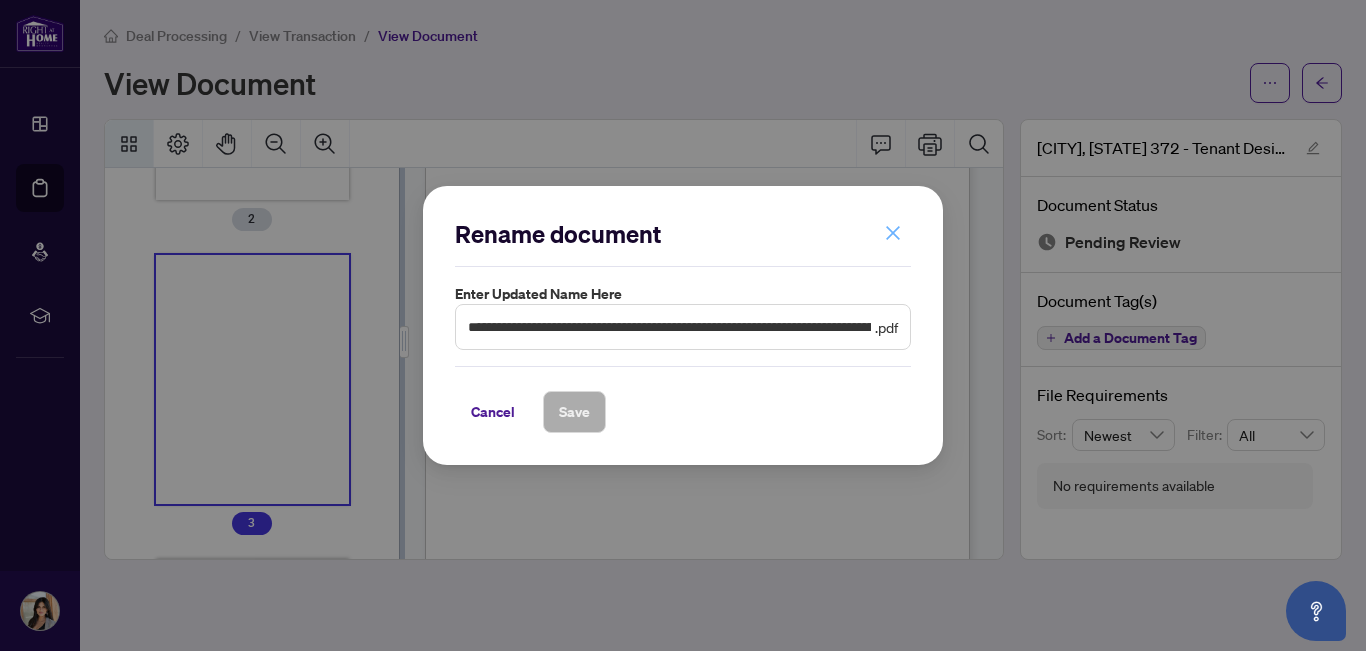 click 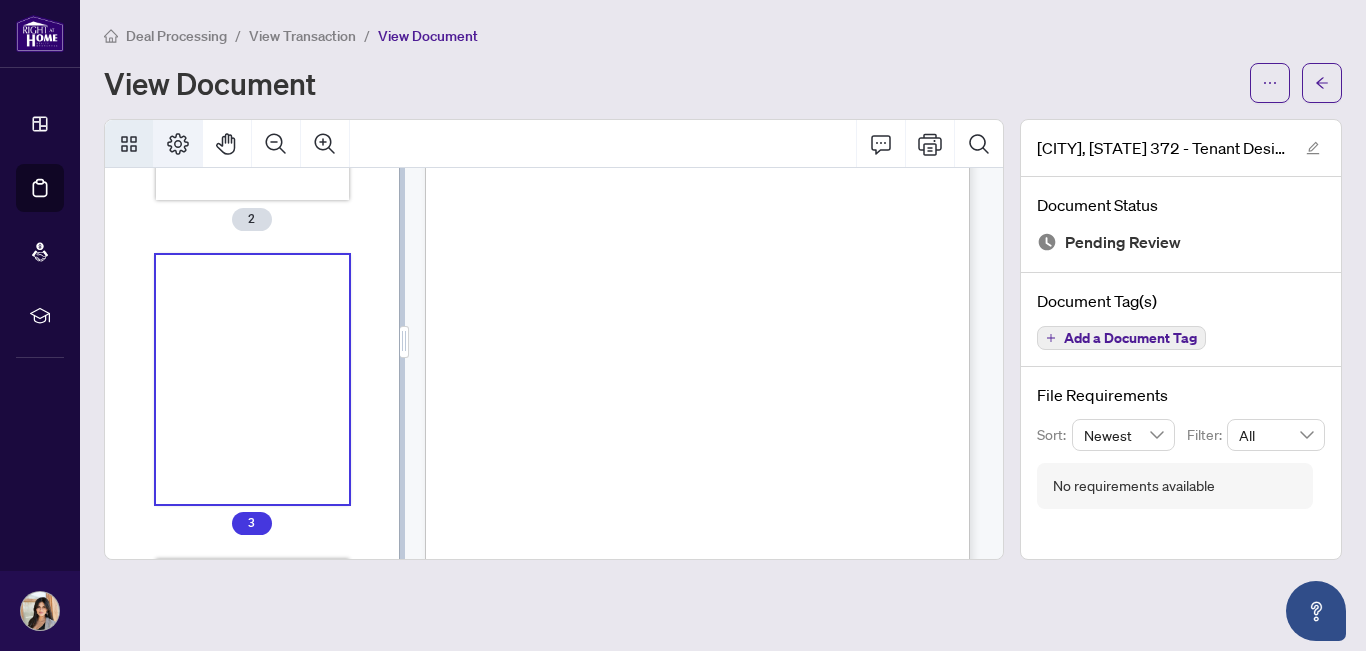click 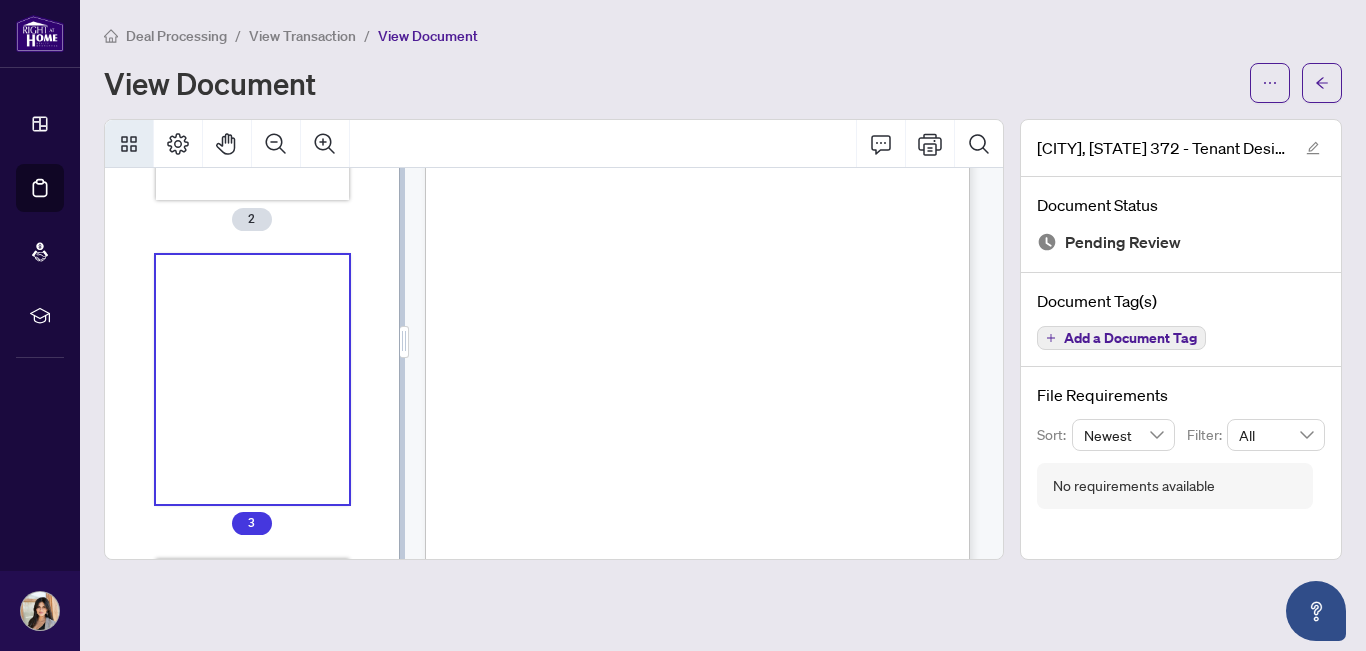 click on "Deal Processing / View Transaction / View Document" at bounding box center (723, 35) 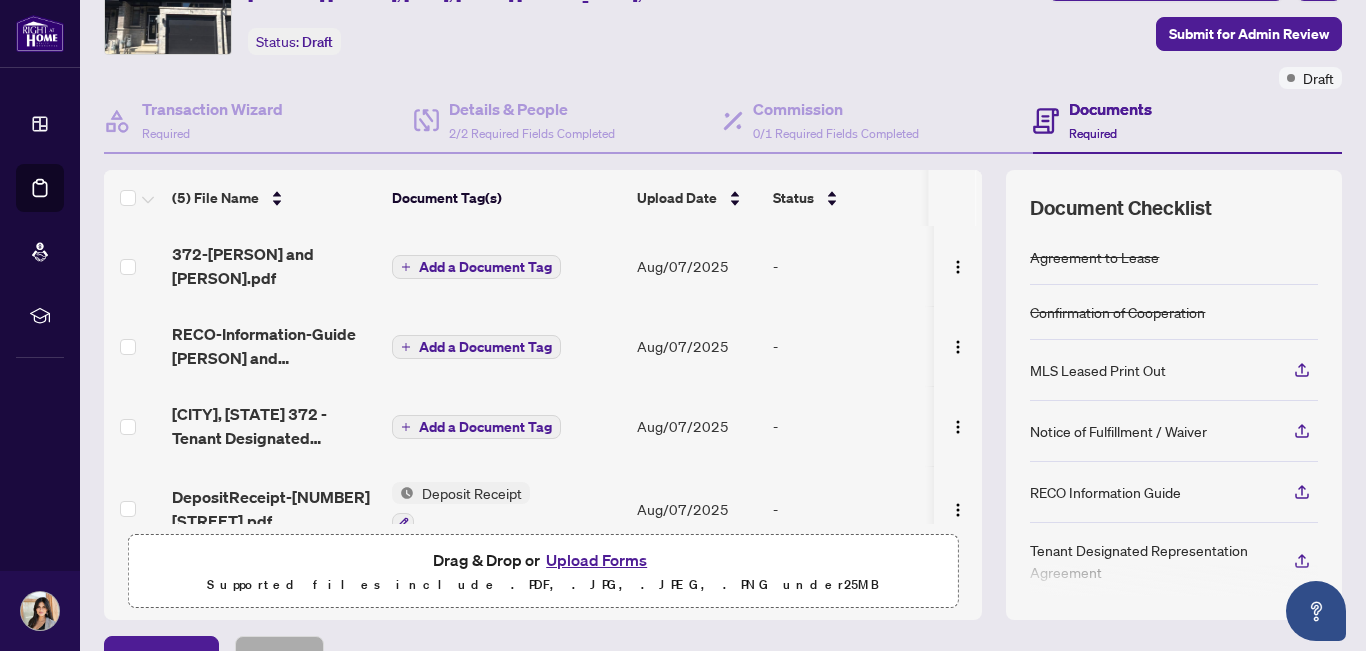 scroll, scrollTop: 112, scrollLeft: 0, axis: vertical 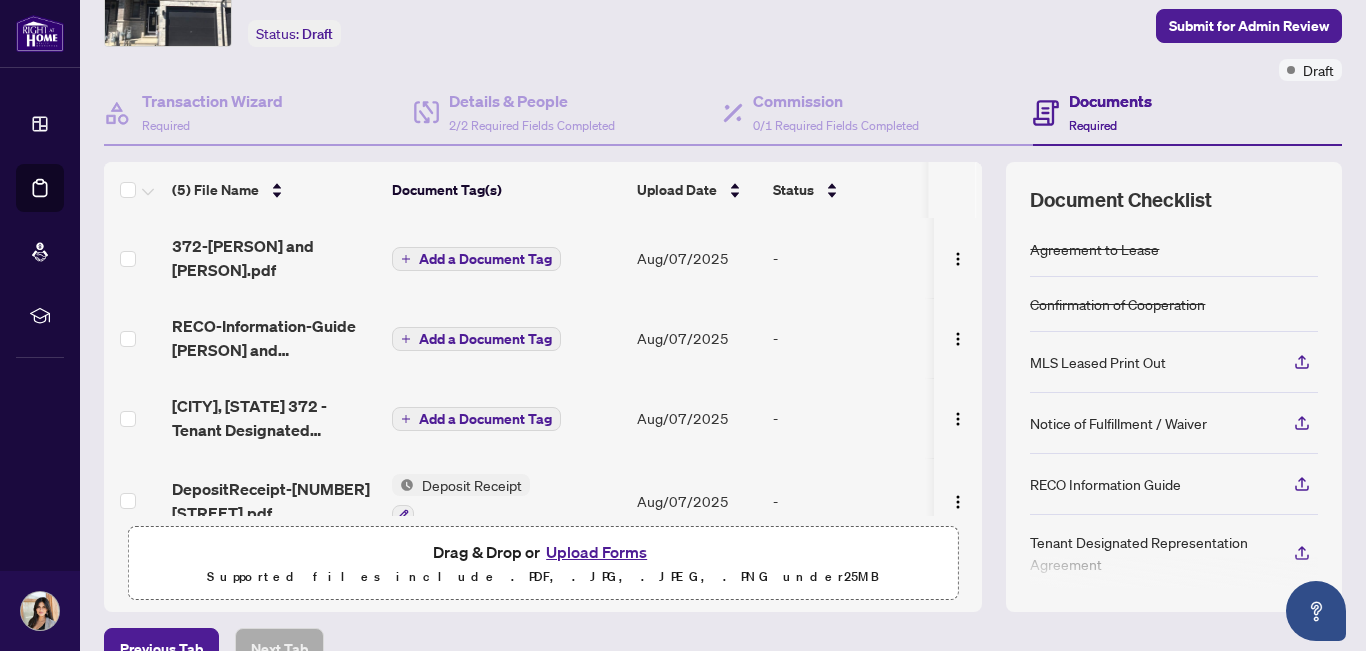 click on "Add a Document Tag" at bounding box center [485, 259] 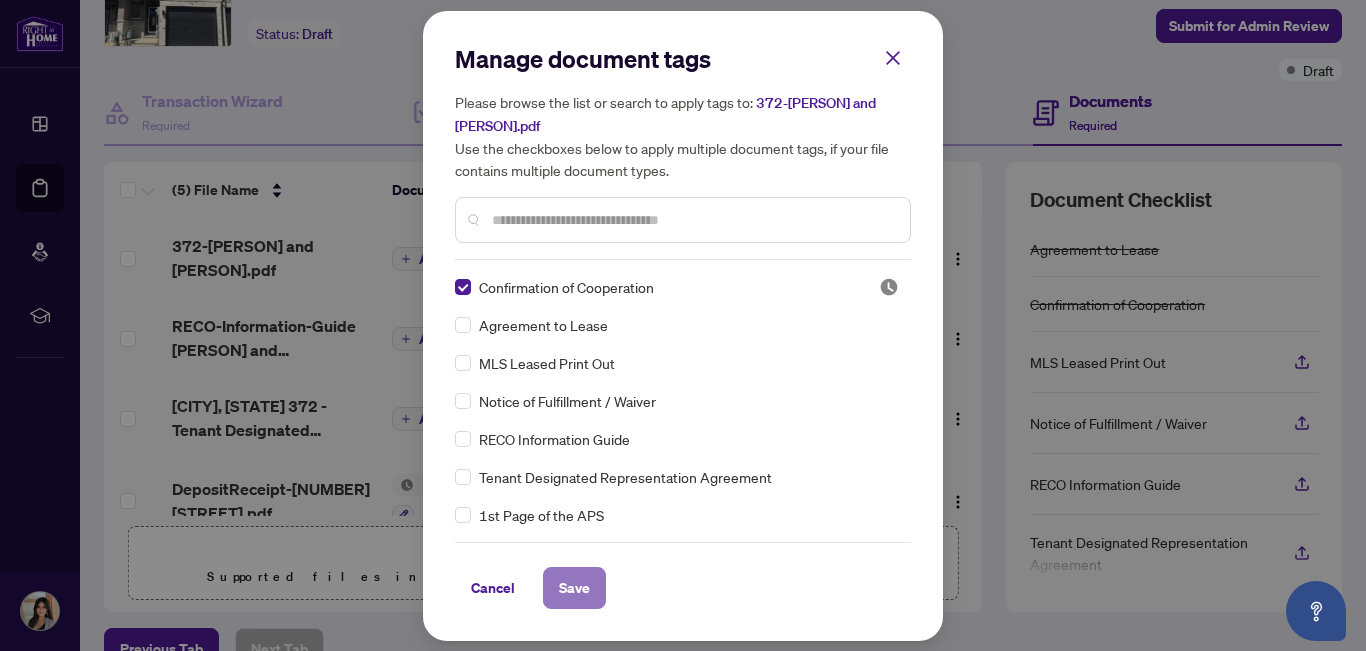 click on "Save" at bounding box center [574, 588] 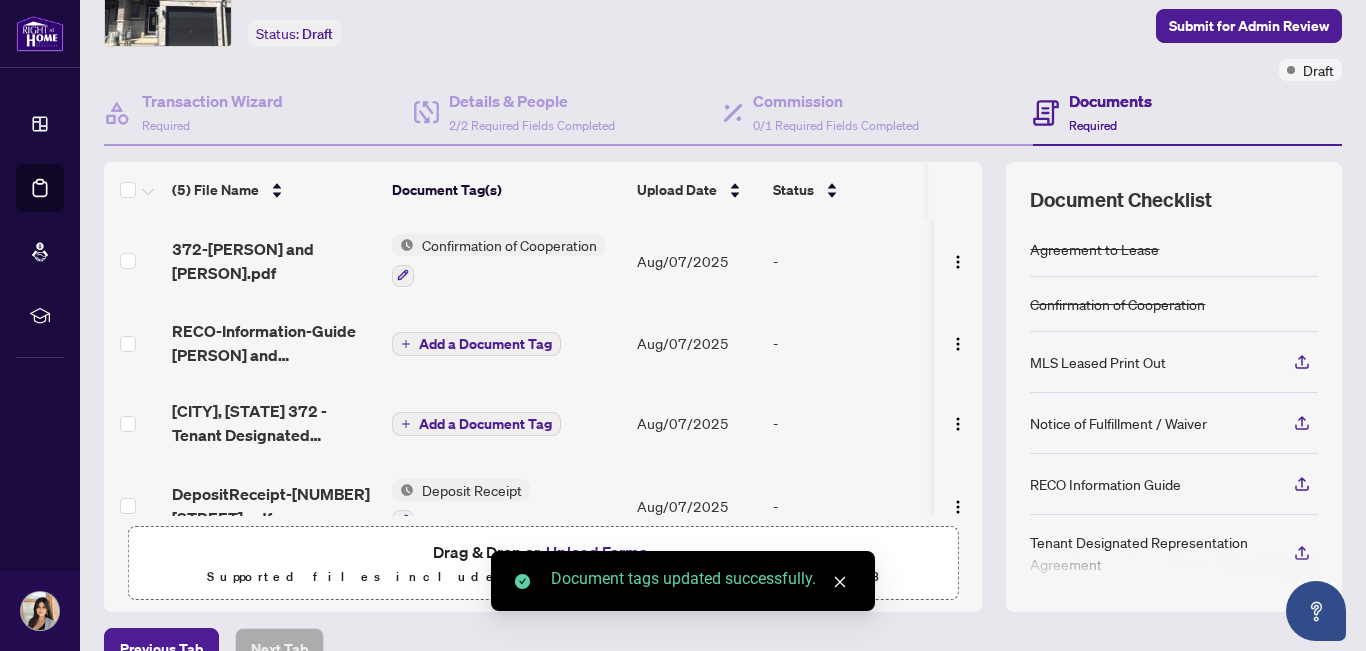 click on "Add a Document Tag" at bounding box center (485, 344) 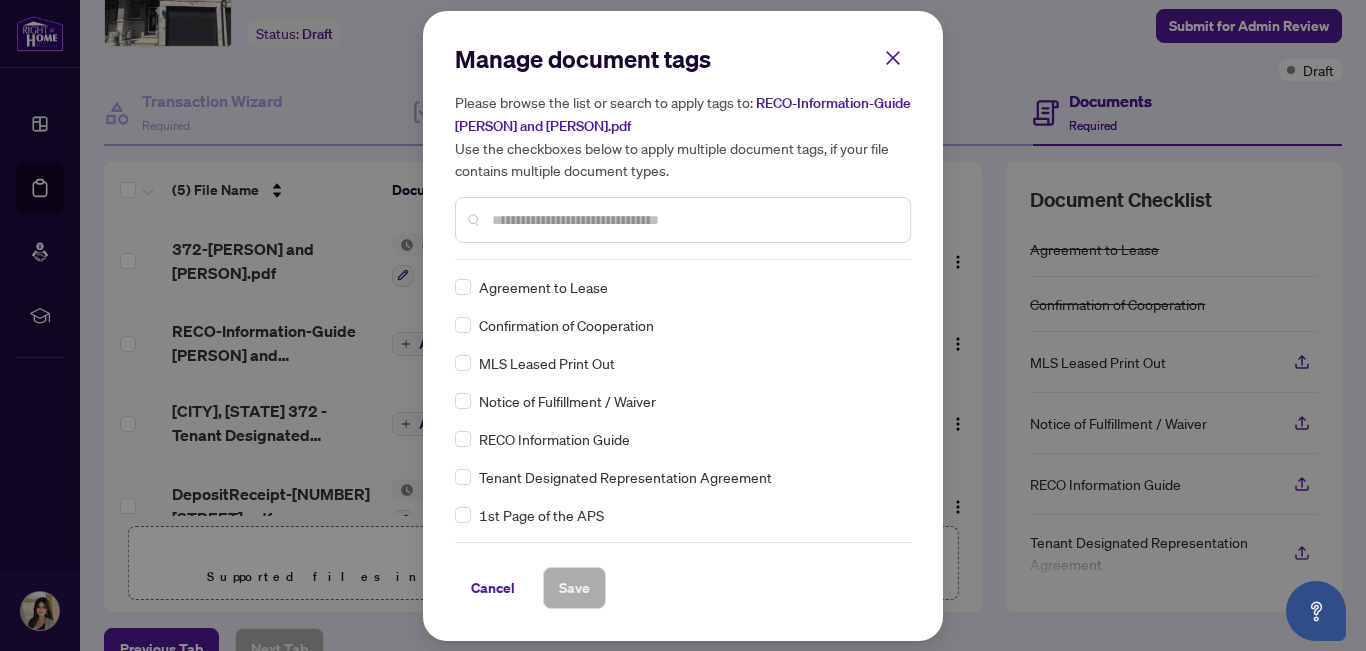 click at bounding box center [693, 220] 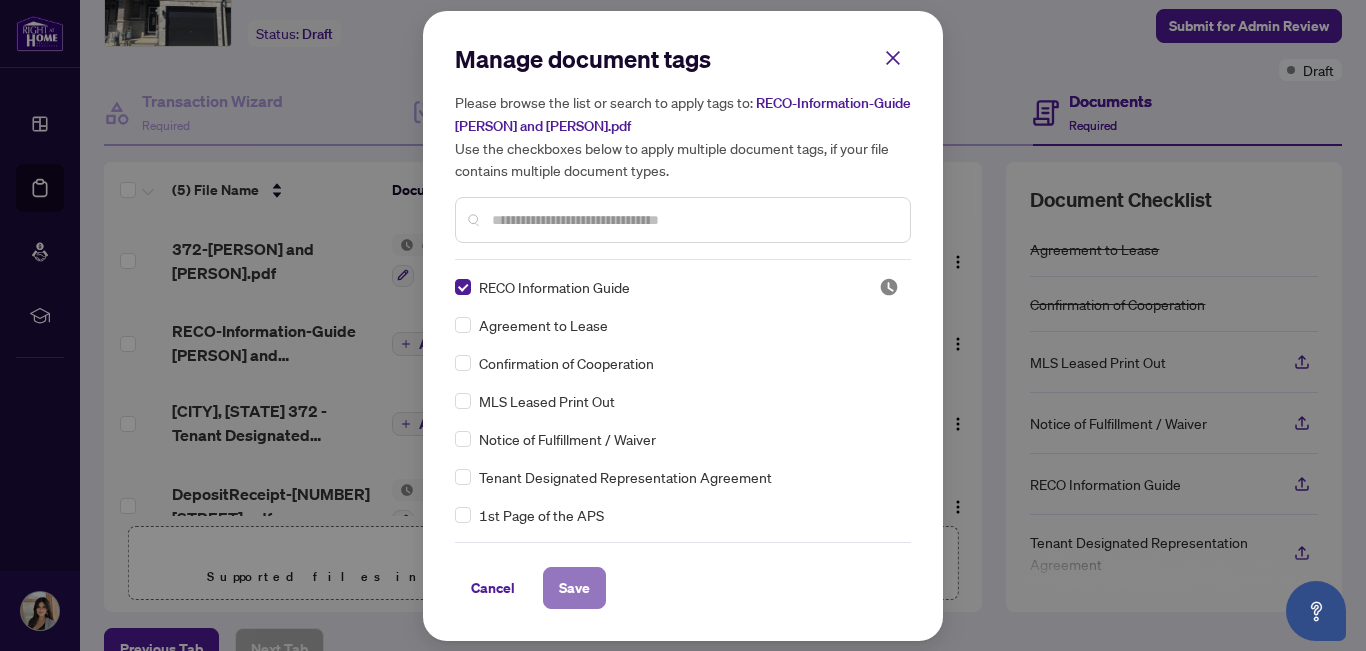 click on "Save" at bounding box center [574, 588] 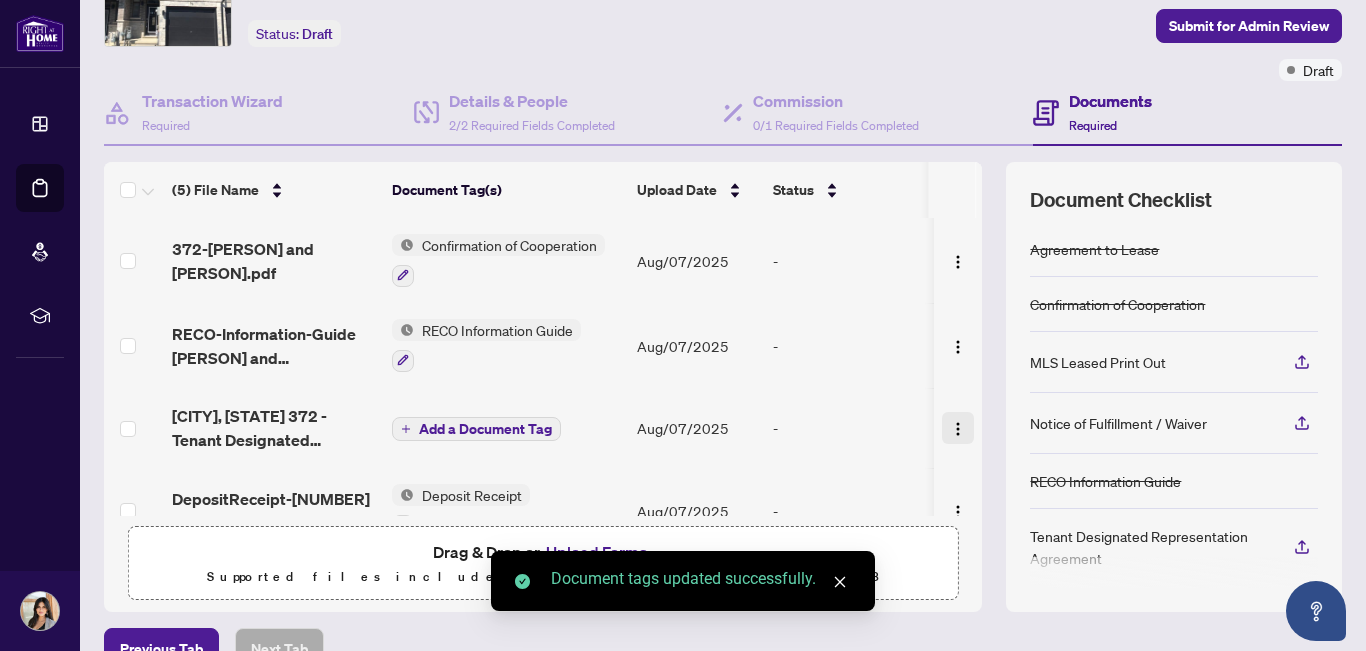 click at bounding box center (958, 429) 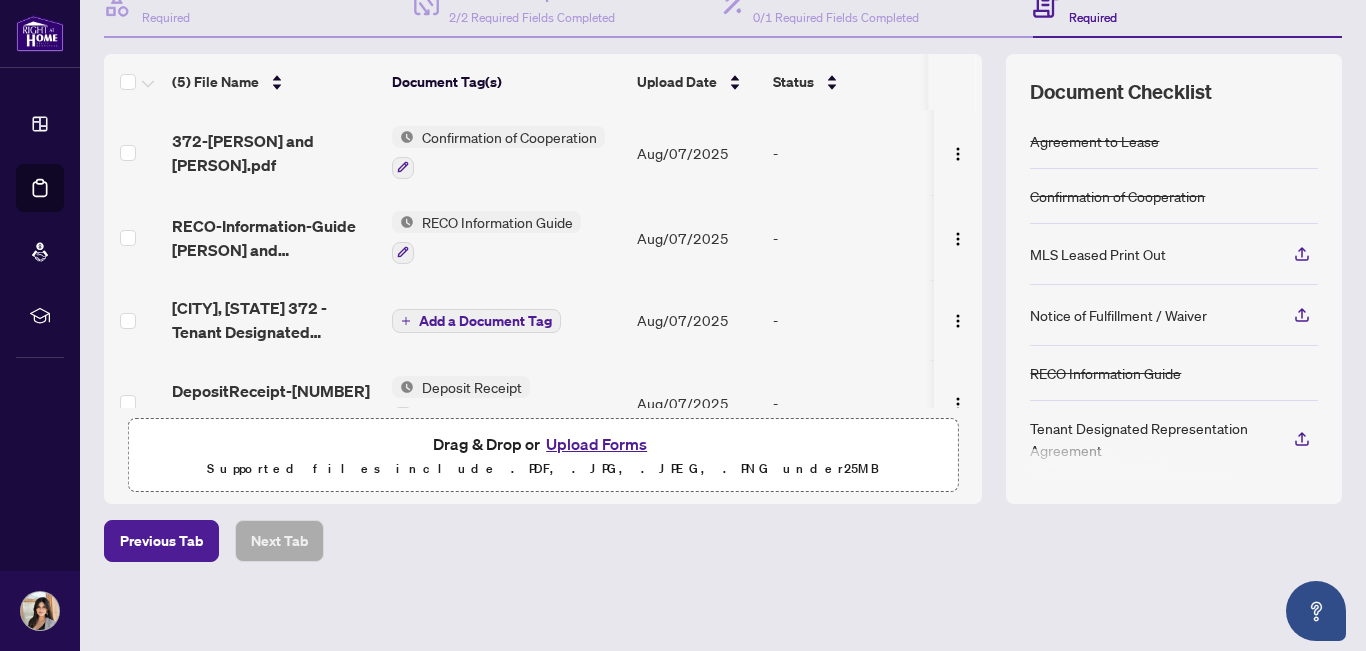scroll, scrollTop: 225, scrollLeft: 0, axis: vertical 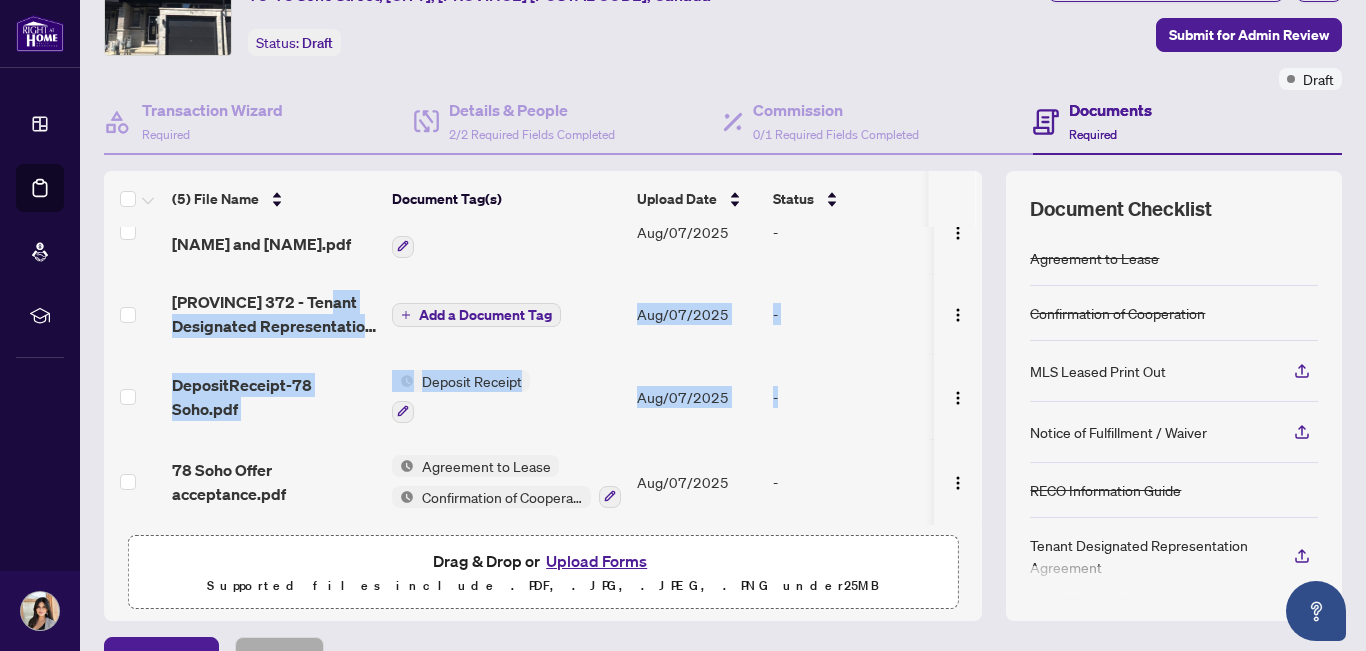 drag, startPoint x: 333, startPoint y: 305, endPoint x: 849, endPoint y: 359, distance: 518.8179 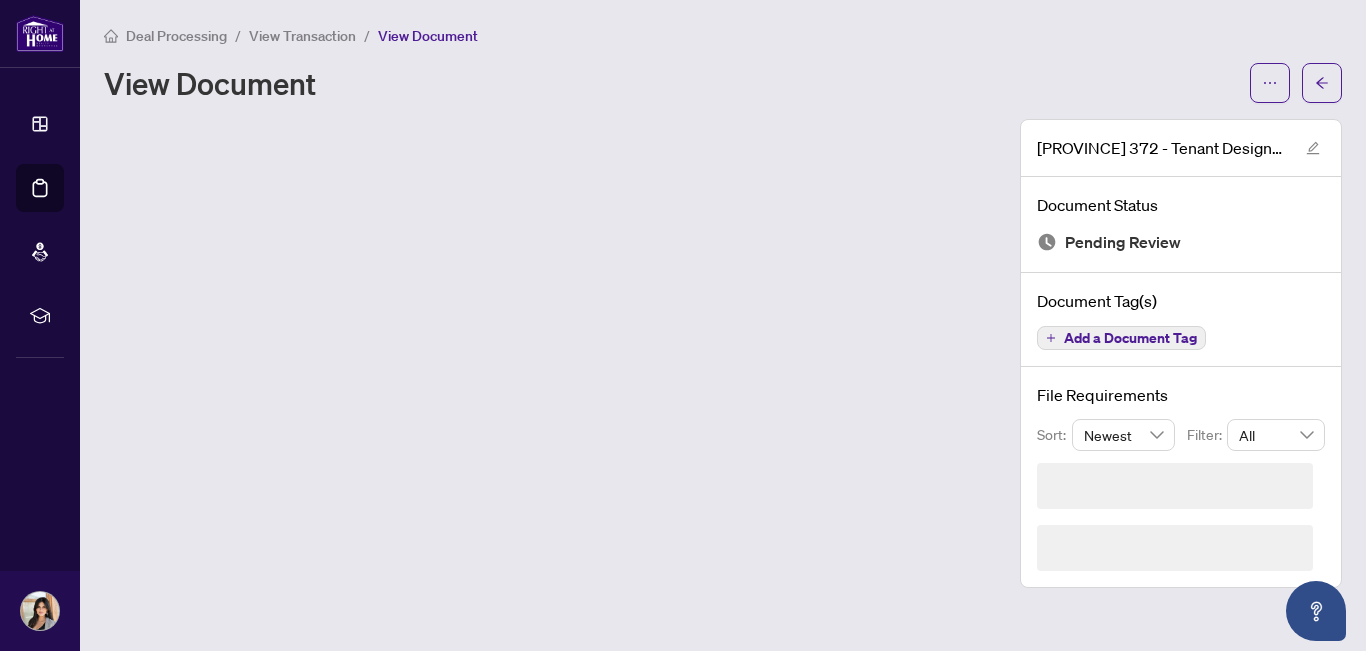 scroll, scrollTop: 0, scrollLeft: 0, axis: both 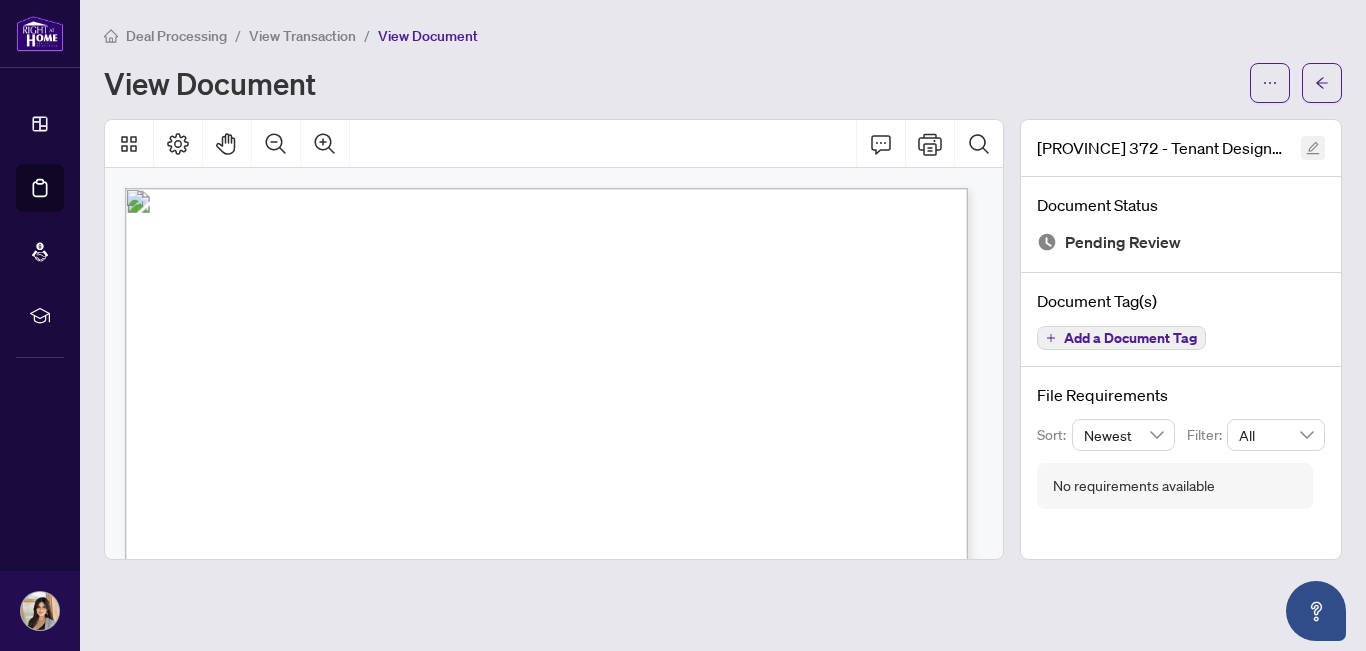click at bounding box center (1313, 148) 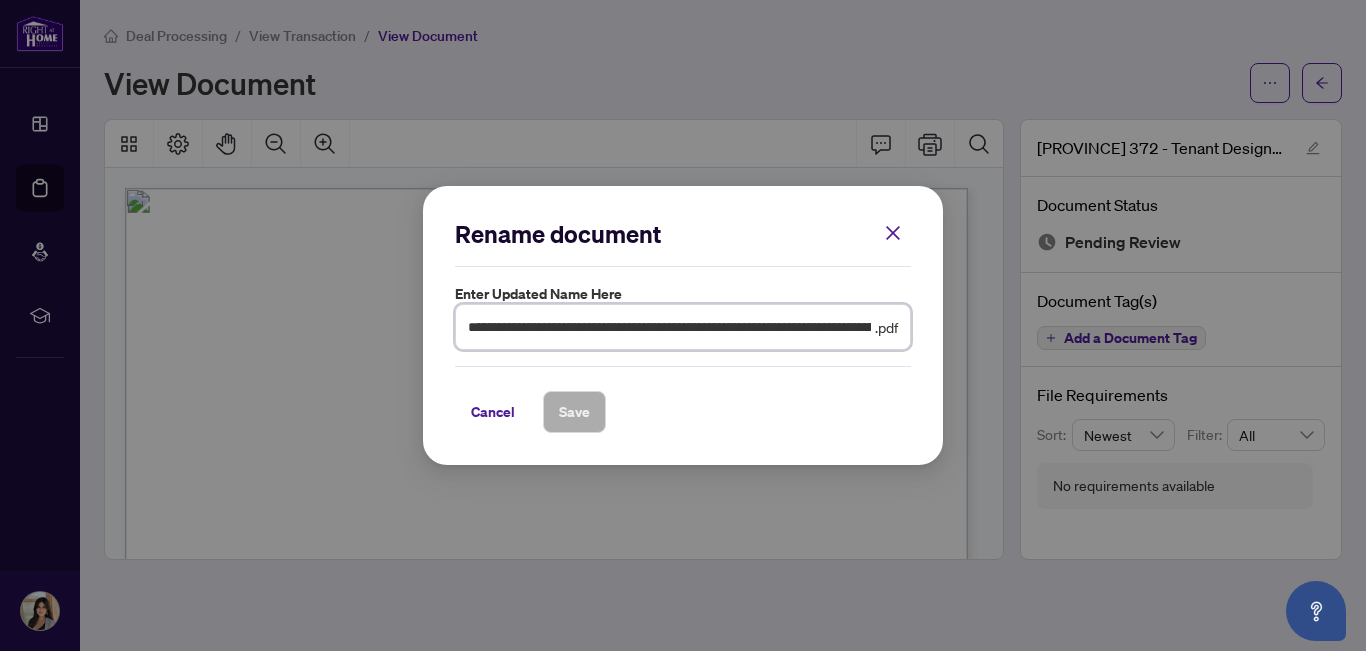 click on "**********" at bounding box center [669, 327] 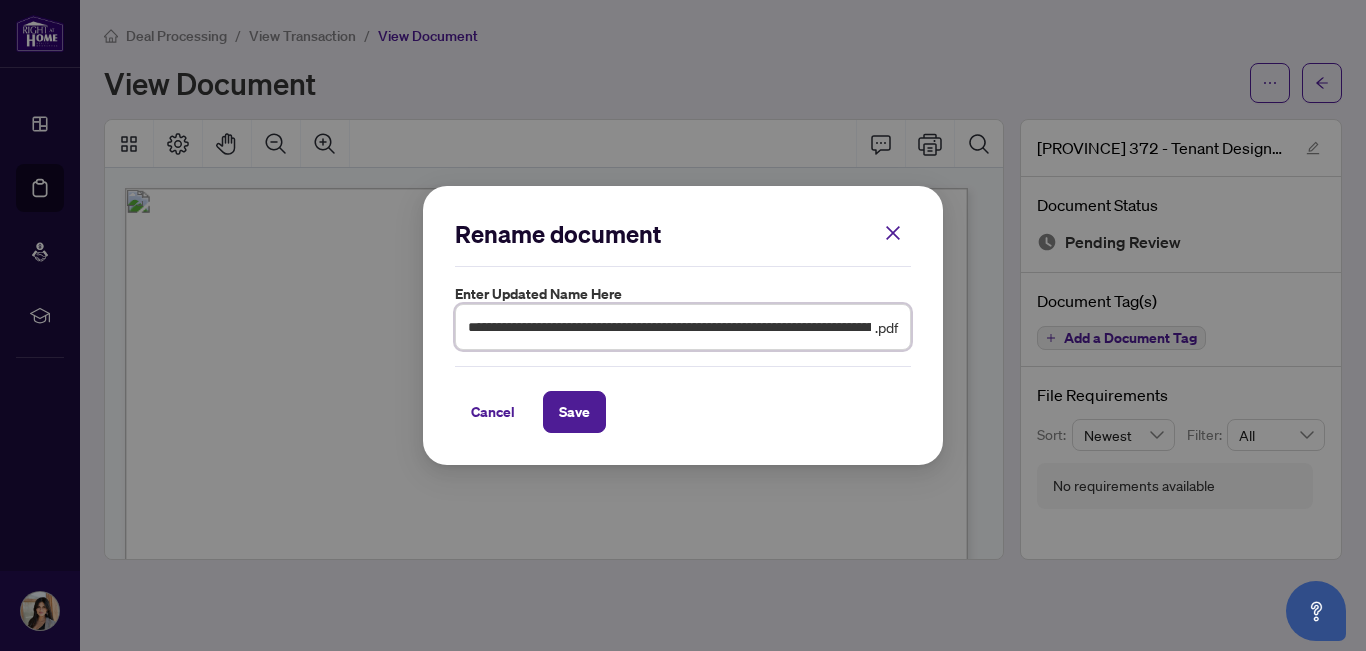 type on "**********" 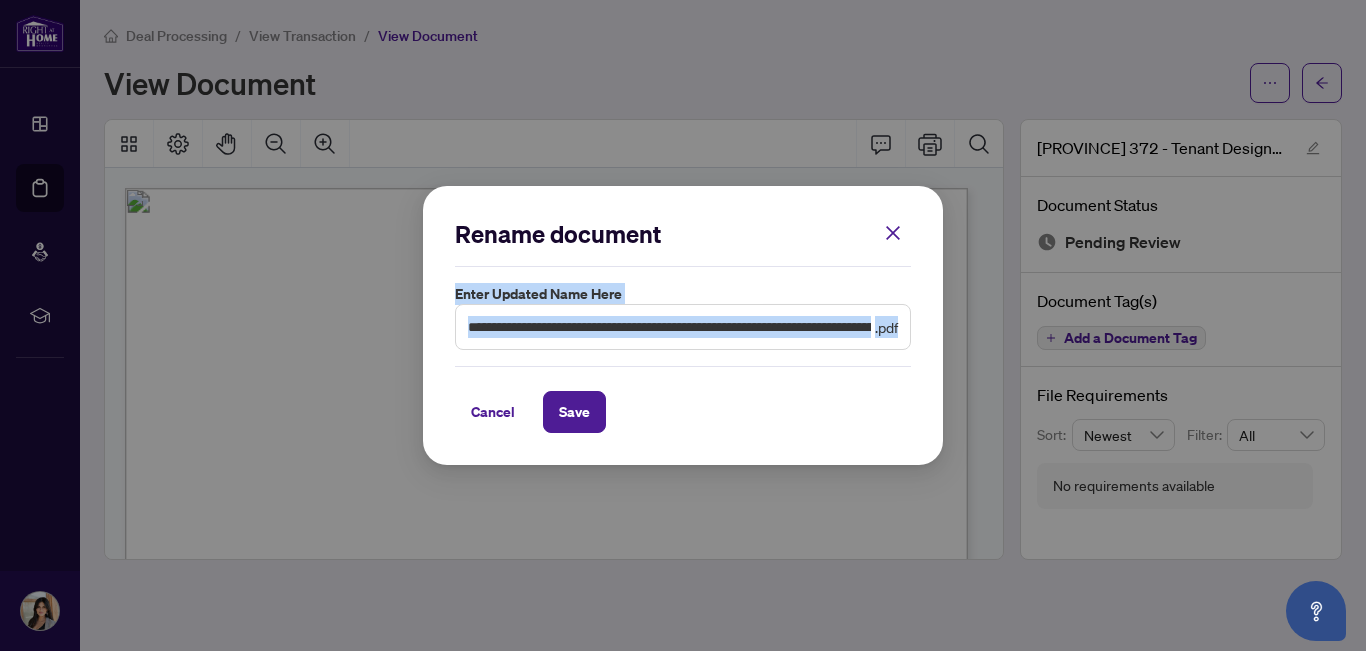 drag, startPoint x: 906, startPoint y: 337, endPoint x: 438, endPoint y: 304, distance: 469.16202 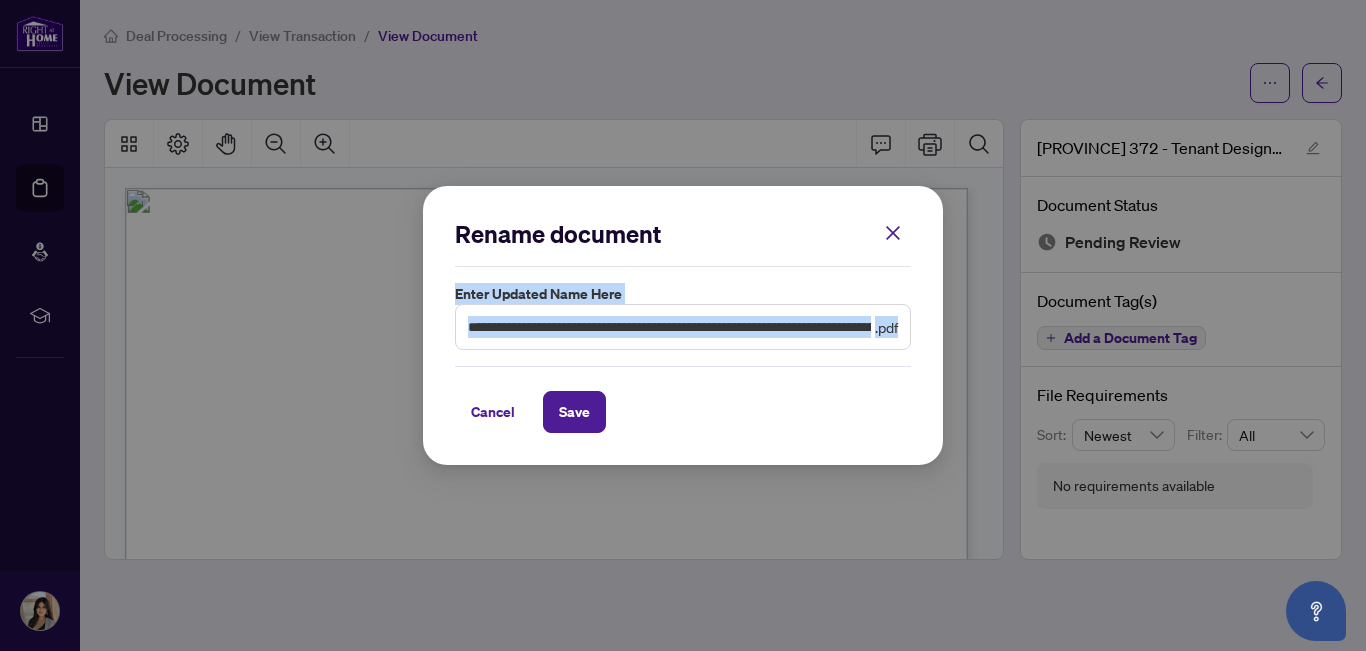 click on "**********" at bounding box center [683, 327] 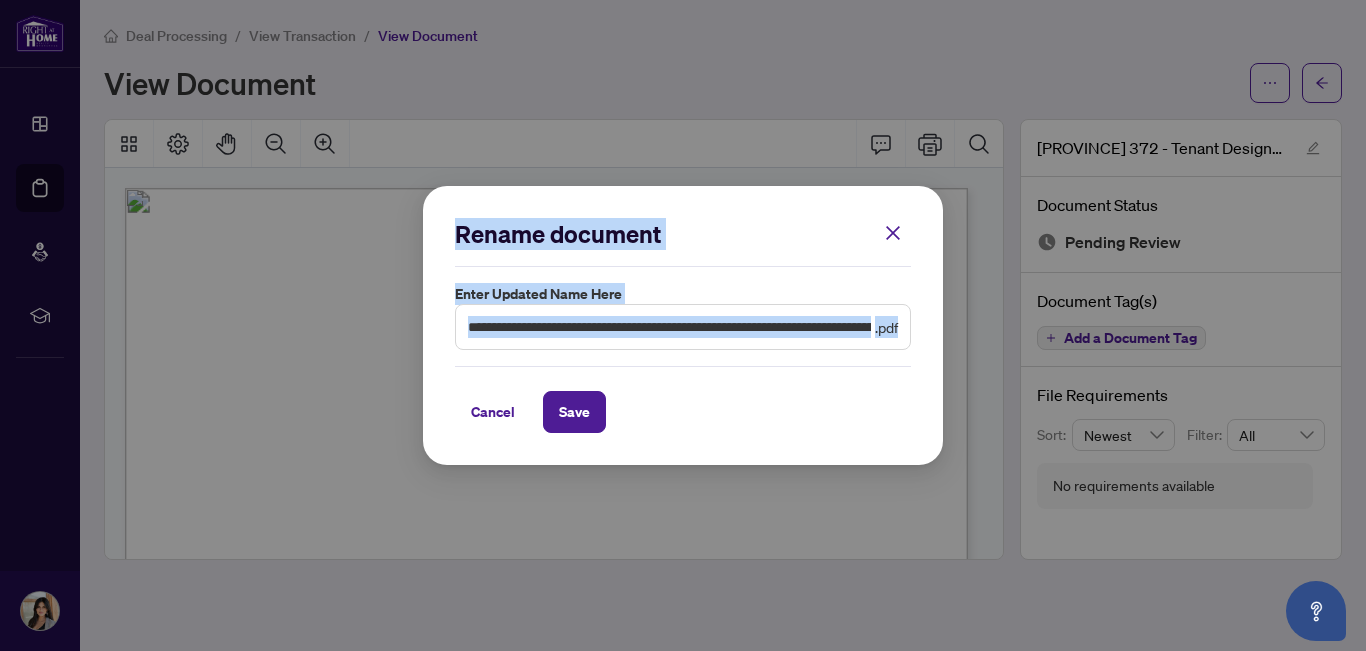 drag, startPoint x: 900, startPoint y: 328, endPoint x: 401, endPoint y: 322, distance: 499.03607 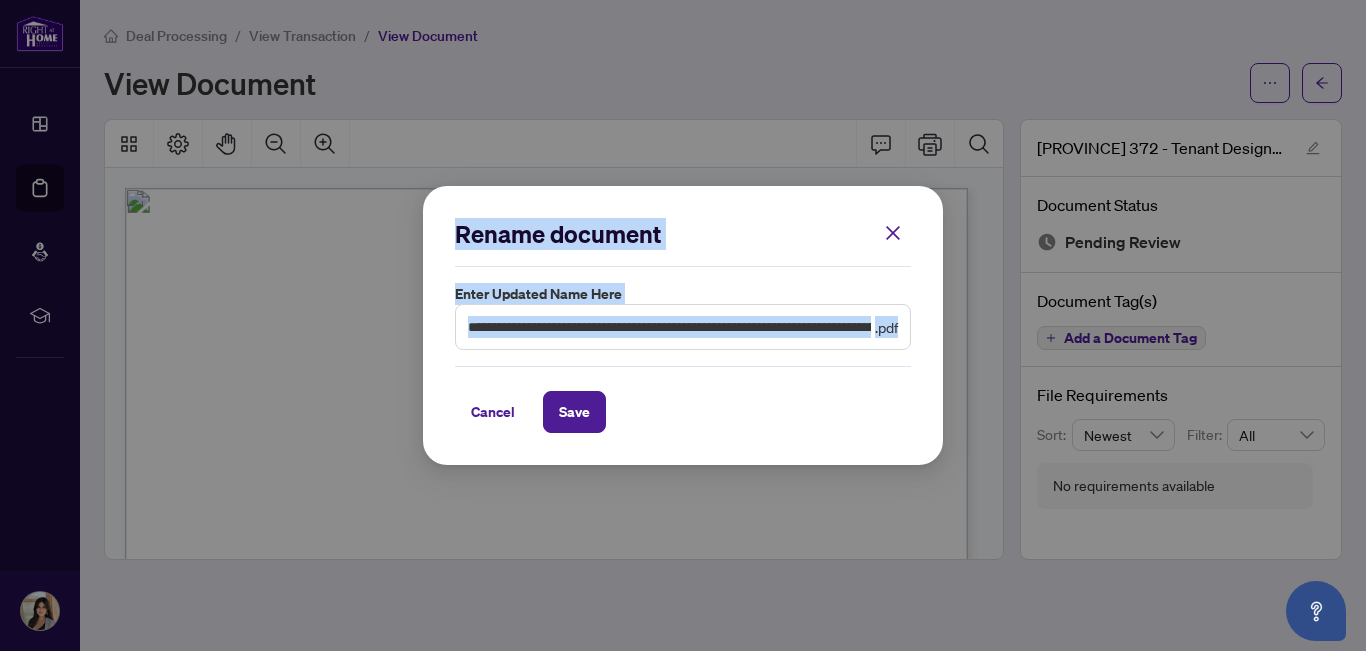click on "**********" at bounding box center [683, 327] 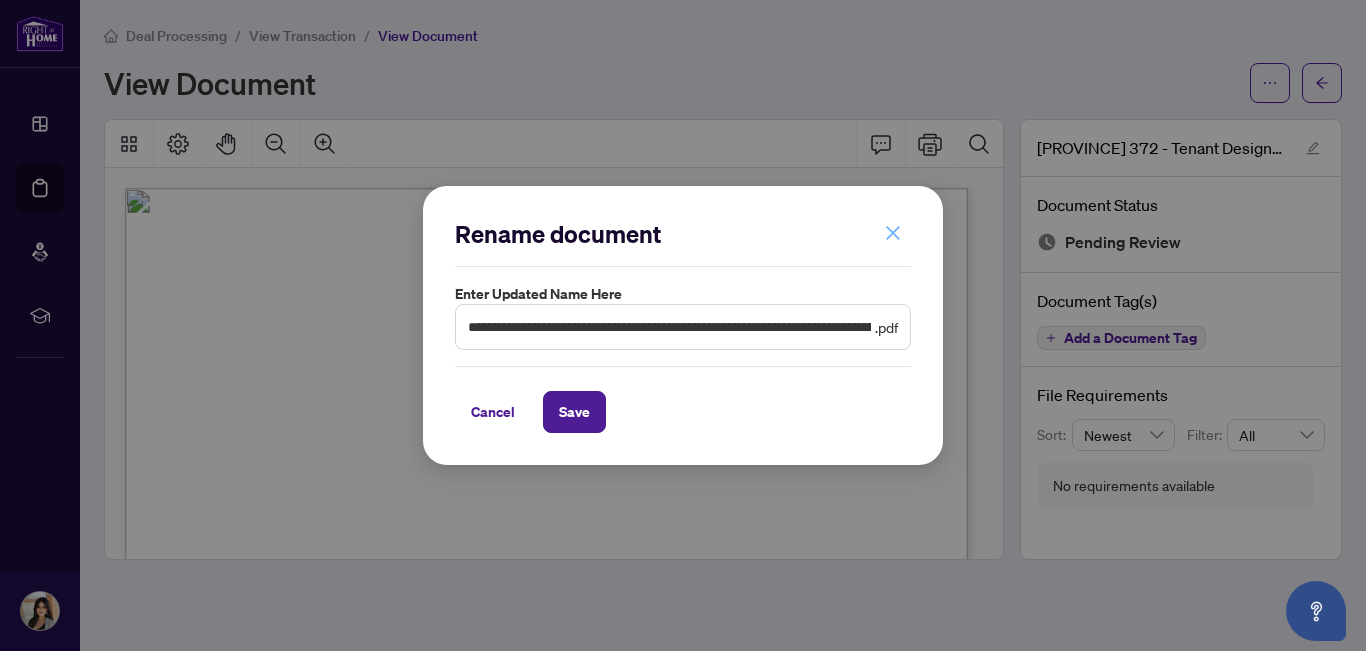 click 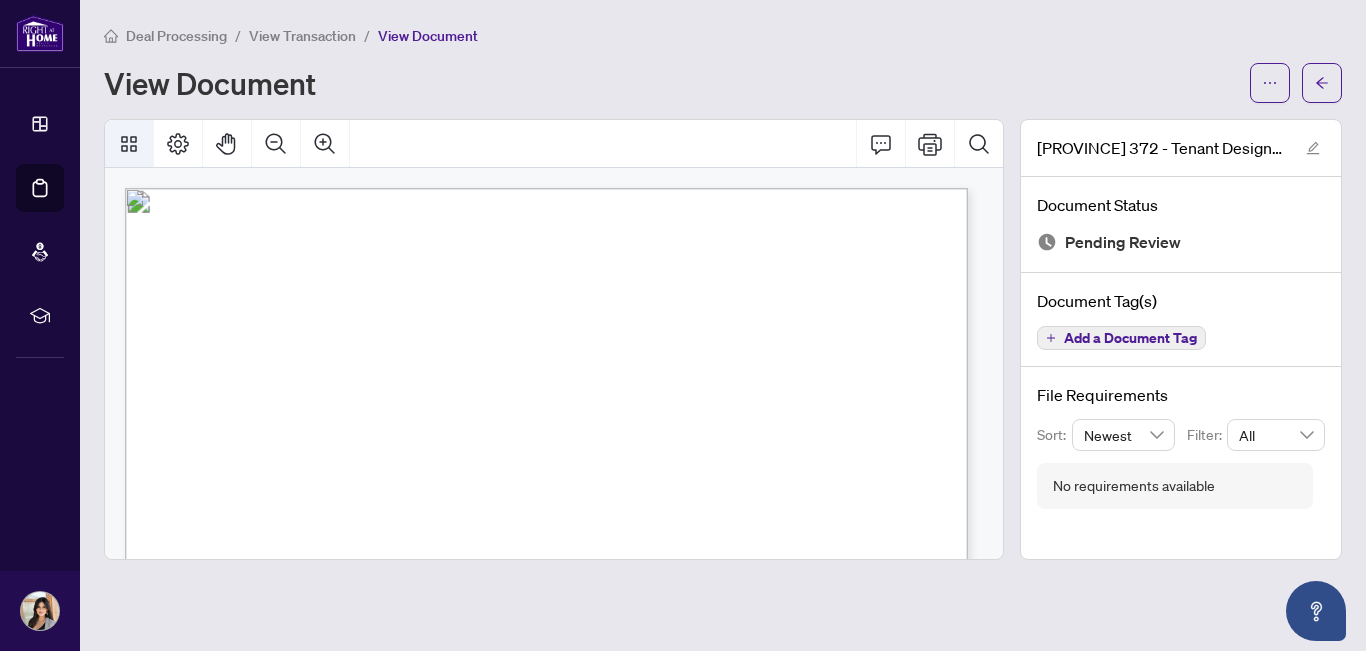 click 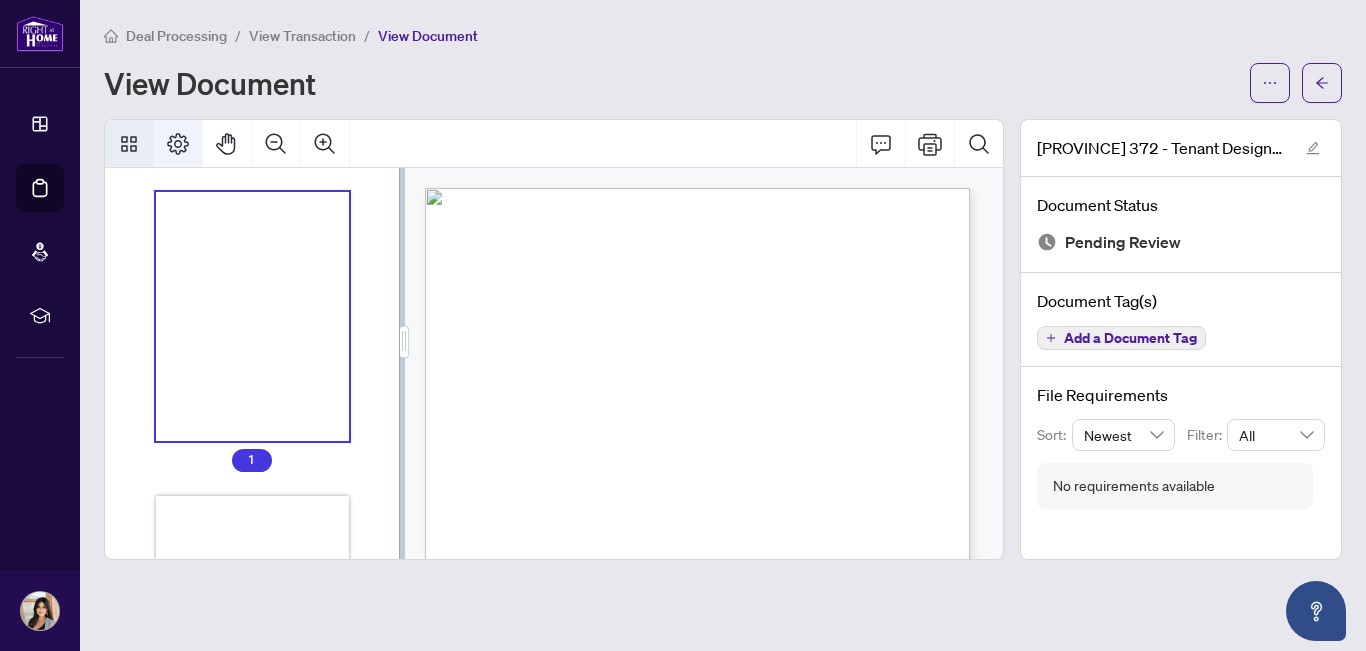 click 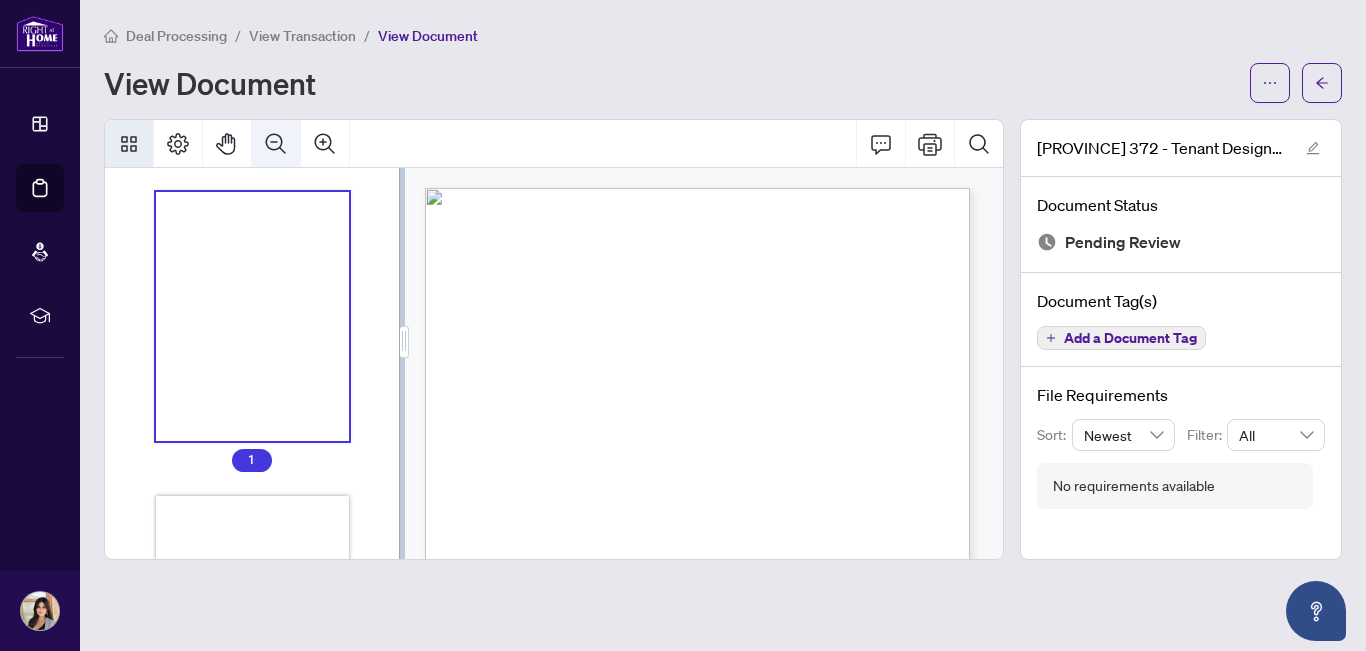 click 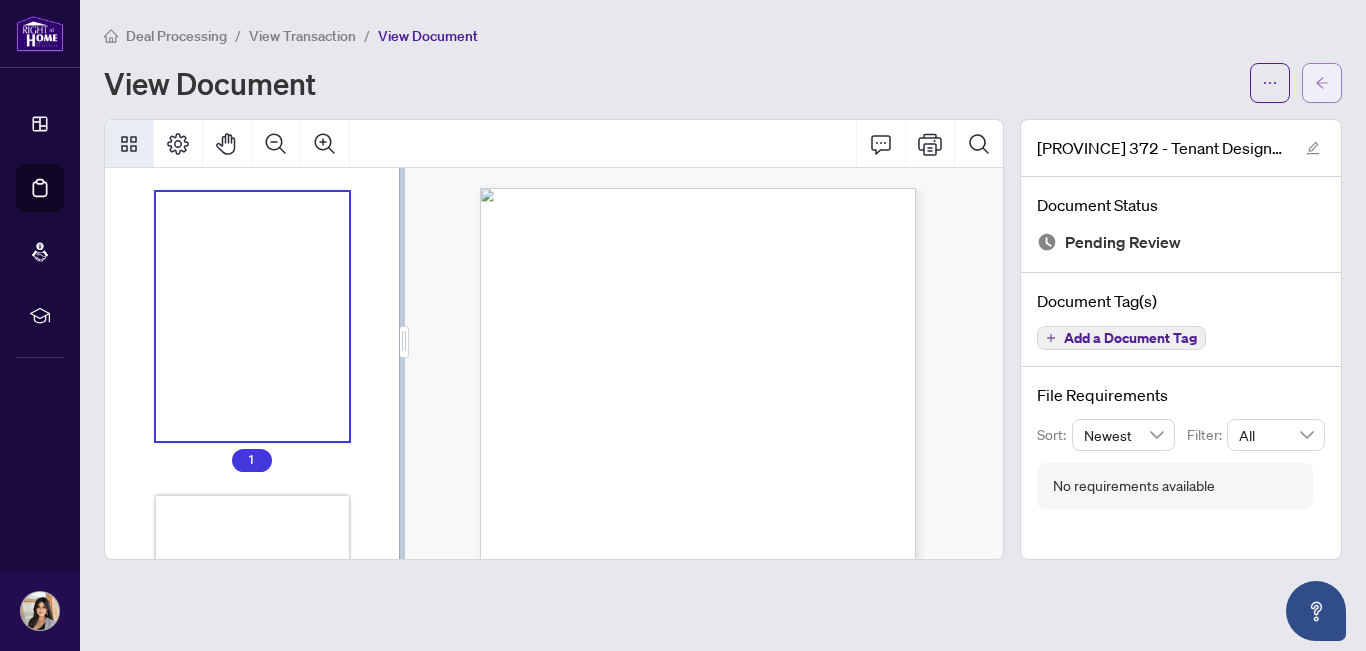 click 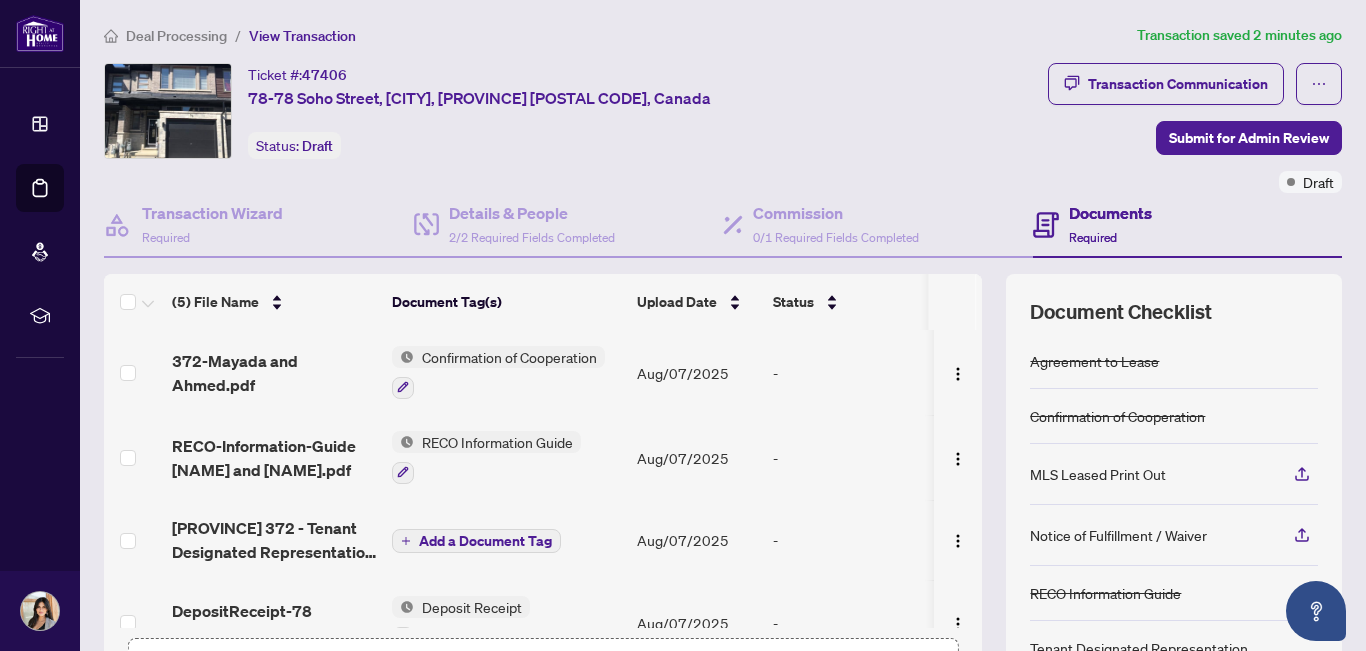click on "Deal Processing / View Transaction" at bounding box center [616, 35] 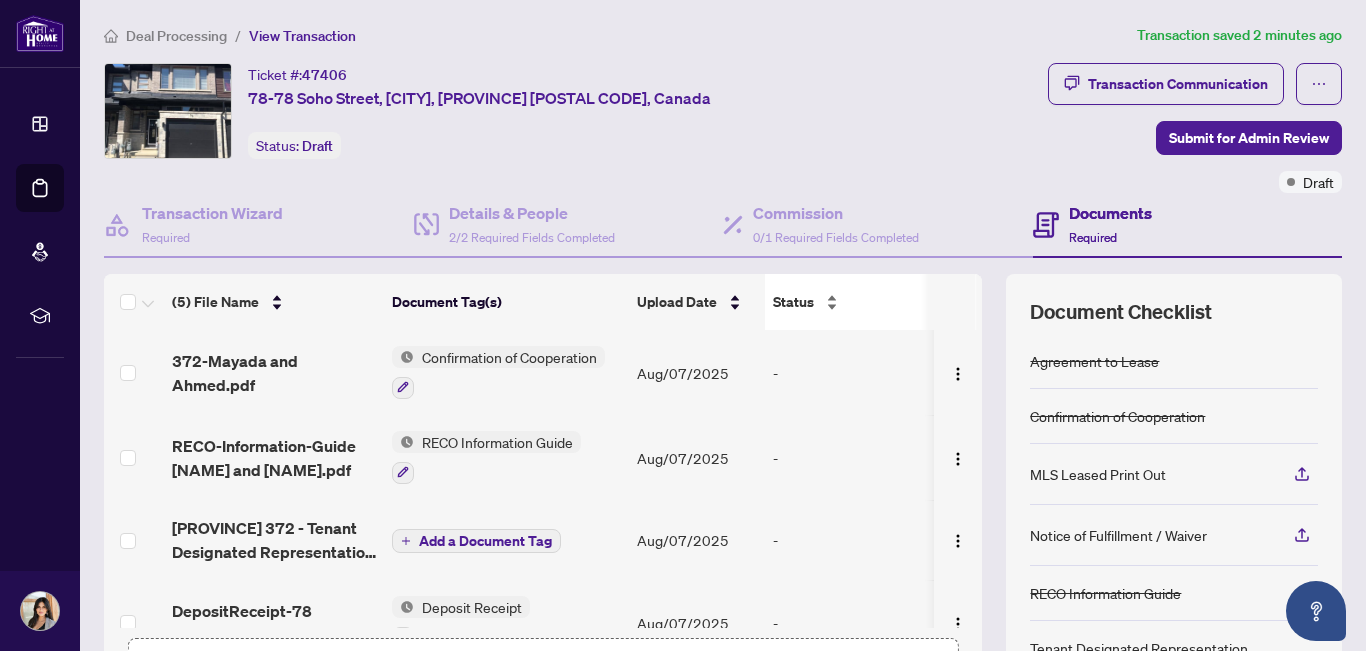 click on "Status" at bounding box center [793, 302] 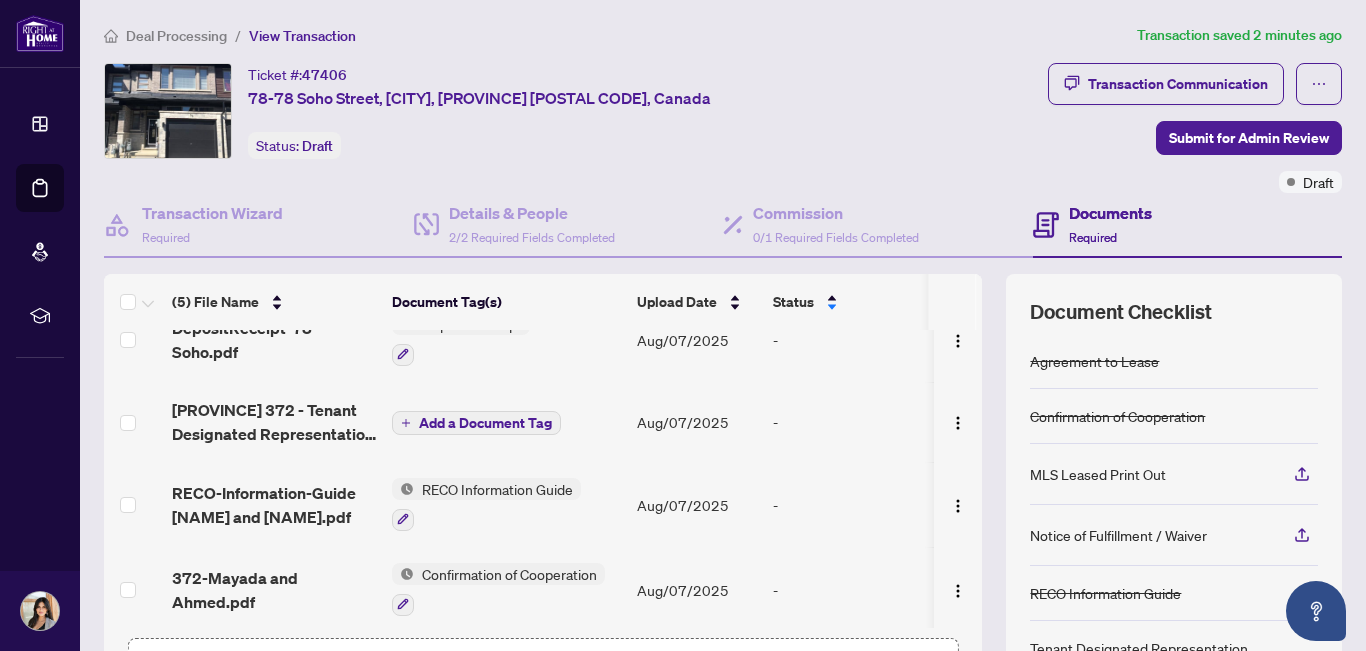 scroll, scrollTop: 127, scrollLeft: 0, axis: vertical 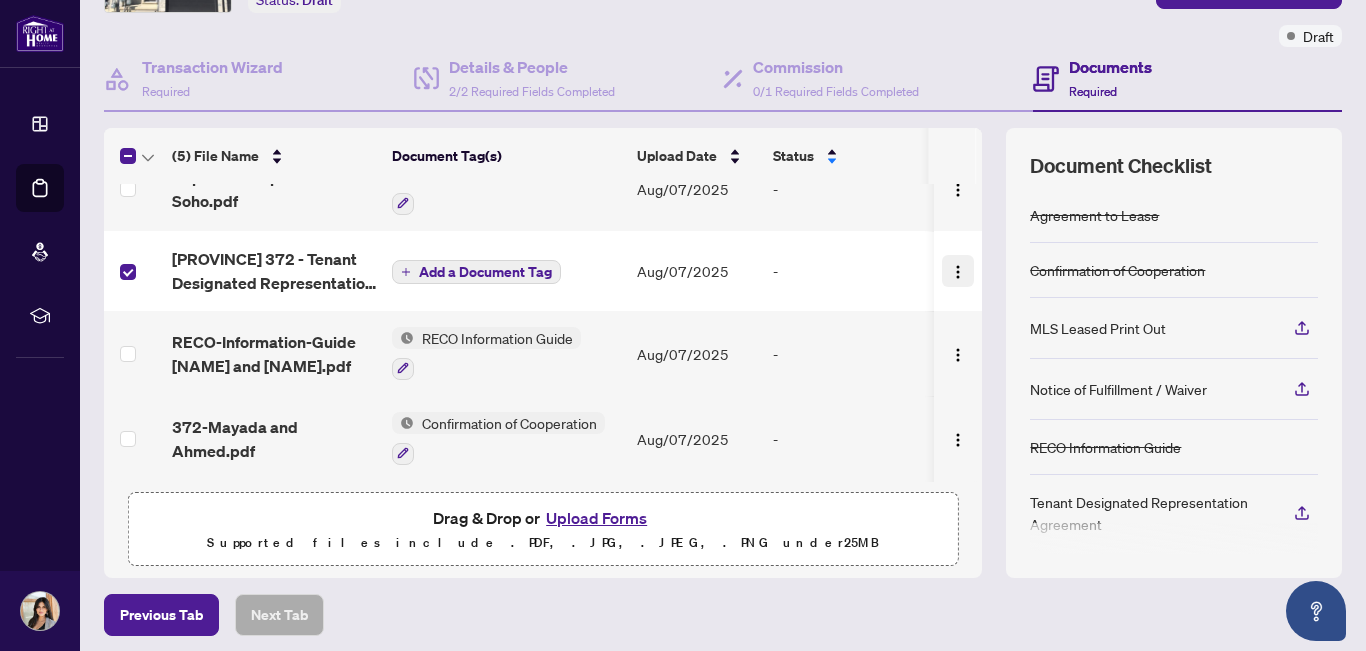 click at bounding box center (958, 272) 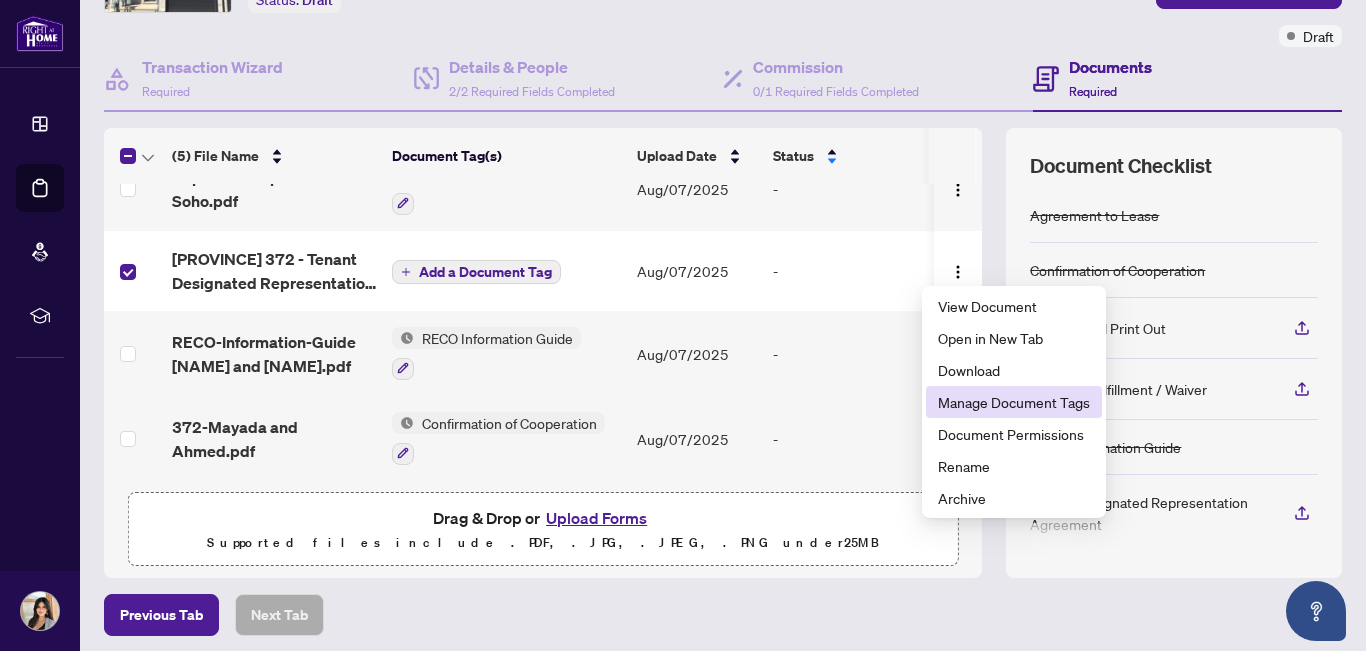 click on "Manage Document Tags" at bounding box center [1014, 402] 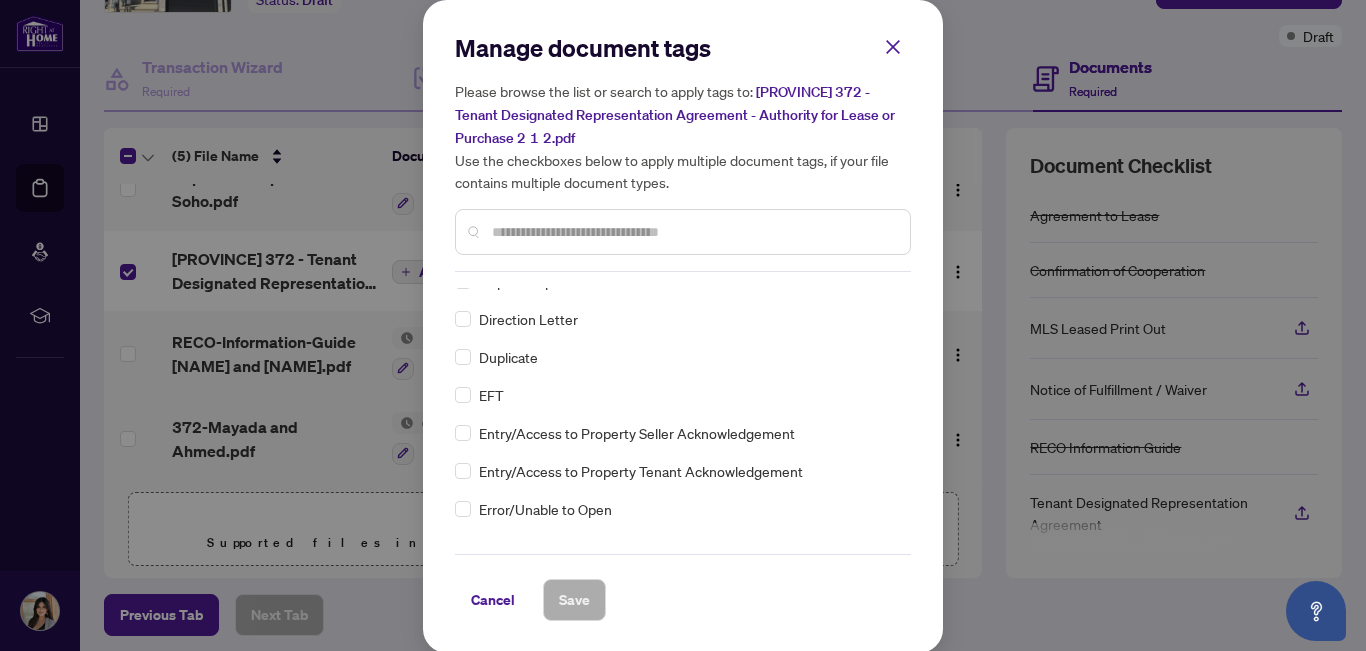 scroll, scrollTop: 1809, scrollLeft: 0, axis: vertical 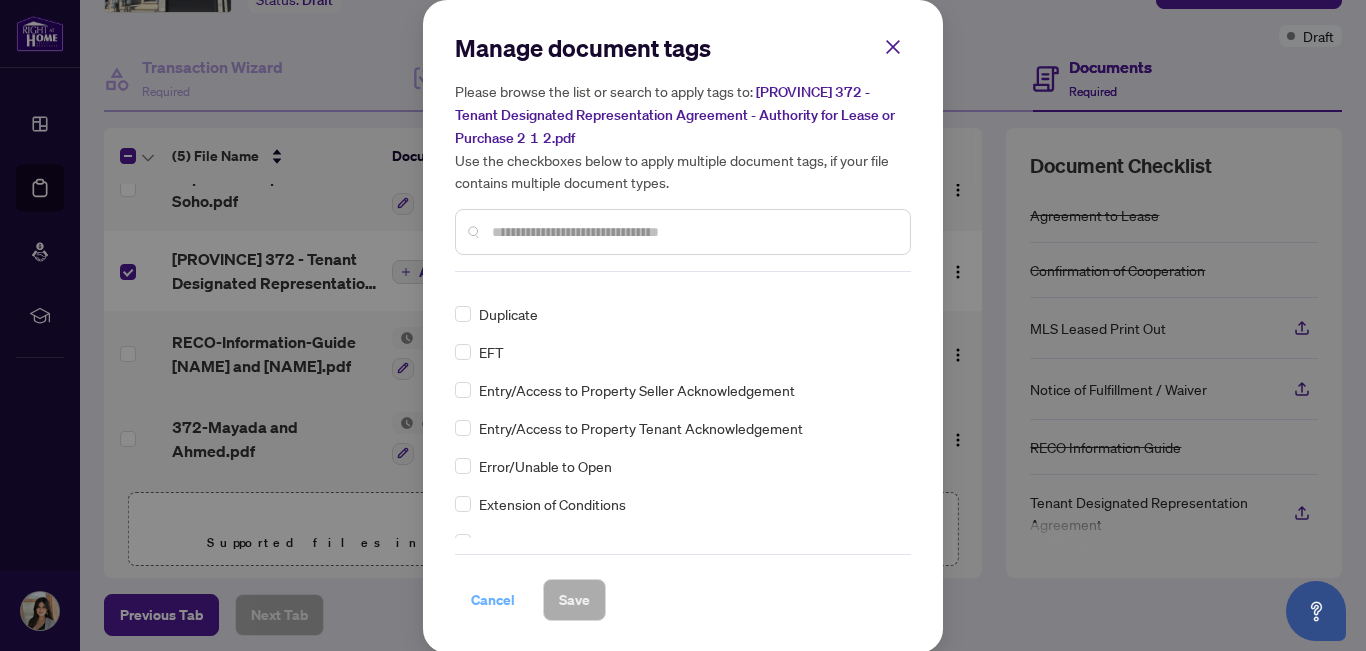 click on "Cancel" at bounding box center (493, 600) 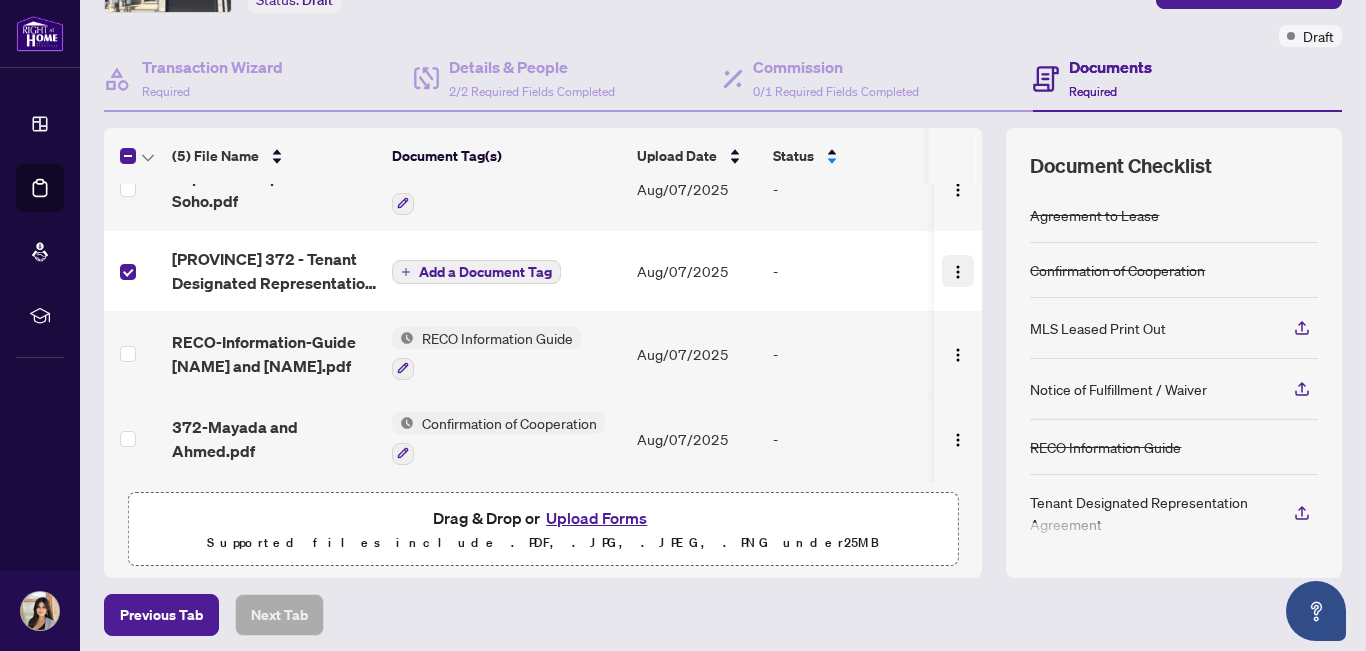 click at bounding box center (958, 272) 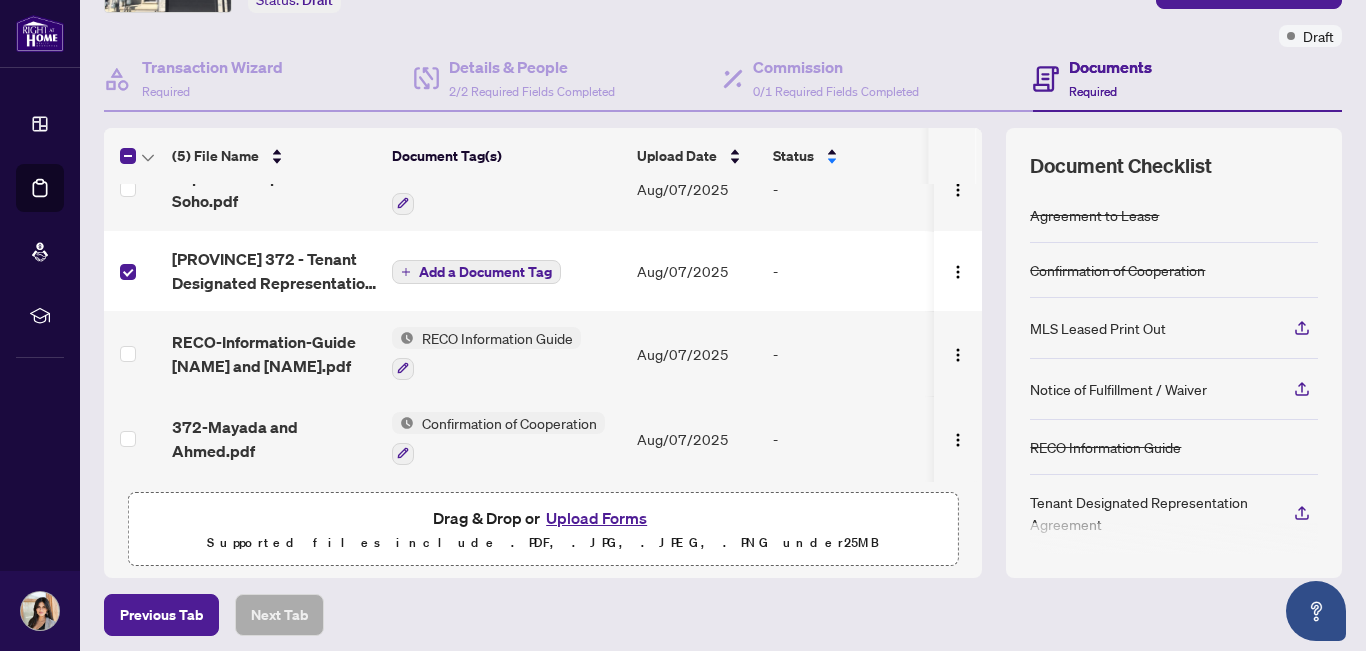 click at bounding box center (128, 272) 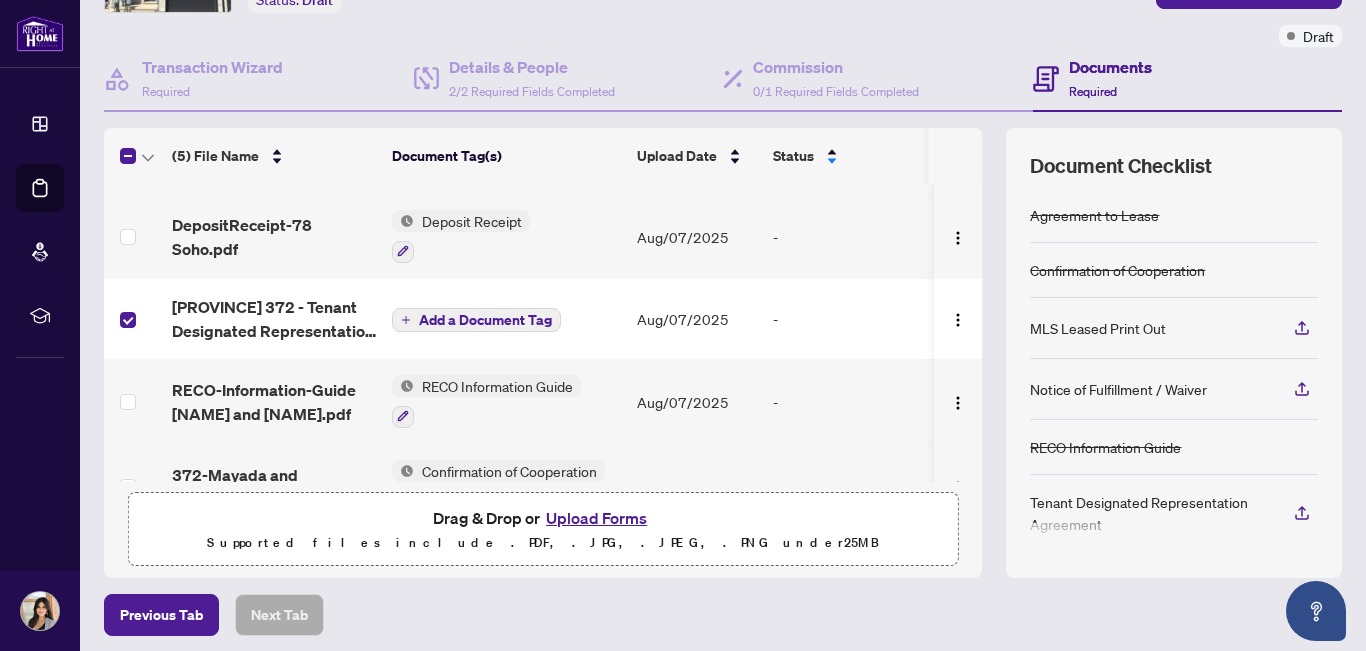 scroll, scrollTop: 74, scrollLeft: 0, axis: vertical 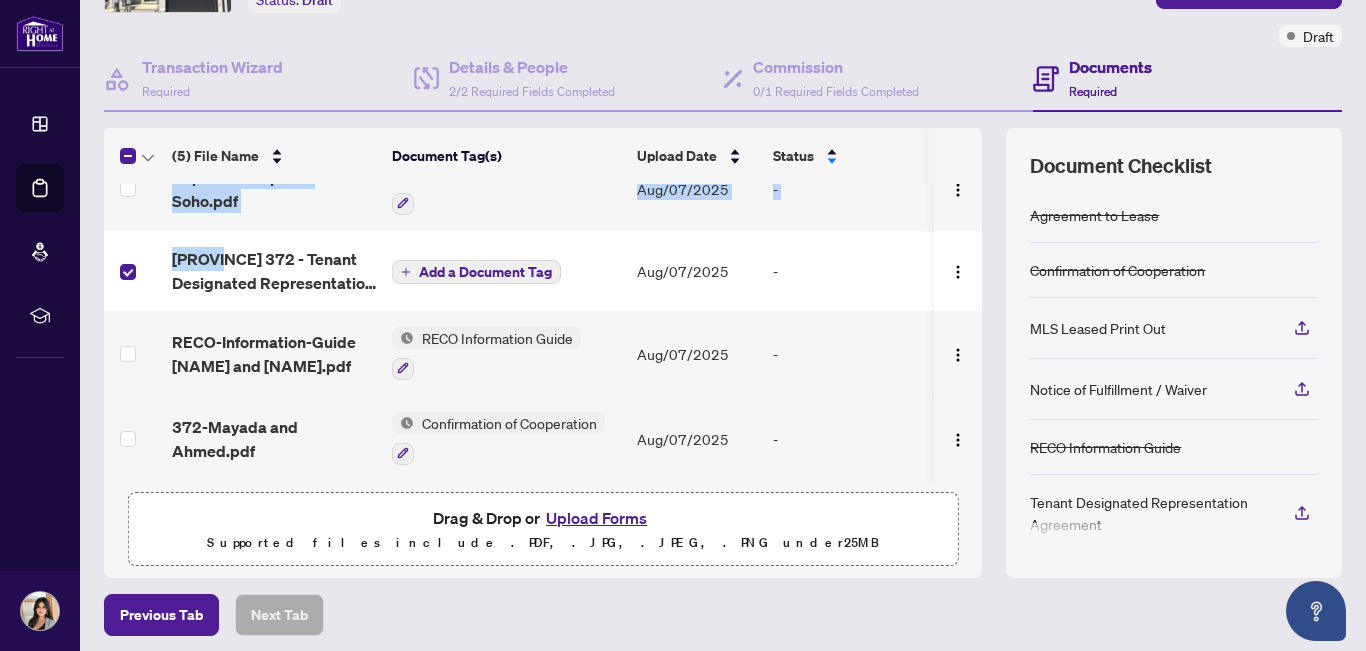 drag, startPoint x: 216, startPoint y: 315, endPoint x: 641, endPoint y: 578, distance: 499.79395 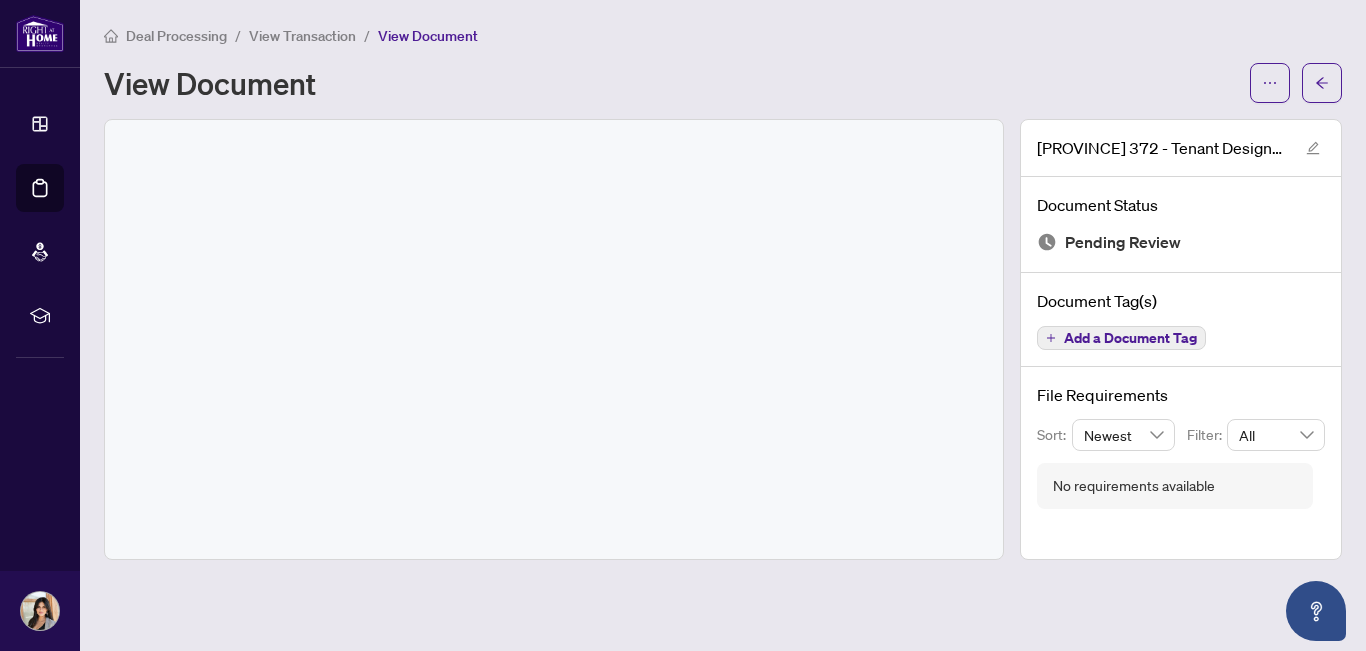 scroll, scrollTop: 0, scrollLeft: 0, axis: both 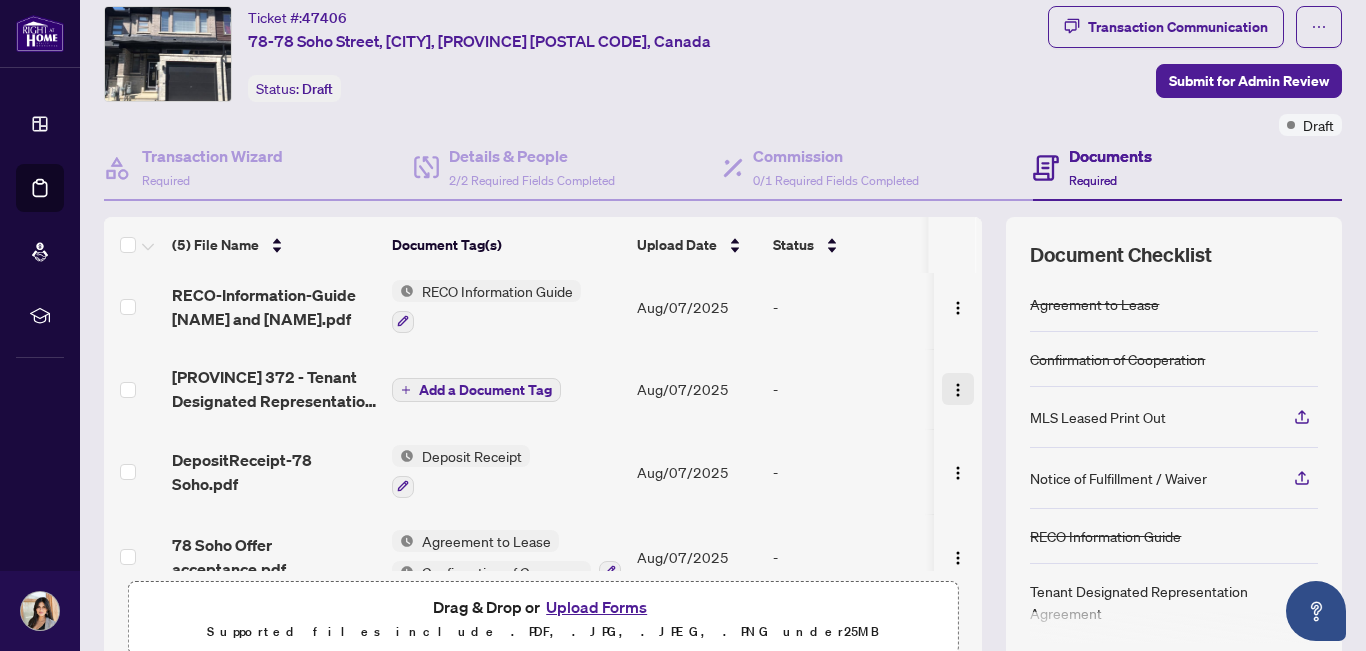 click at bounding box center (958, 390) 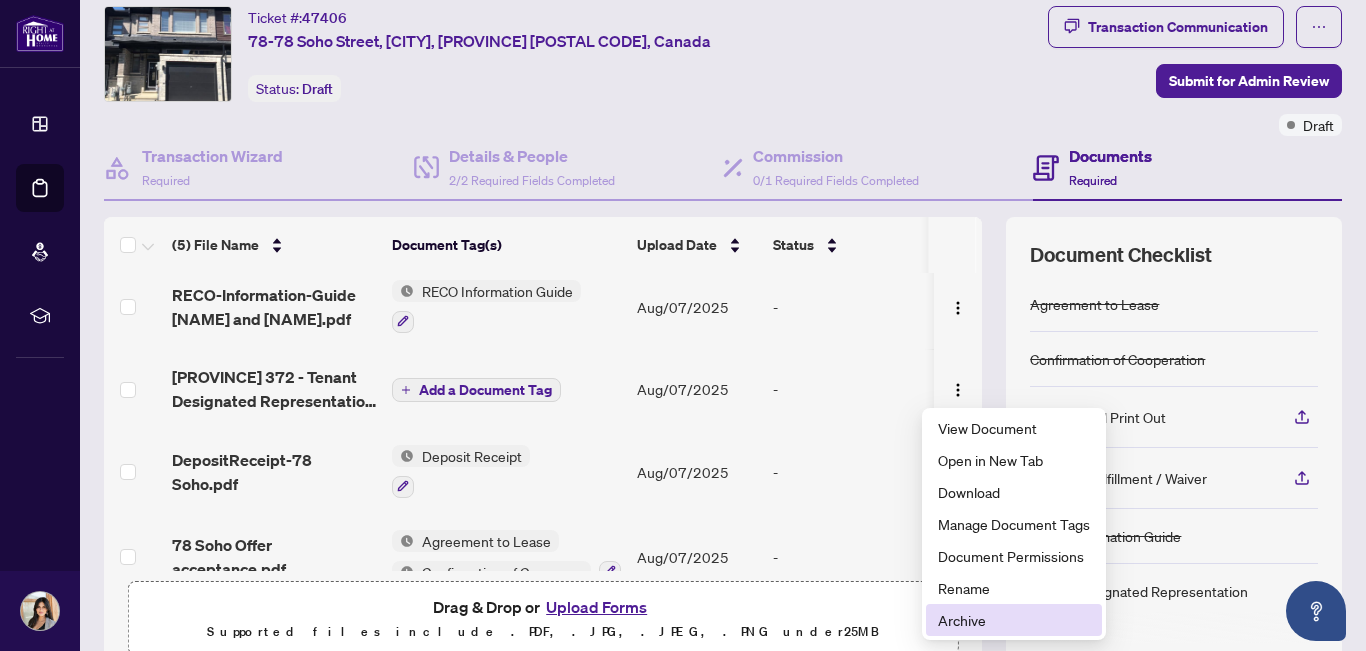 click on "Archive" at bounding box center [1014, 620] 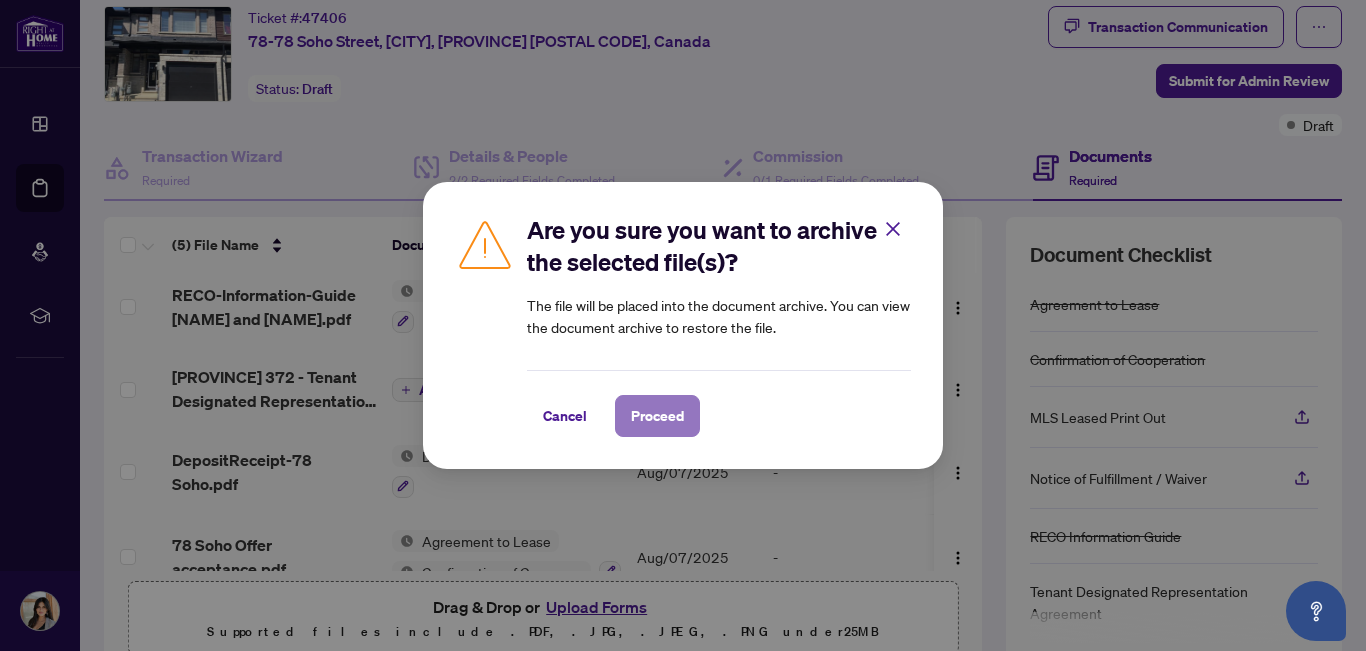 click on "Proceed" at bounding box center [657, 416] 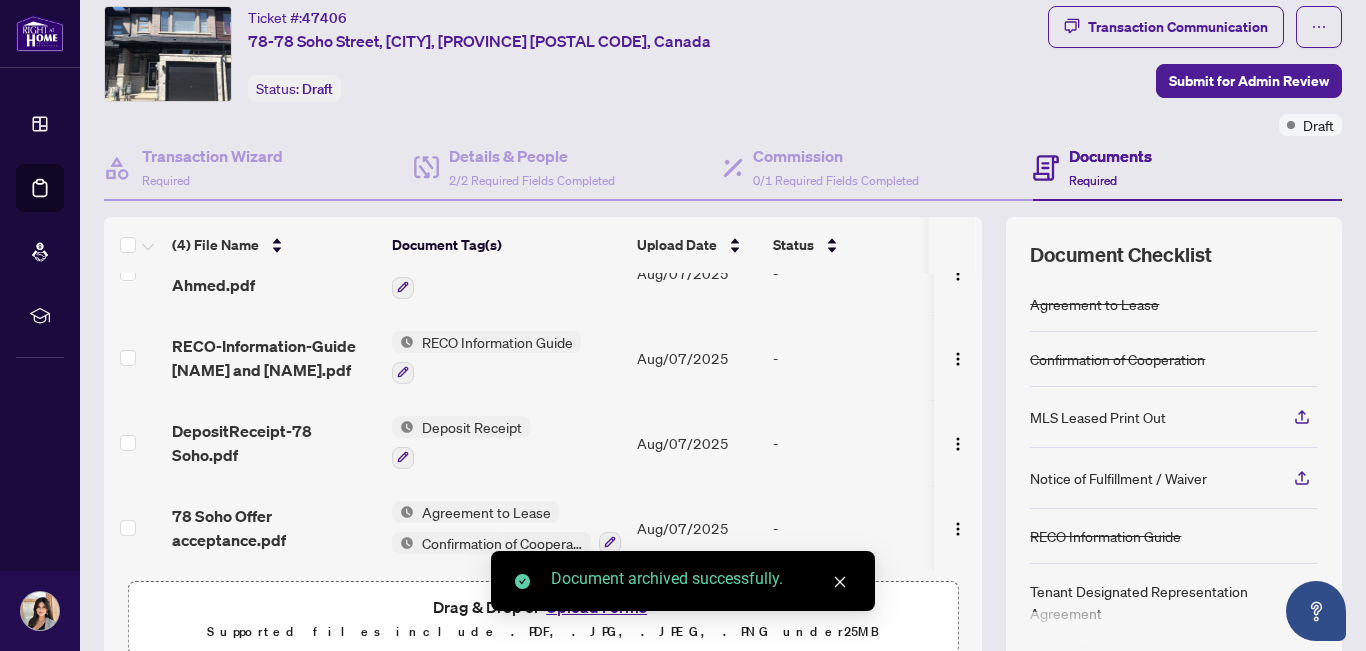 scroll, scrollTop: 47, scrollLeft: 0, axis: vertical 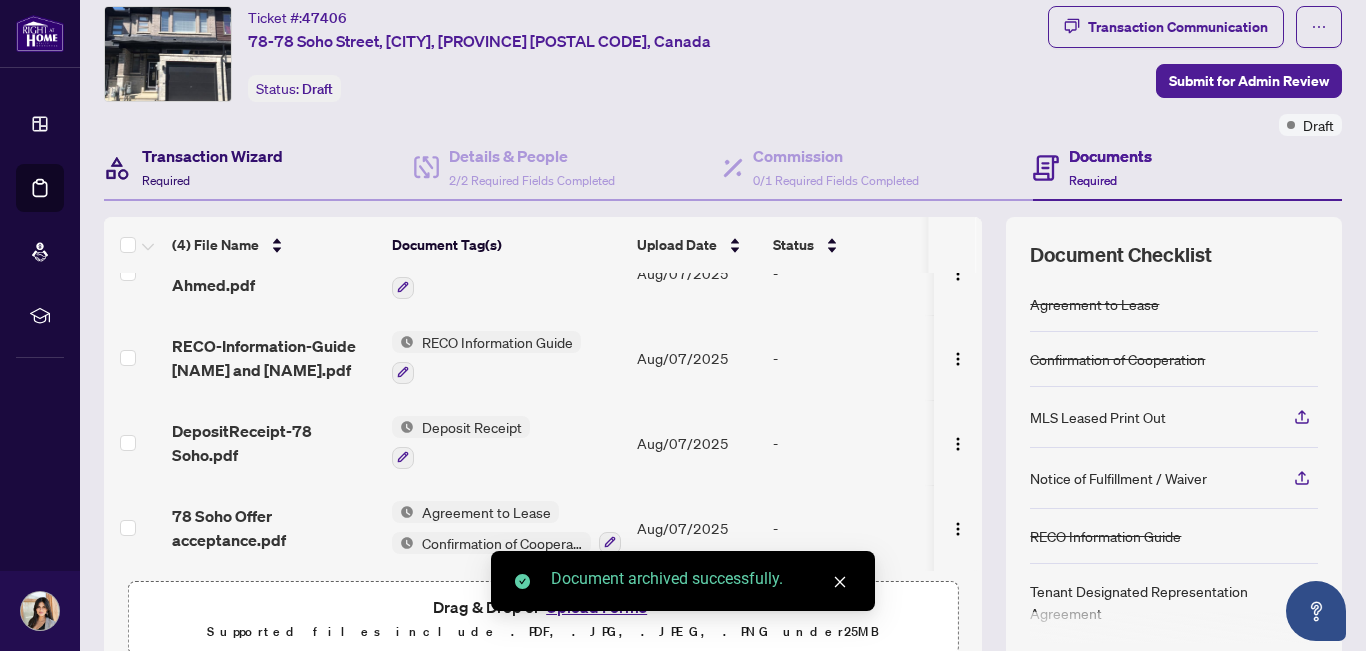click on "Transaction Wizard" at bounding box center [212, 156] 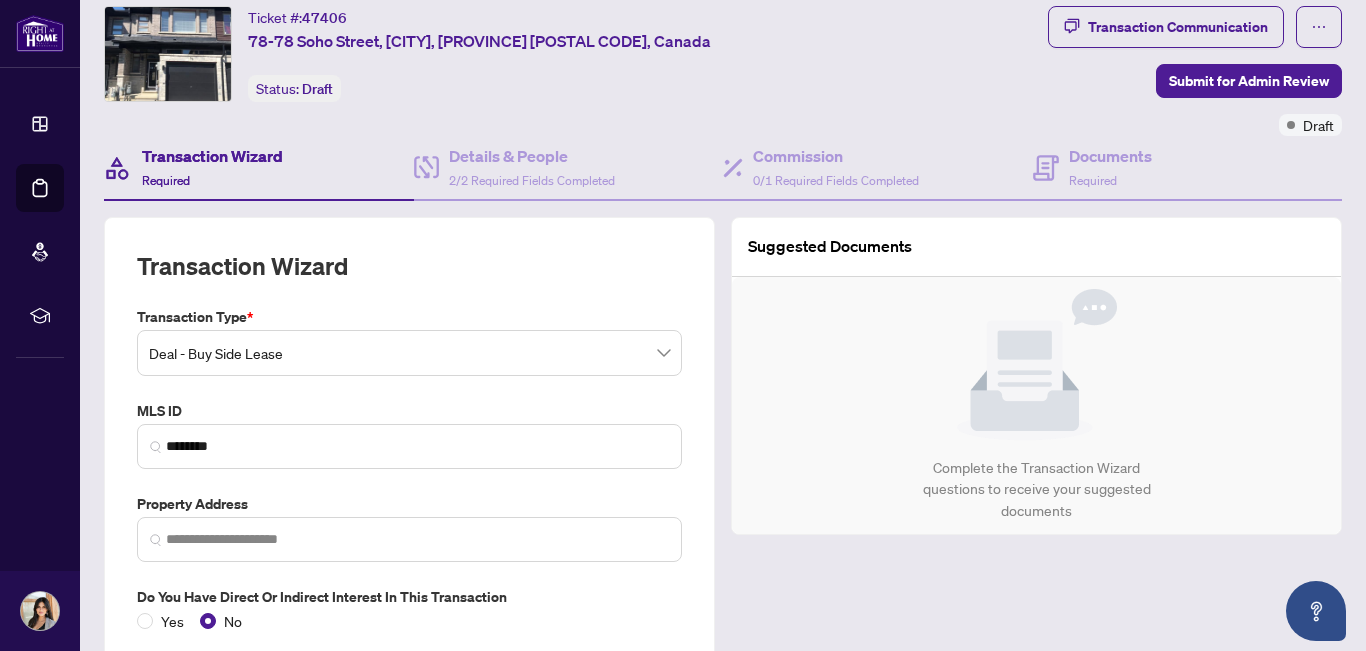 type on "**********" 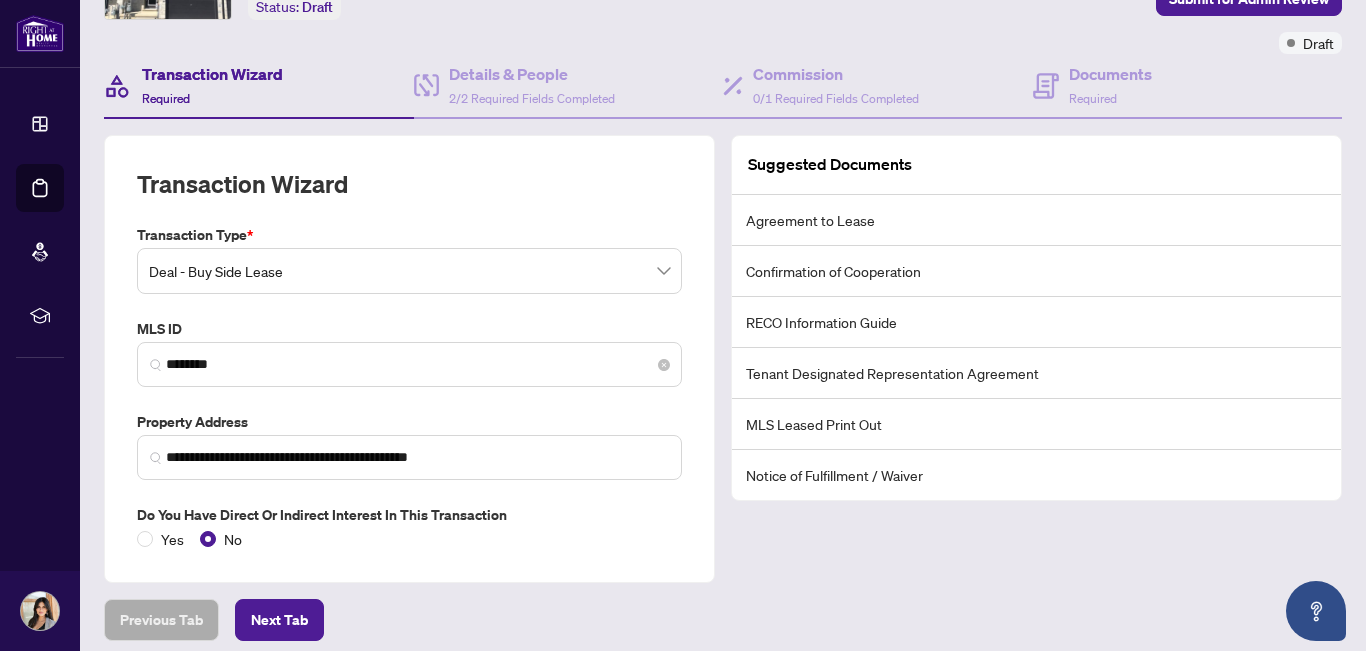 scroll, scrollTop: 0, scrollLeft: 0, axis: both 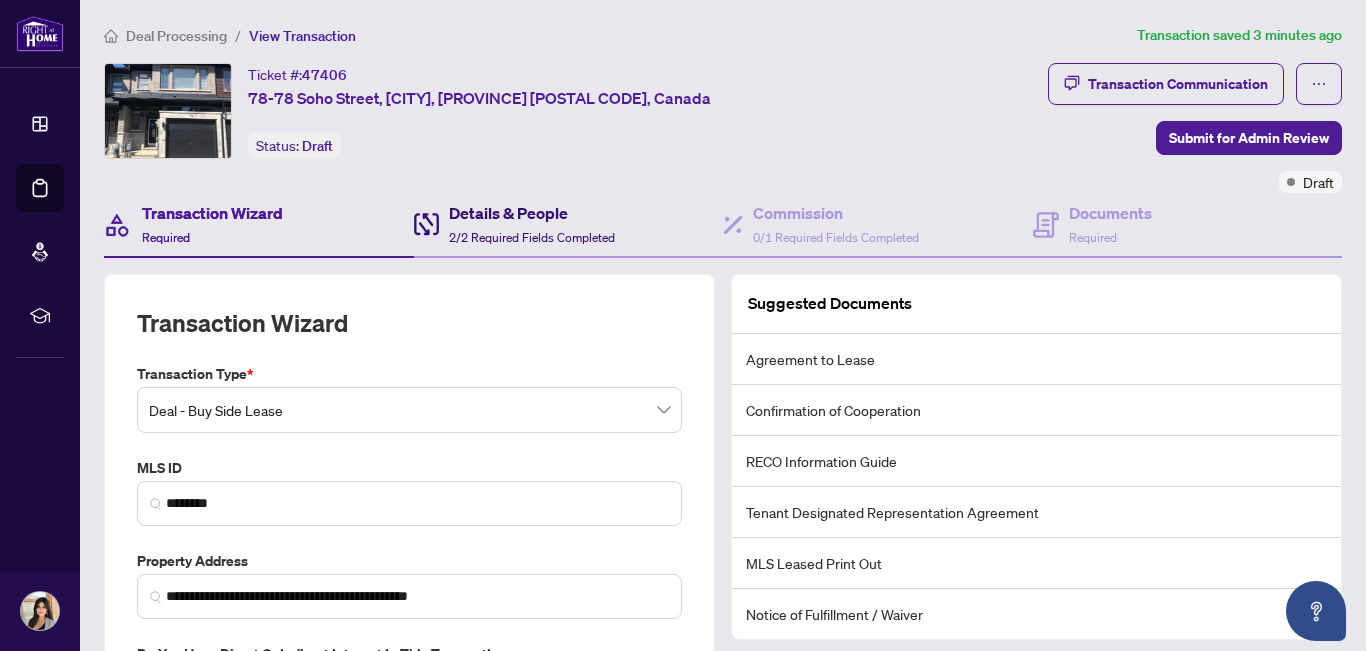 click on "2/2 Required Fields Completed" at bounding box center [532, 237] 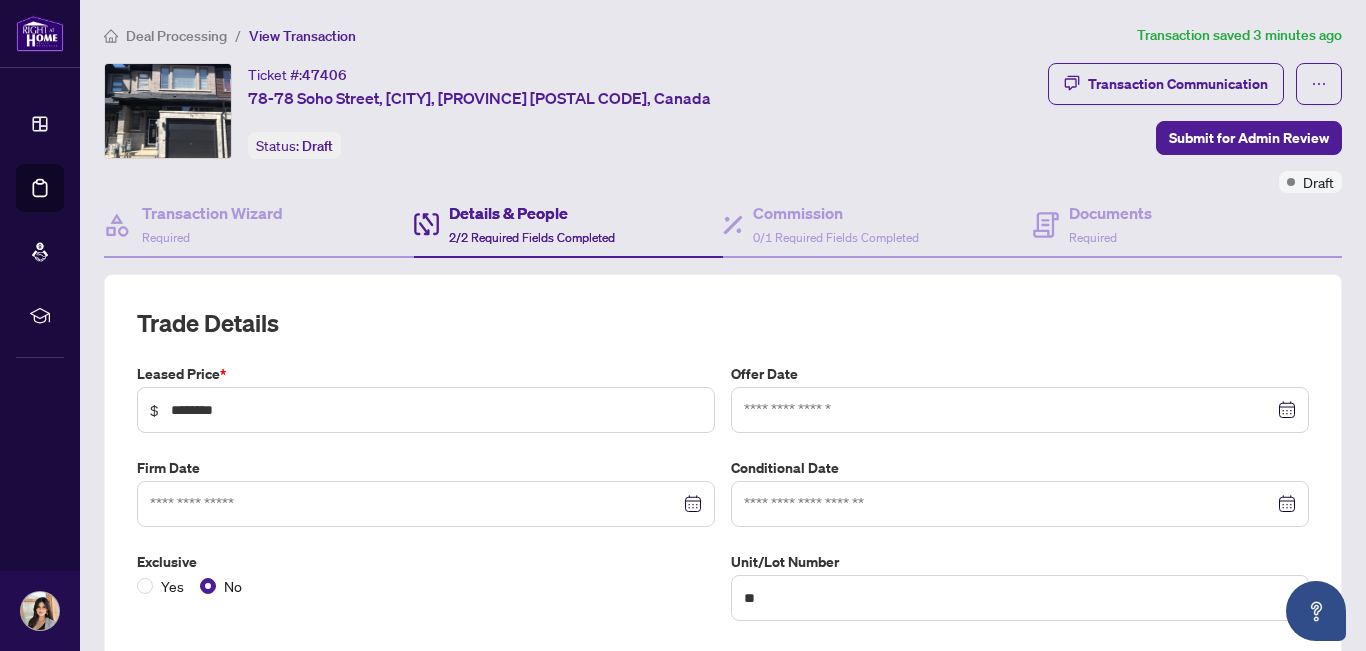type on "**********" 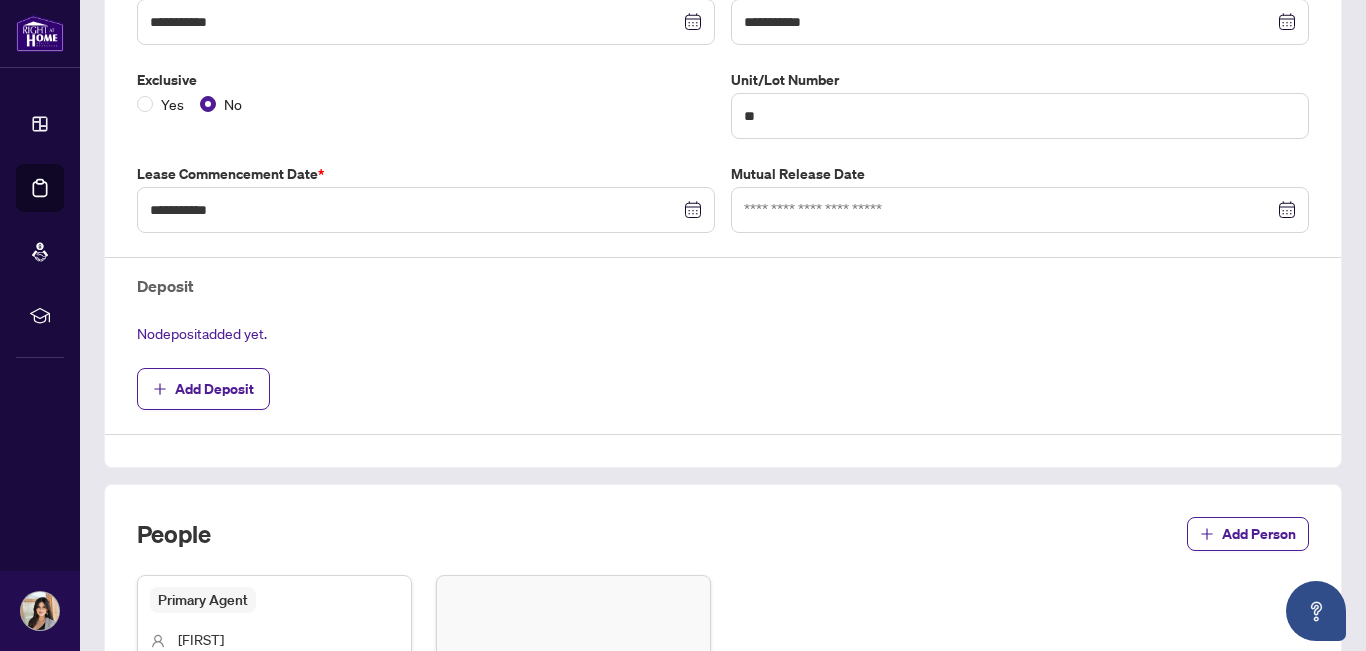 scroll, scrollTop: 483, scrollLeft: 0, axis: vertical 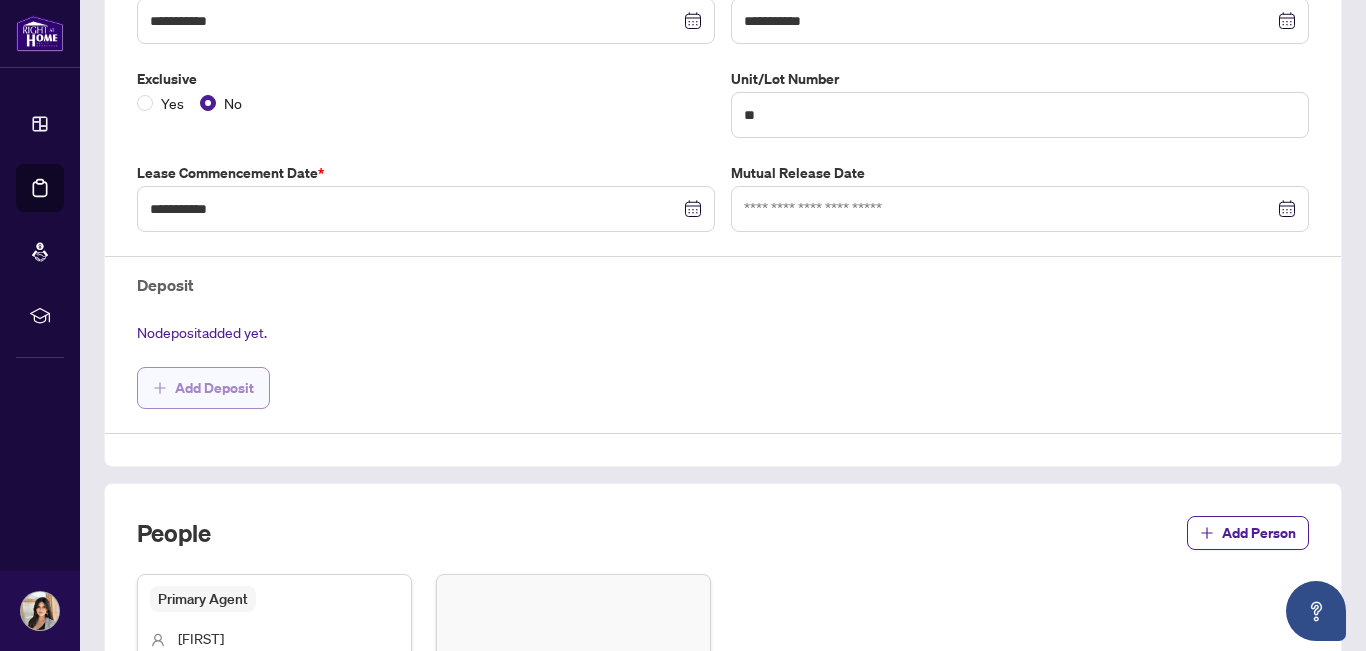 click on "Add Deposit" at bounding box center (214, 388) 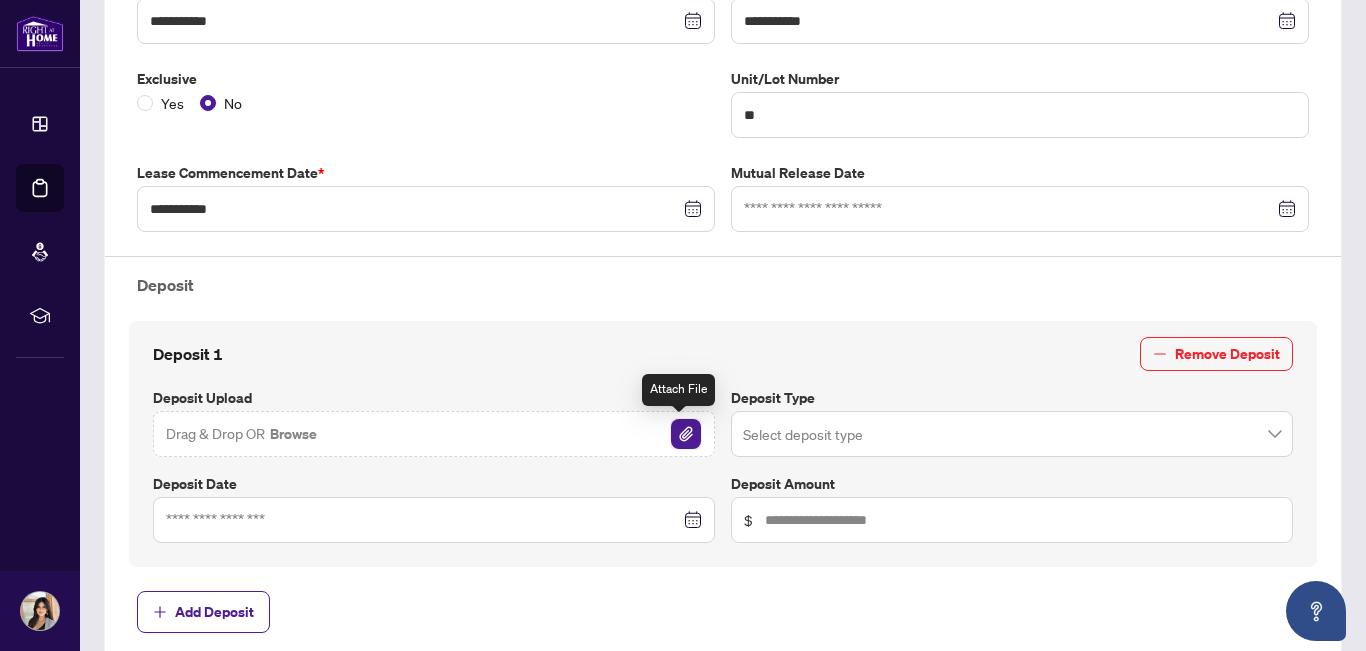 click at bounding box center [686, 434] 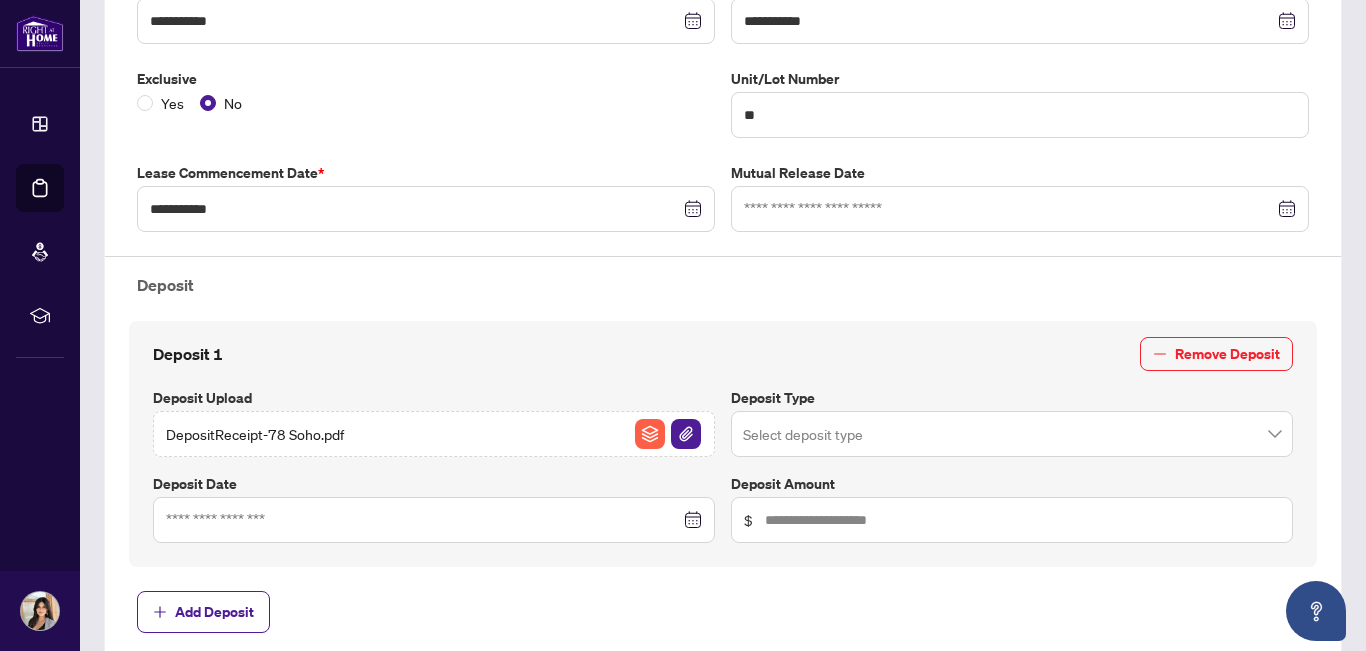 click at bounding box center (1012, 434) 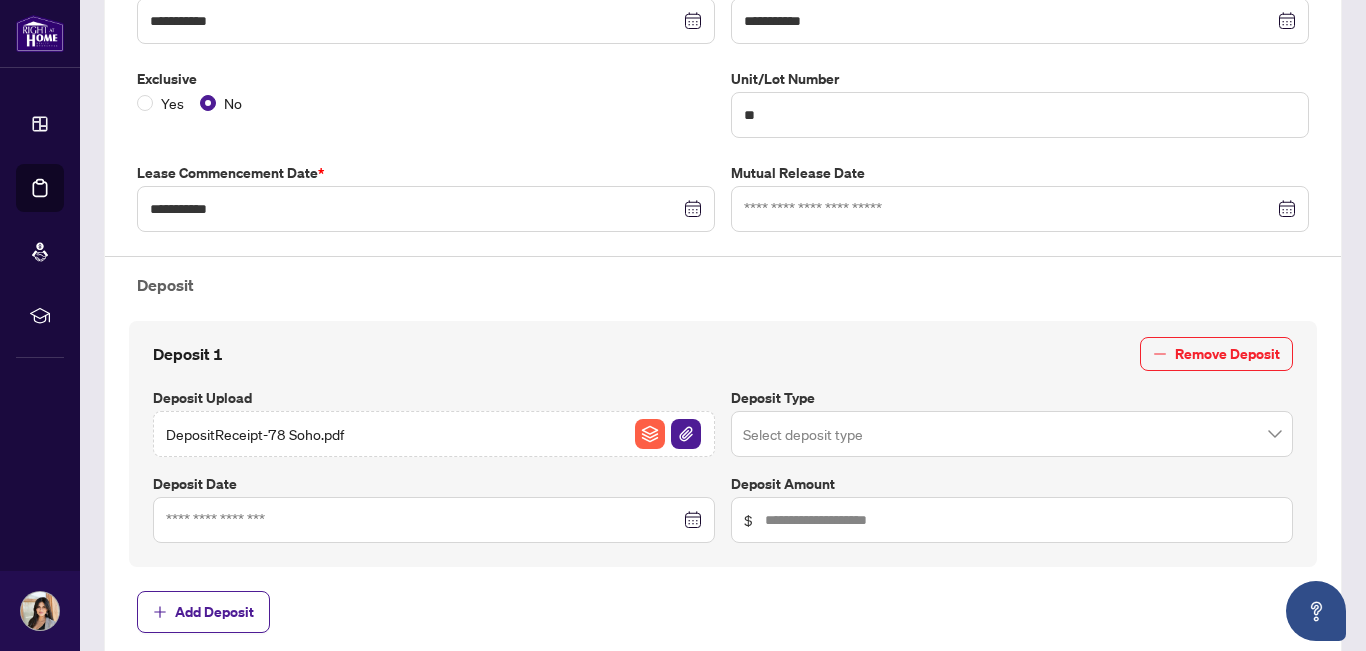 click on "Deposit 1 Remove Deposit" at bounding box center [723, 354] 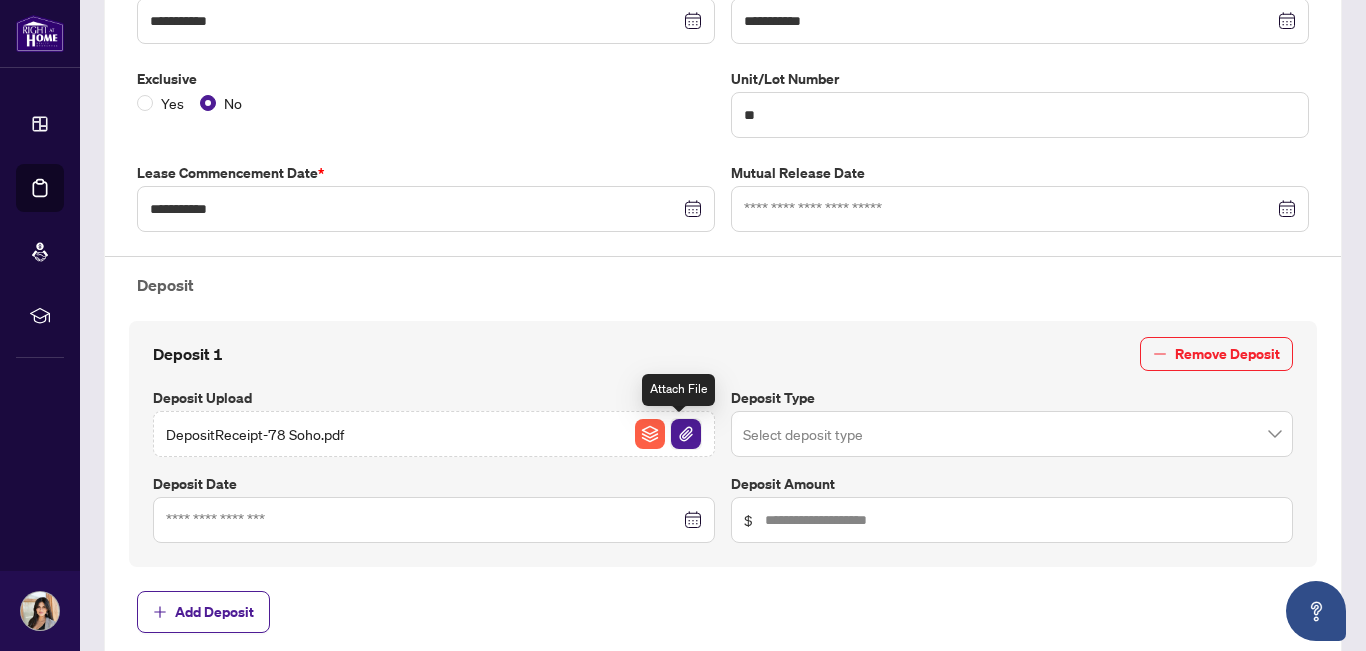 click at bounding box center (686, 434) 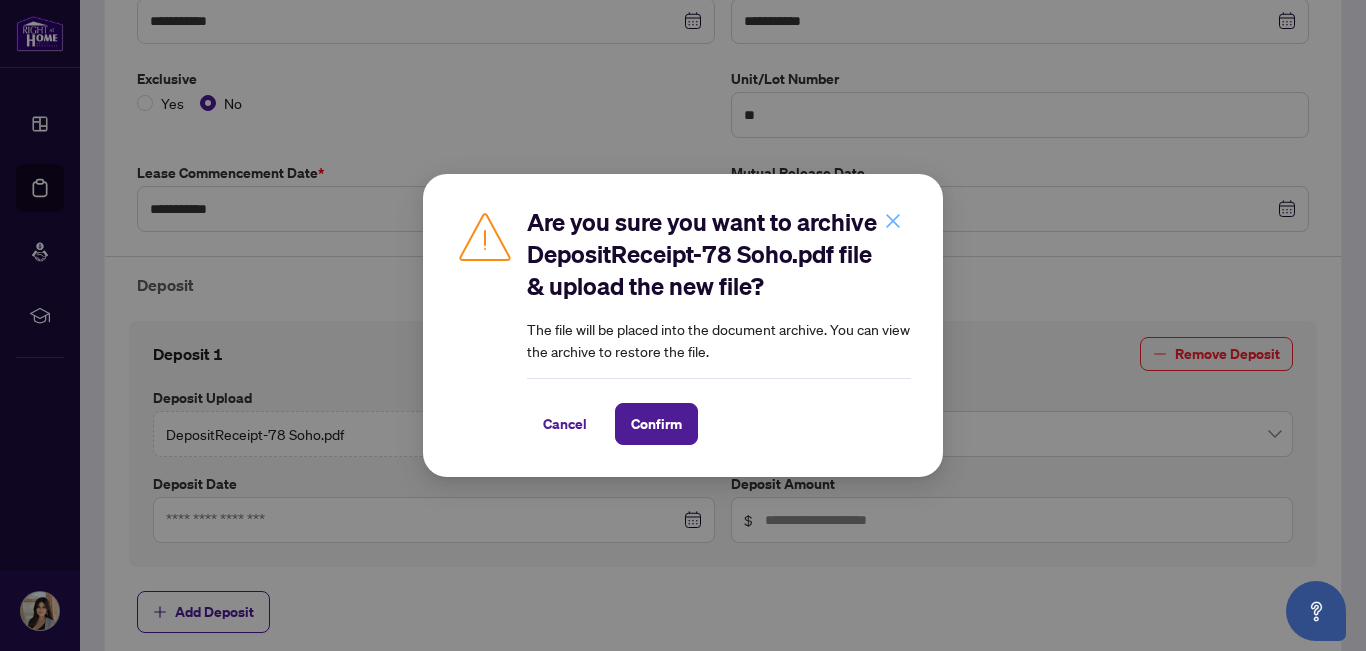 click at bounding box center [893, 221] 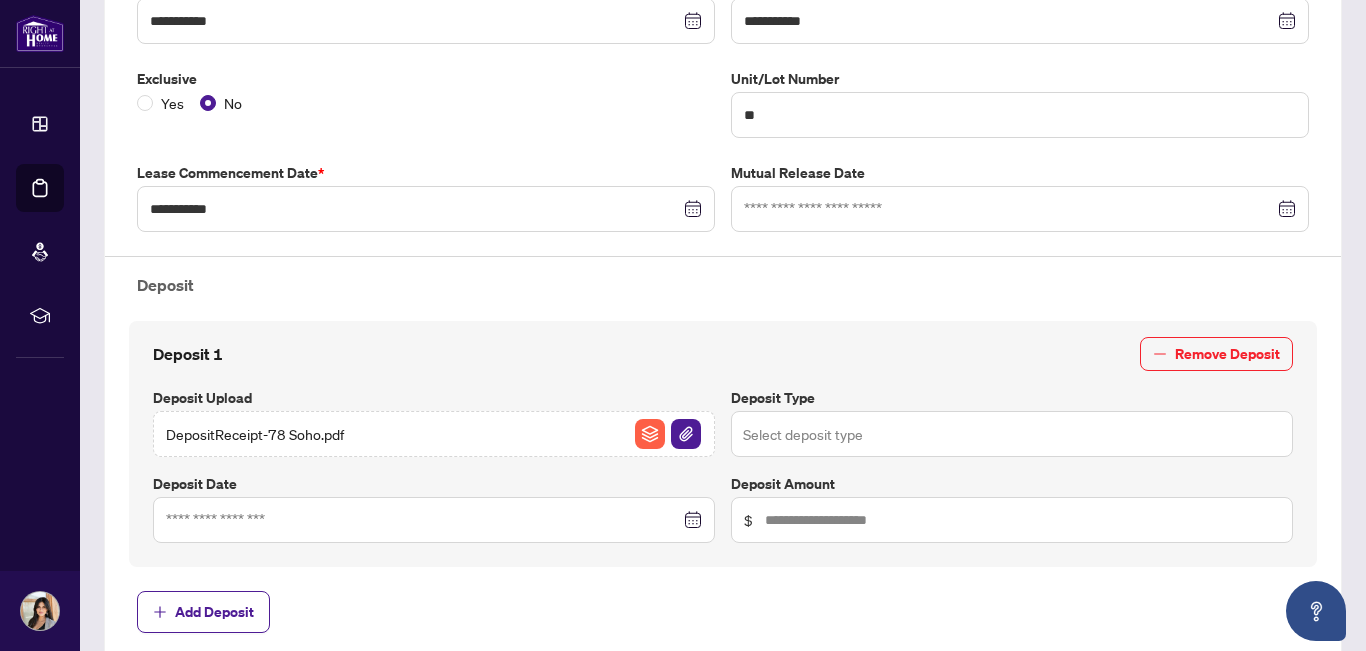 click at bounding box center (1012, 434) 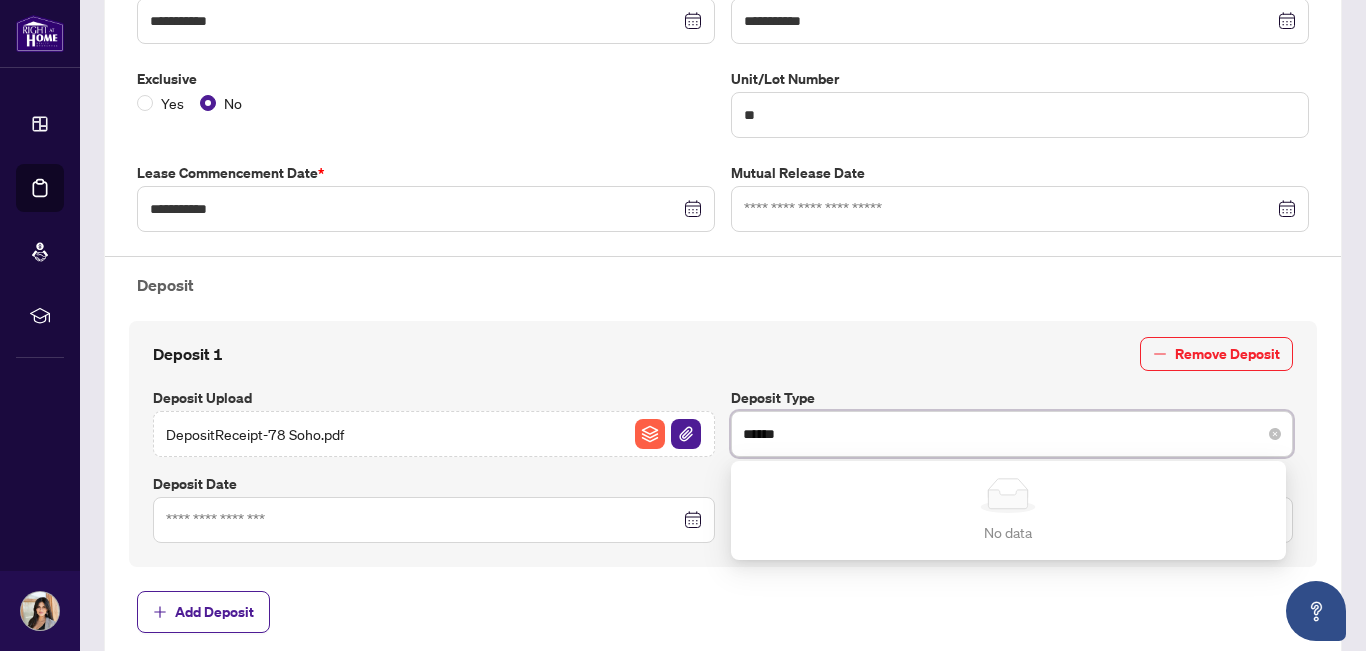 type on "*******" 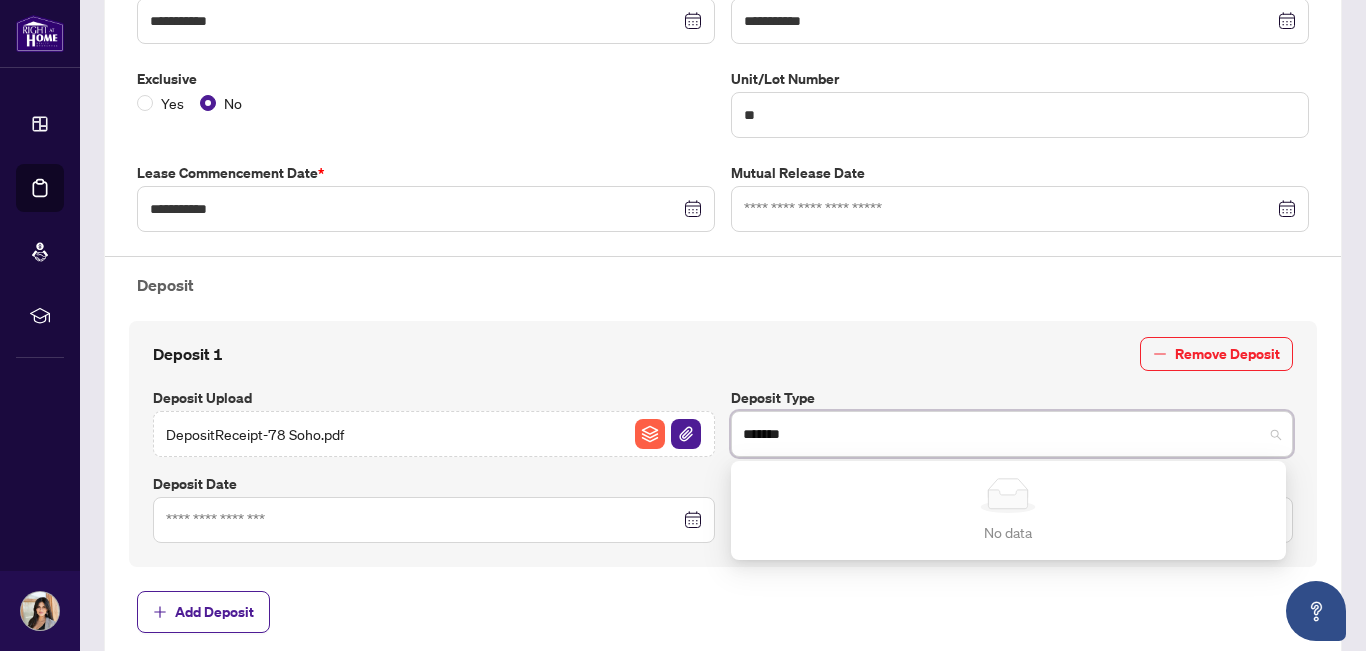 type 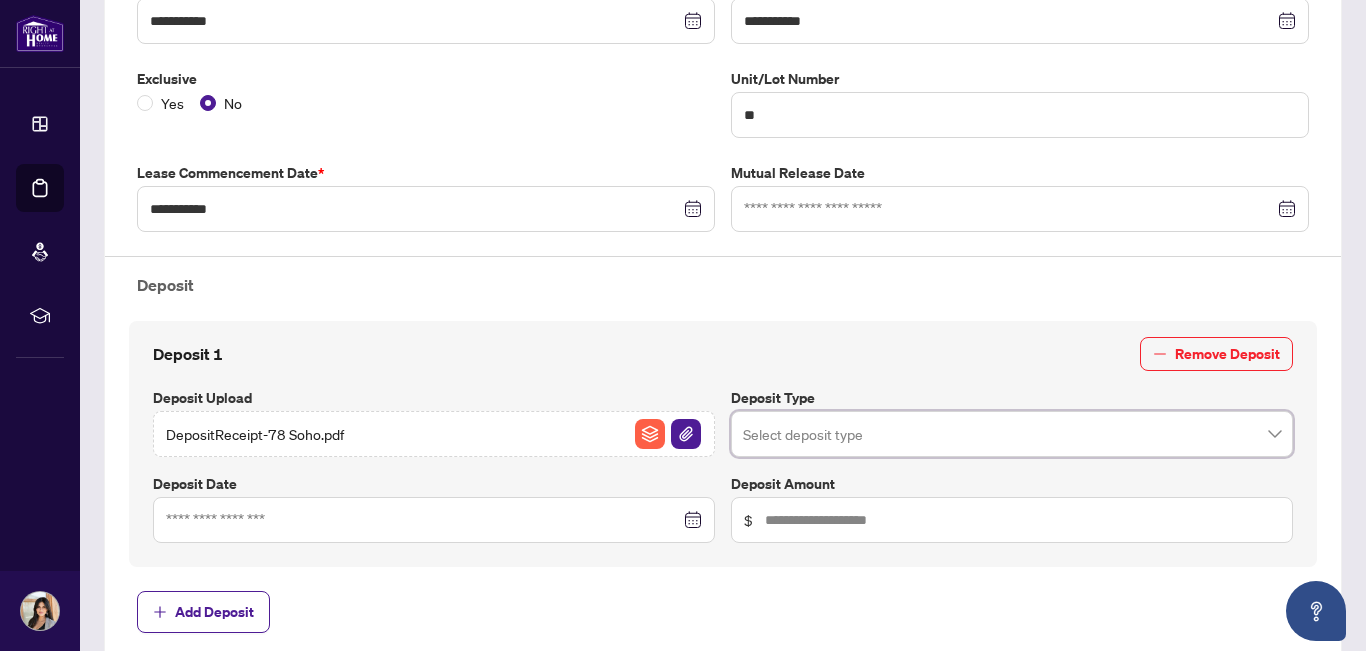 click at bounding box center (434, 520) 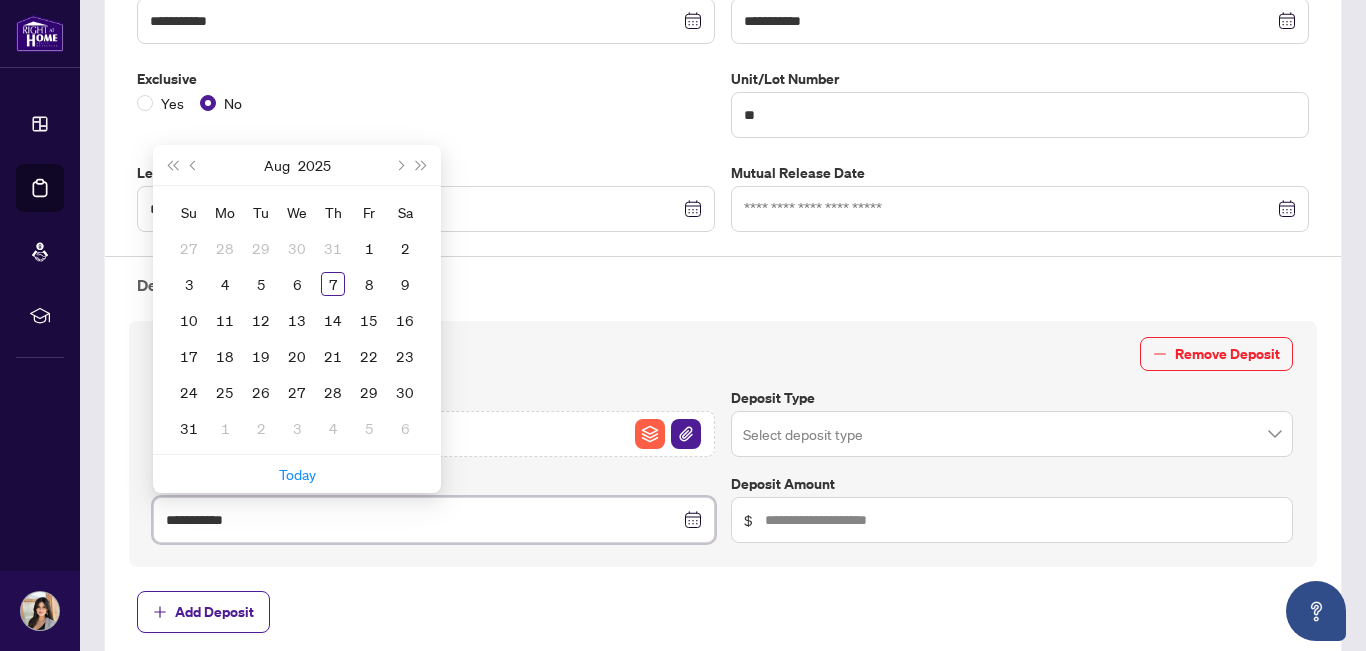 type on "**********" 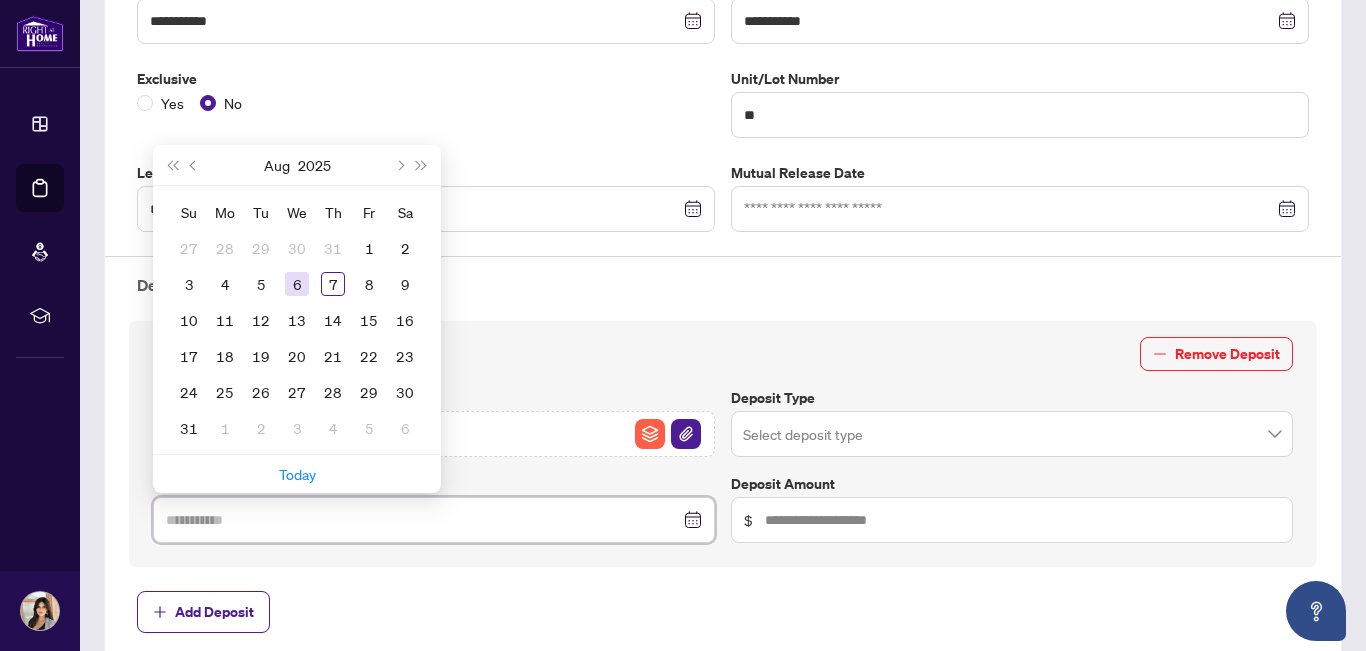 type on "**********" 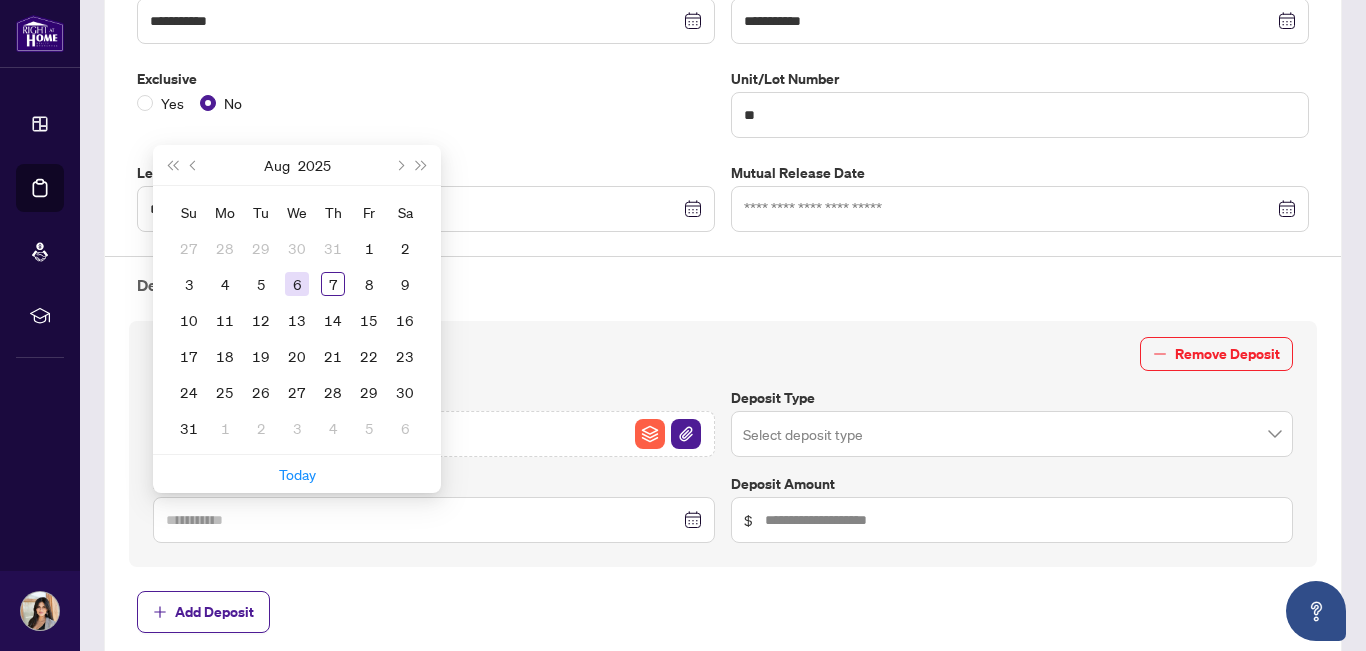 click on "6" at bounding box center (297, 284) 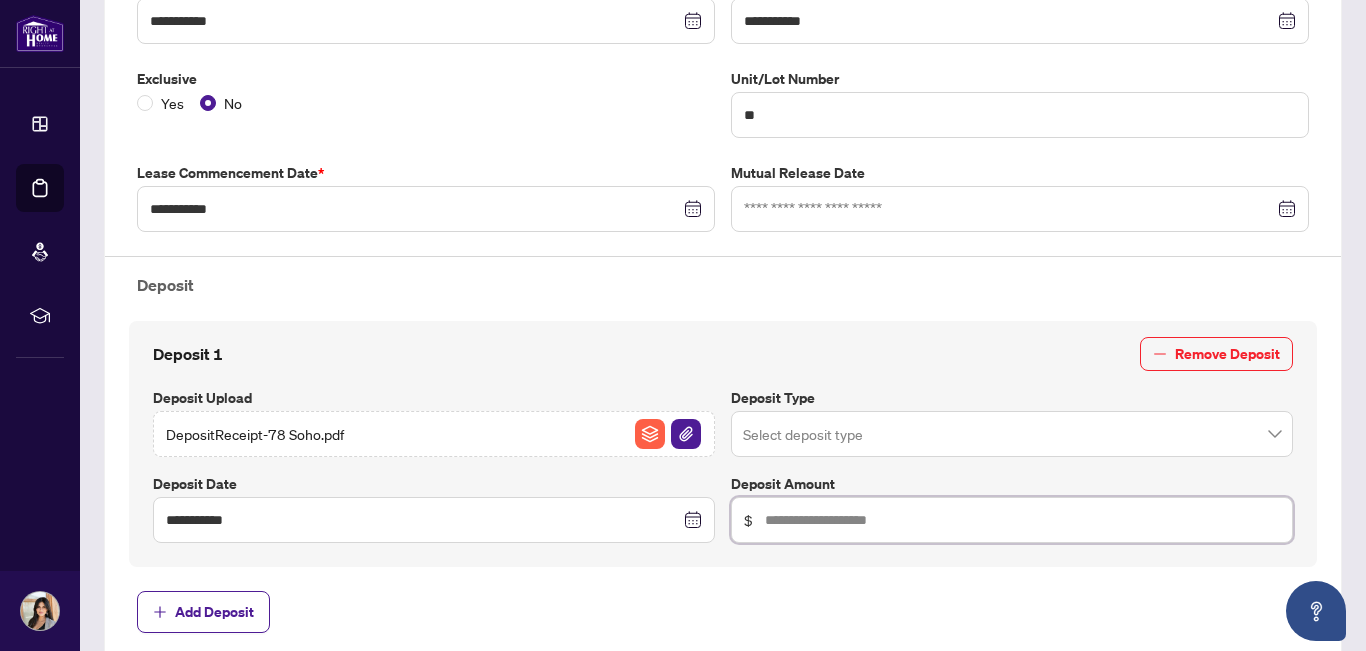 click at bounding box center [1022, 520] 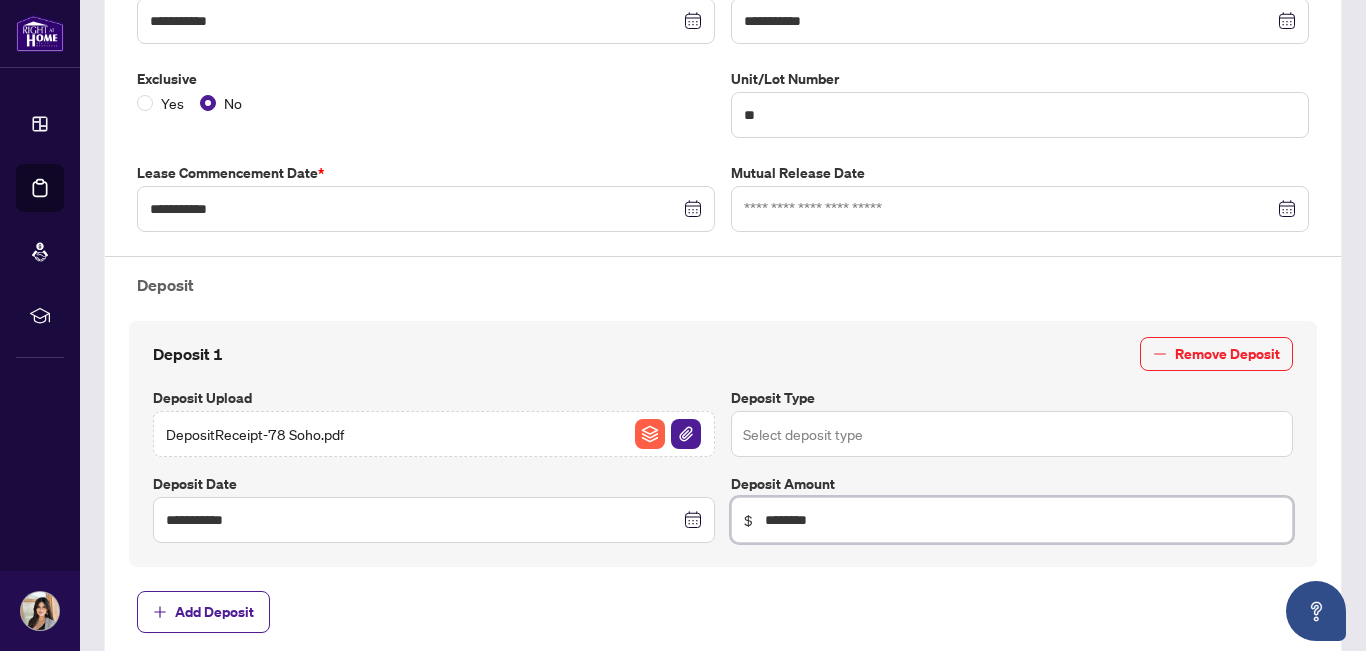 type on "********" 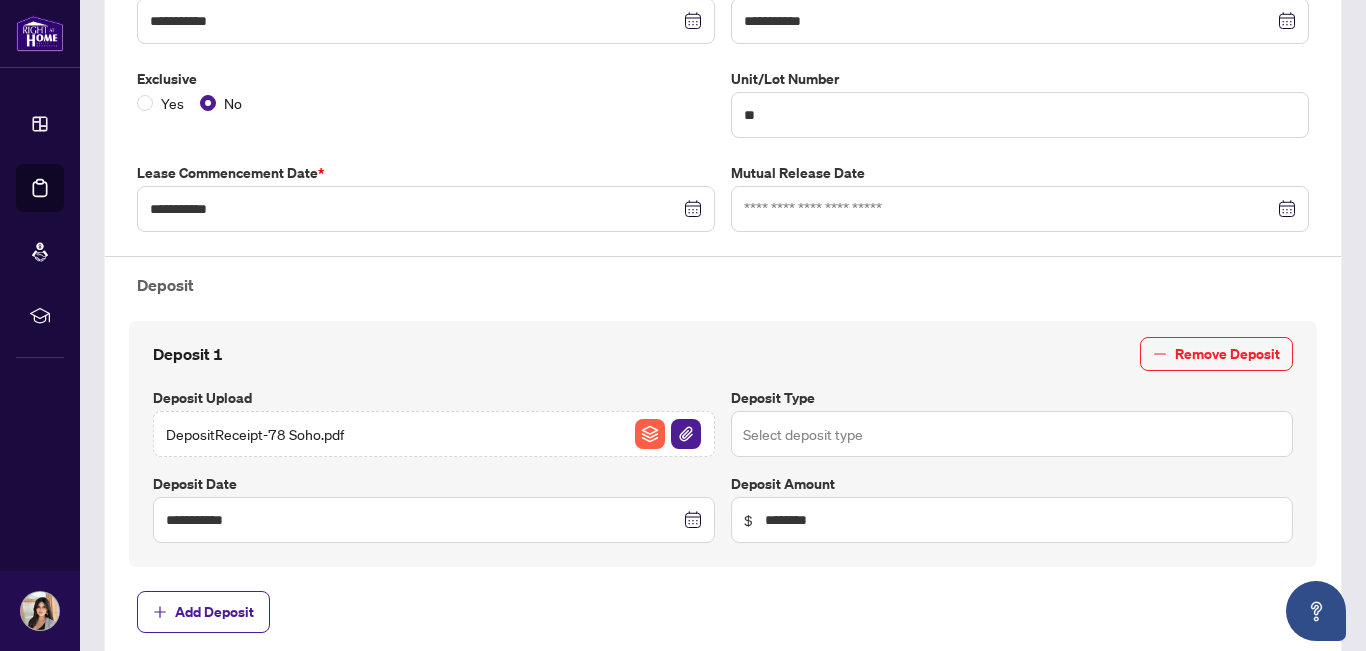 click at bounding box center [1012, 434] 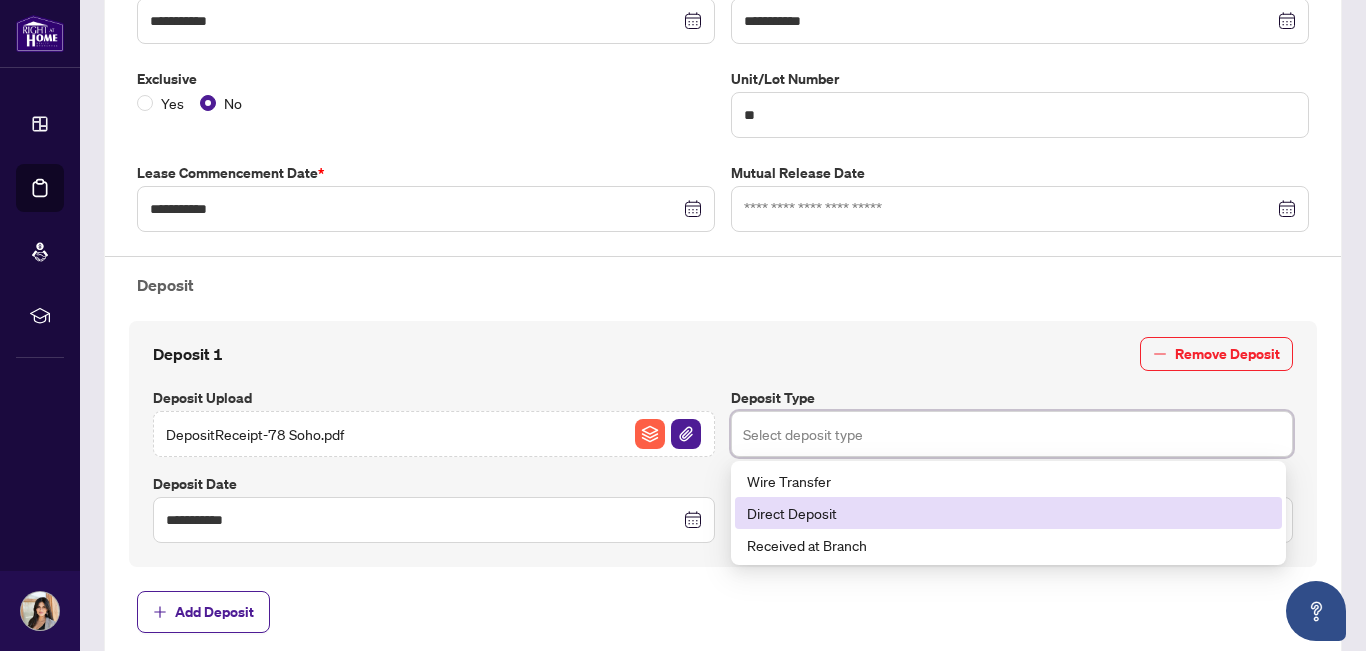click on "Direct Deposit" at bounding box center [1008, 513] 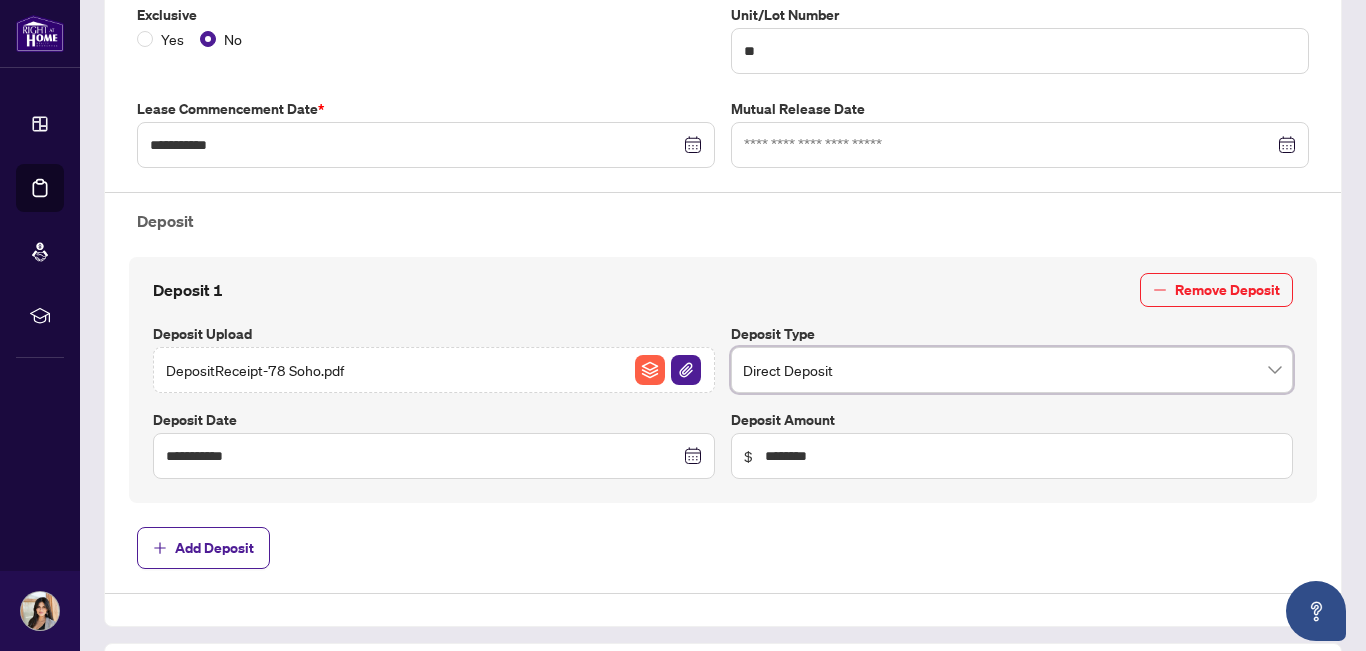 scroll, scrollTop: 562, scrollLeft: 0, axis: vertical 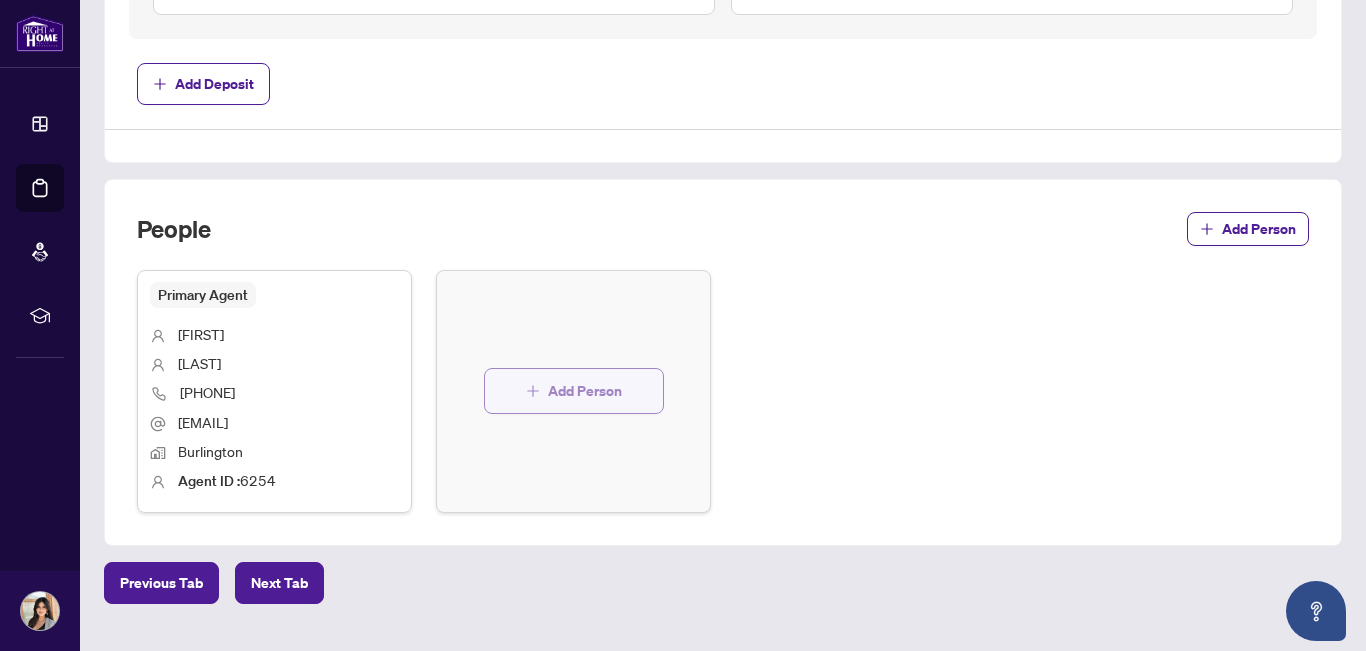 click on "Add Person" at bounding box center [585, 391] 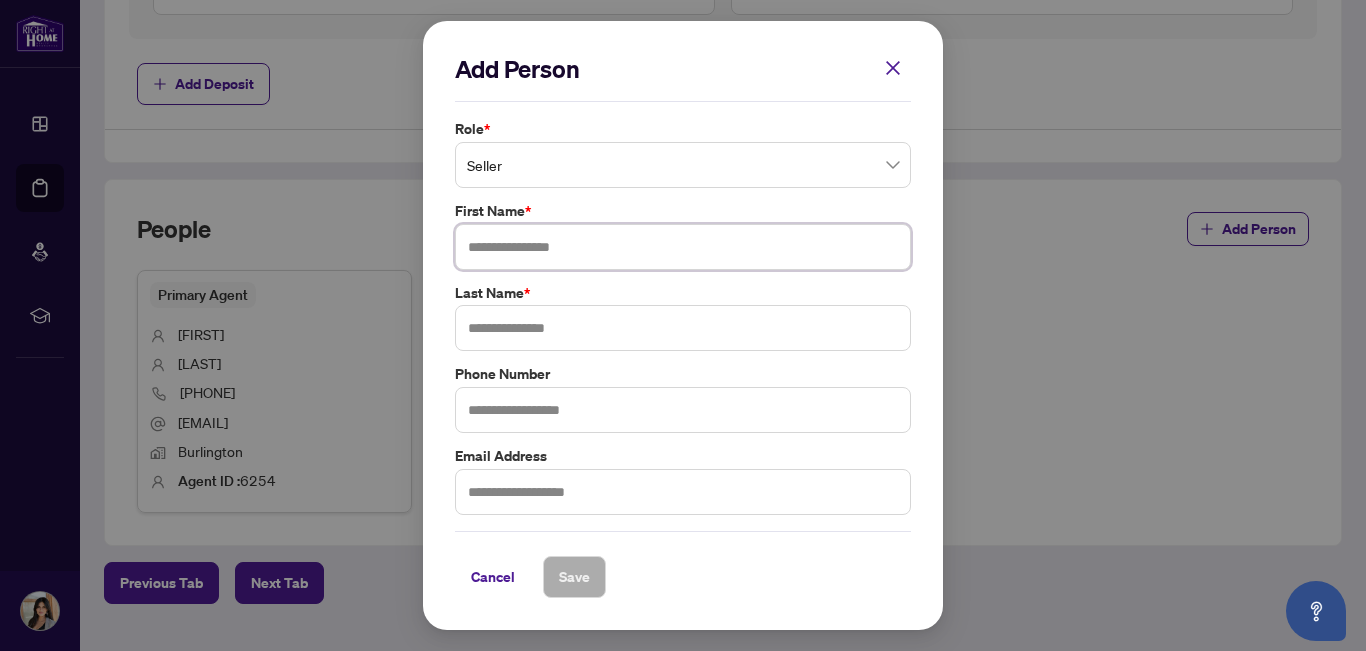 click at bounding box center [683, 247] 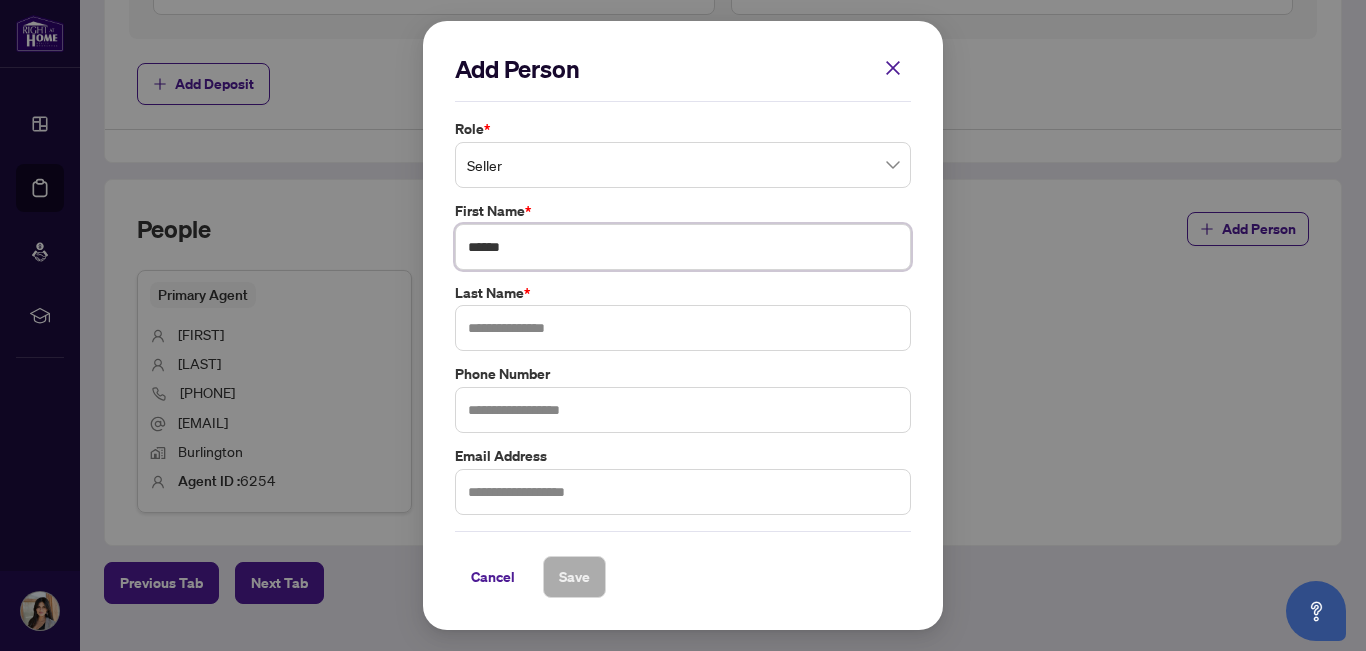 type on "******" 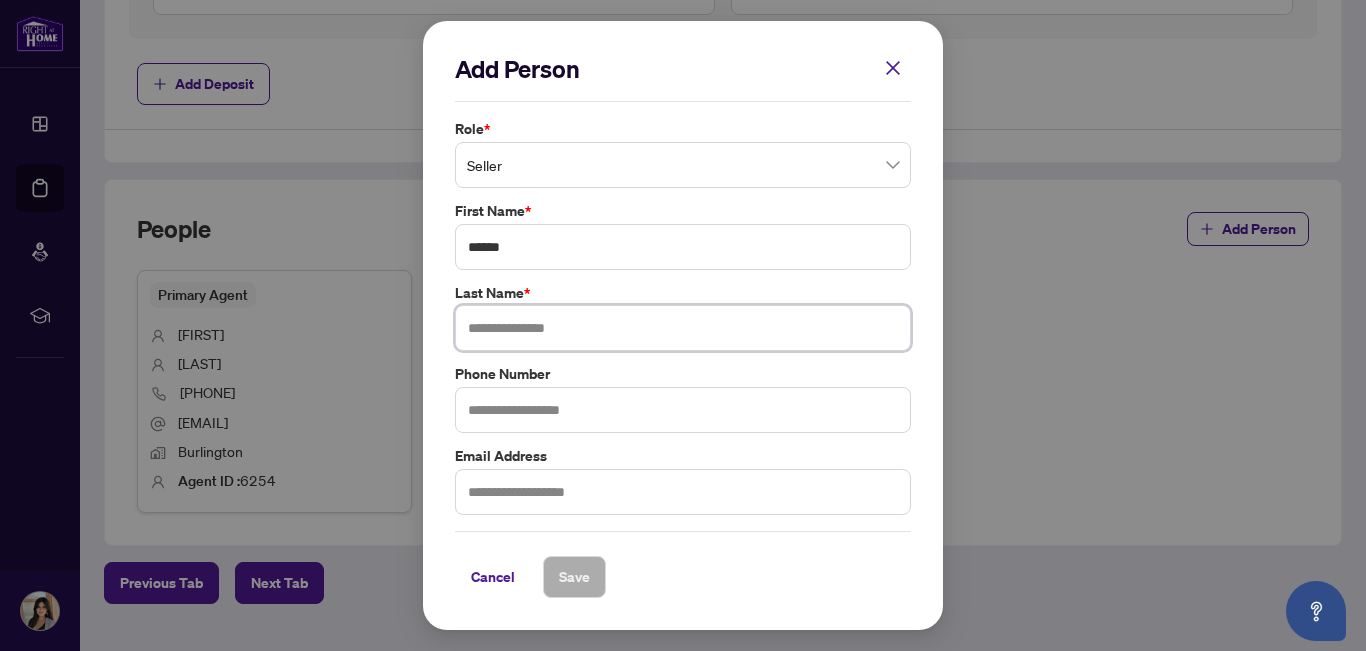 click at bounding box center [683, 328] 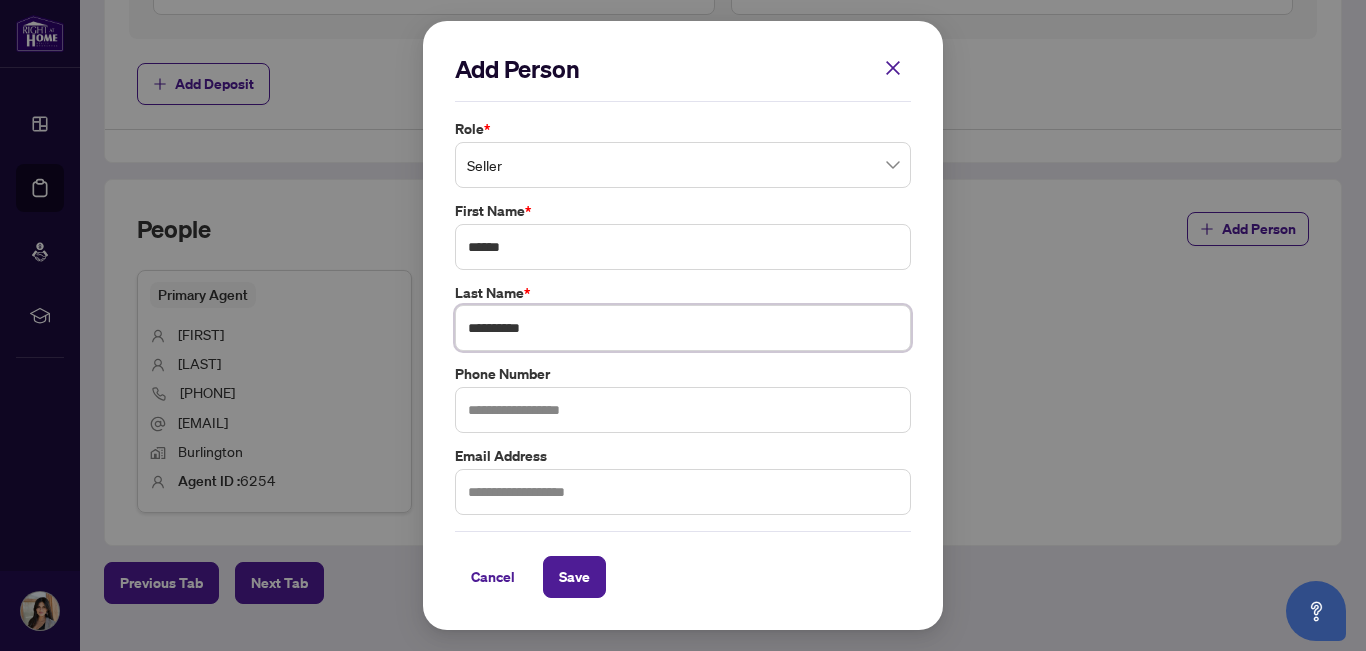 type on "**********" 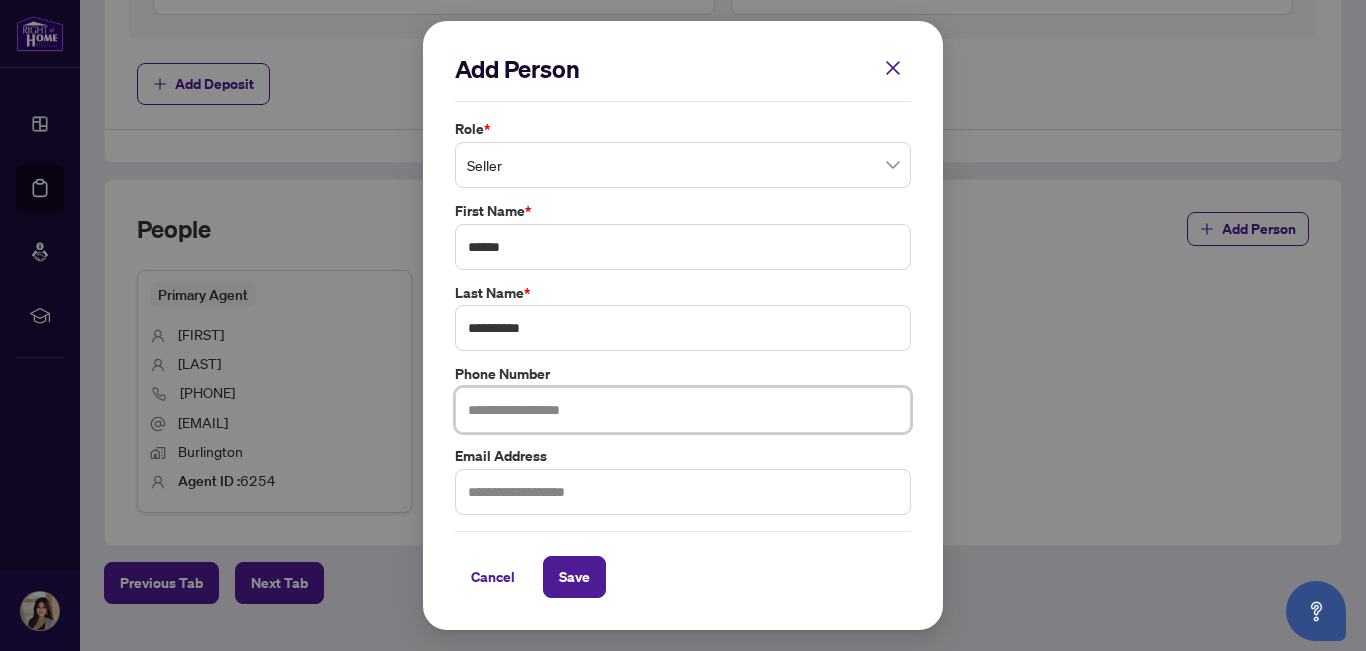 click at bounding box center (683, 410) 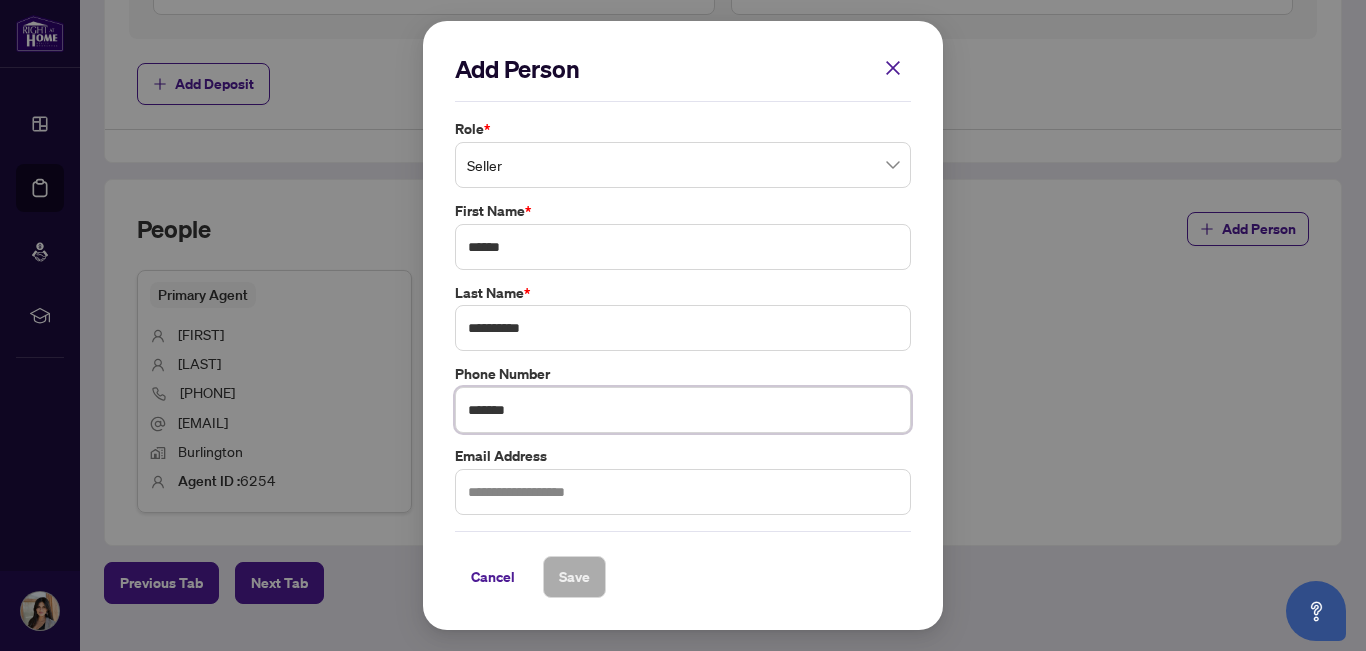 click on "*******" at bounding box center (683, 410) 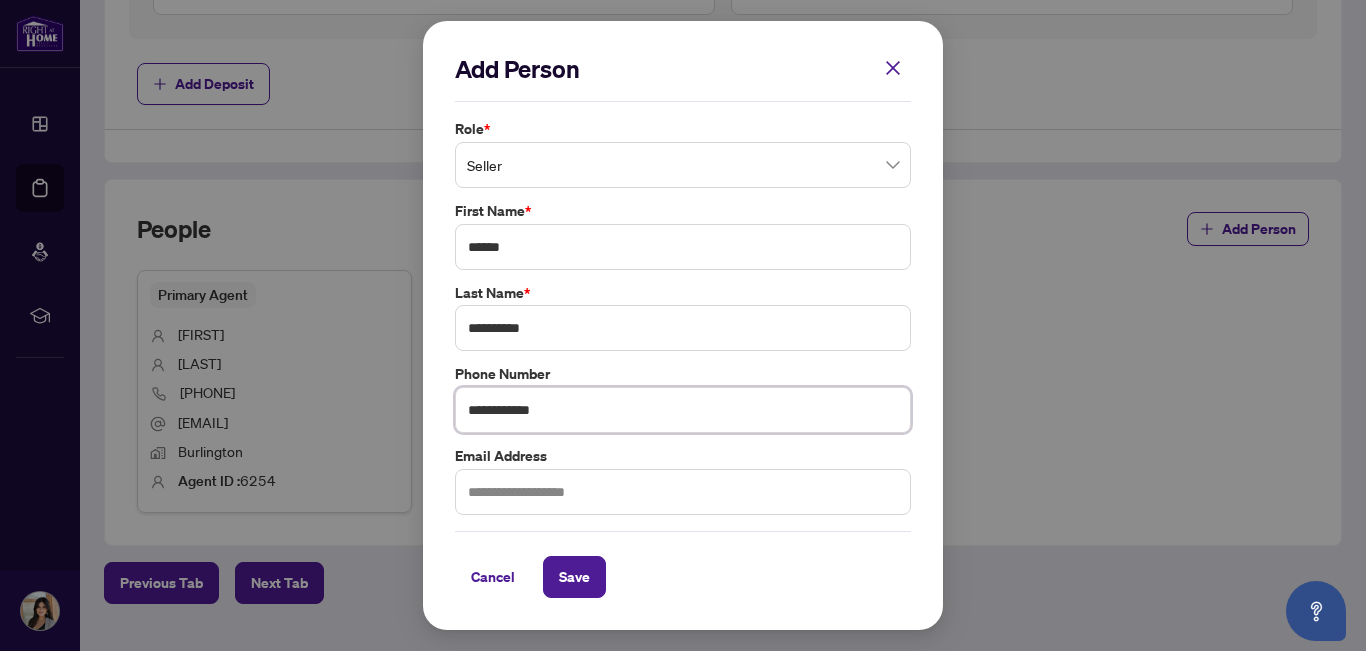 type on "**********" 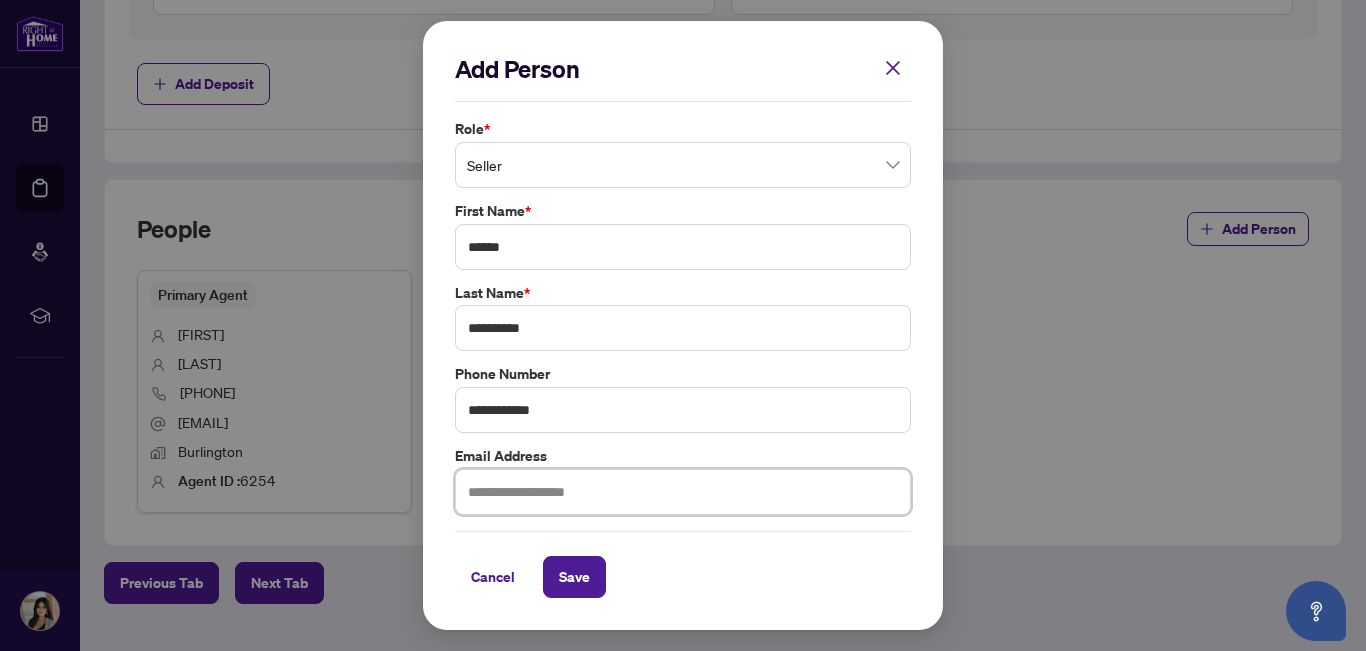 click at bounding box center [683, 492] 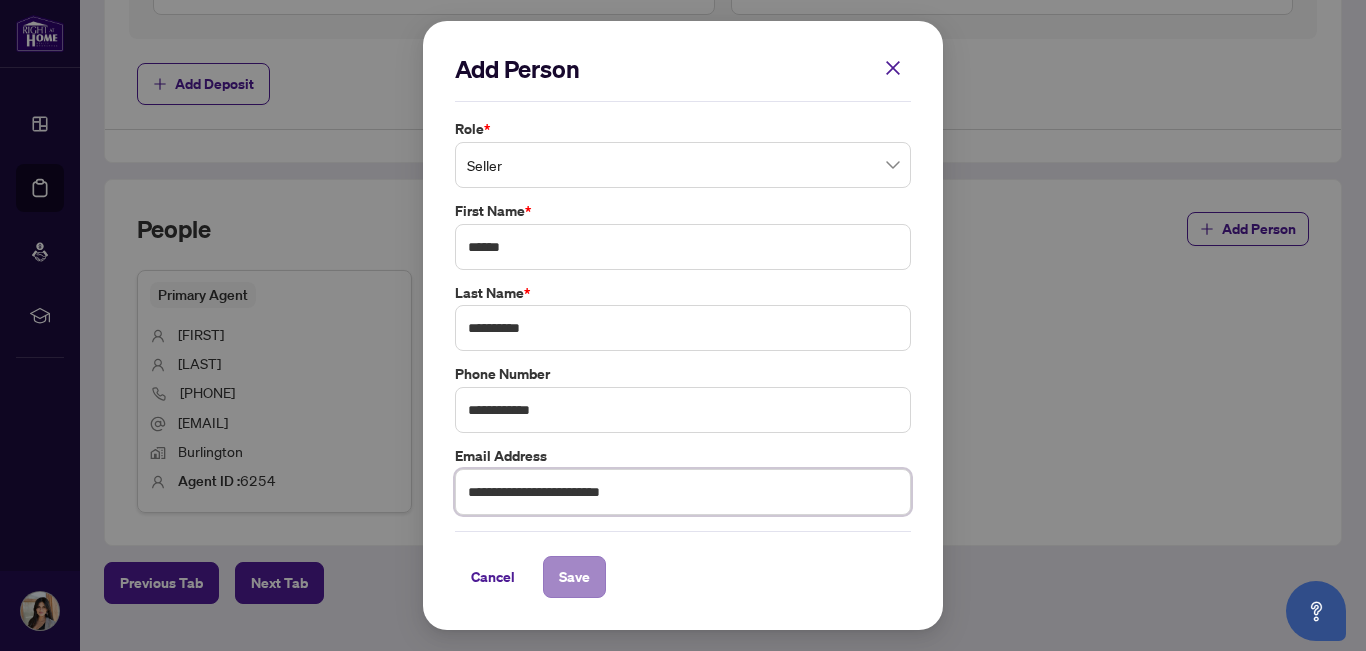 type on "**********" 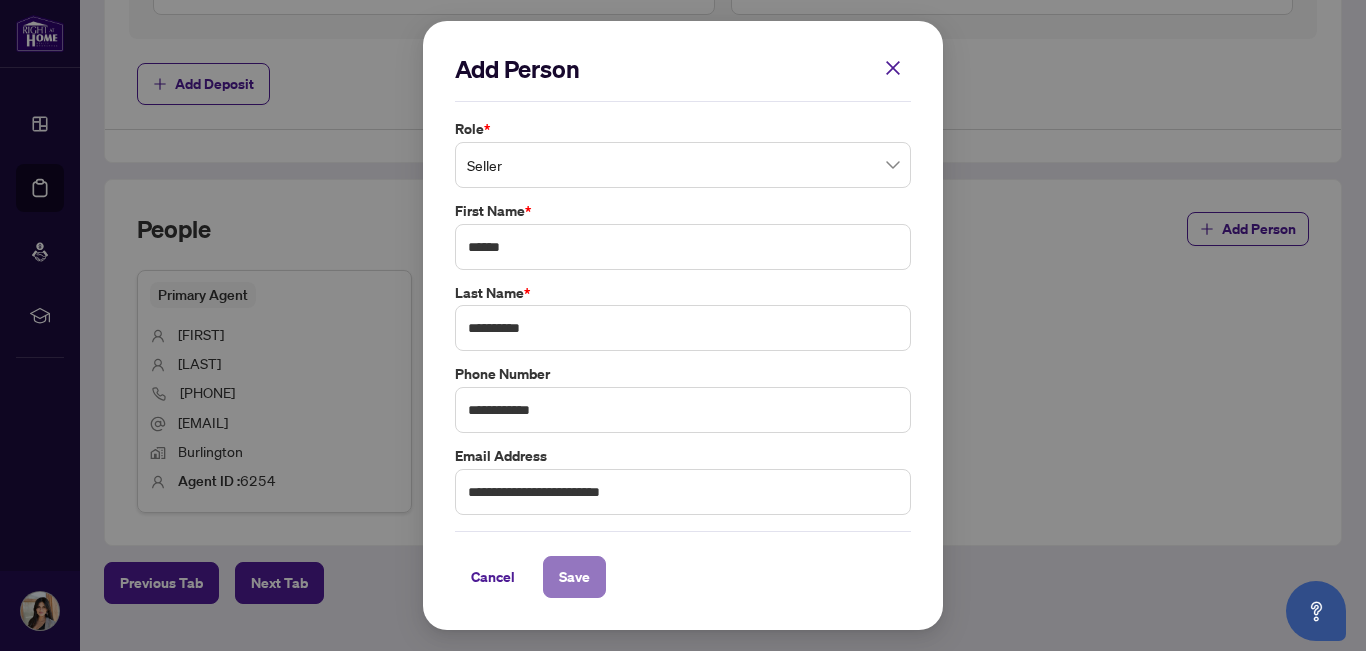 click on "Save" at bounding box center (574, 577) 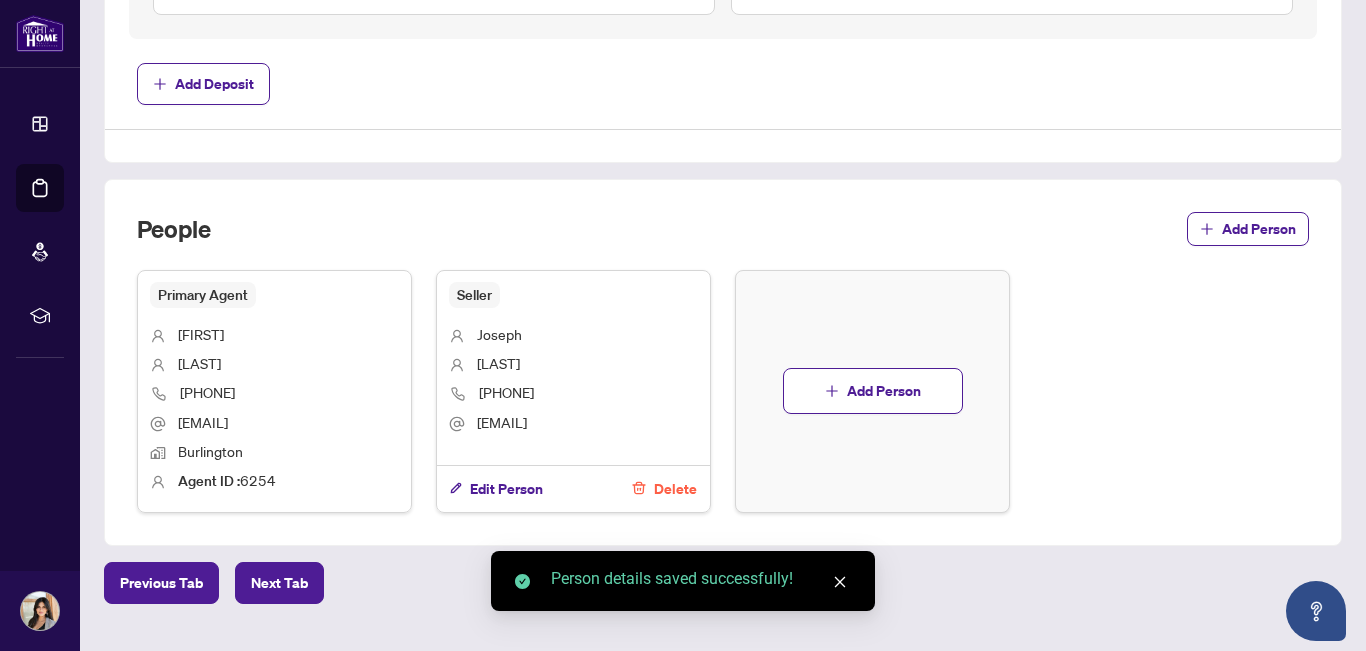 click on "Primary Agent     [LAST]     [LAST]
[PHONE]
[EMAIL]
[CITY]     Agent ID :  6254 Seller     [LAST]     [LAST]
[PHONE]
[EMAIL] Edit Person Delete Add Person" at bounding box center [723, 391] 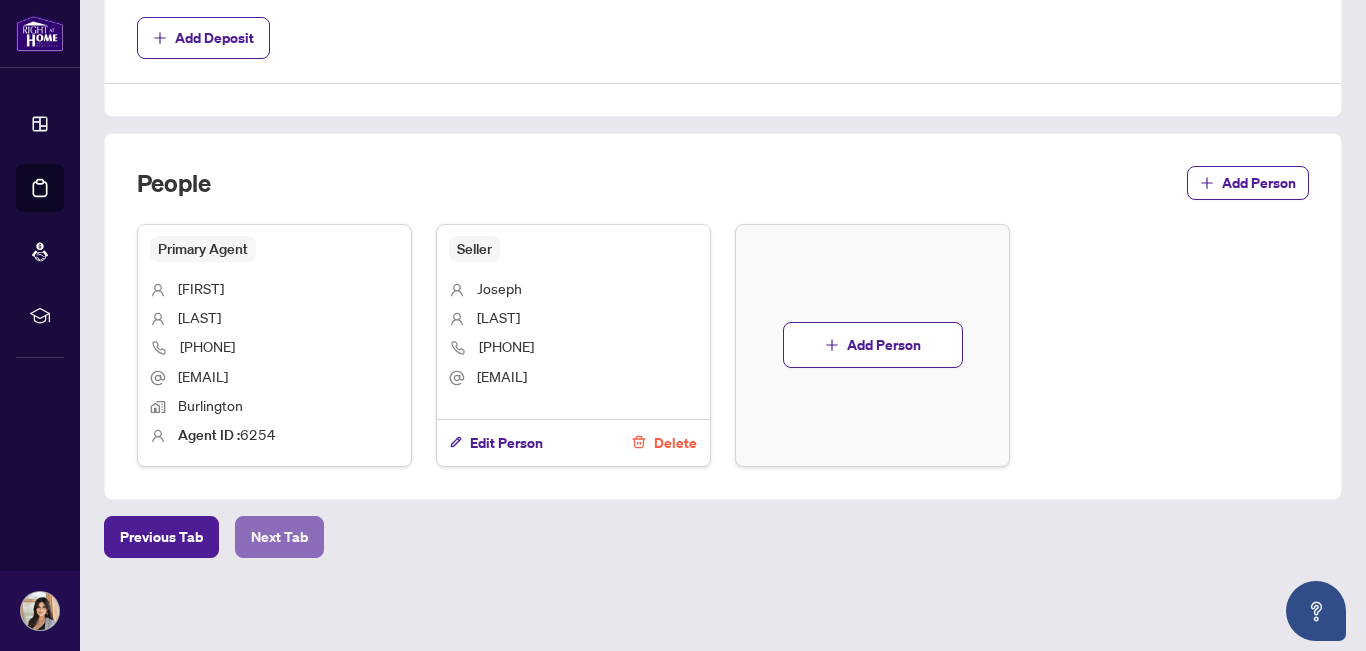 click on "Next Tab" at bounding box center (279, 537) 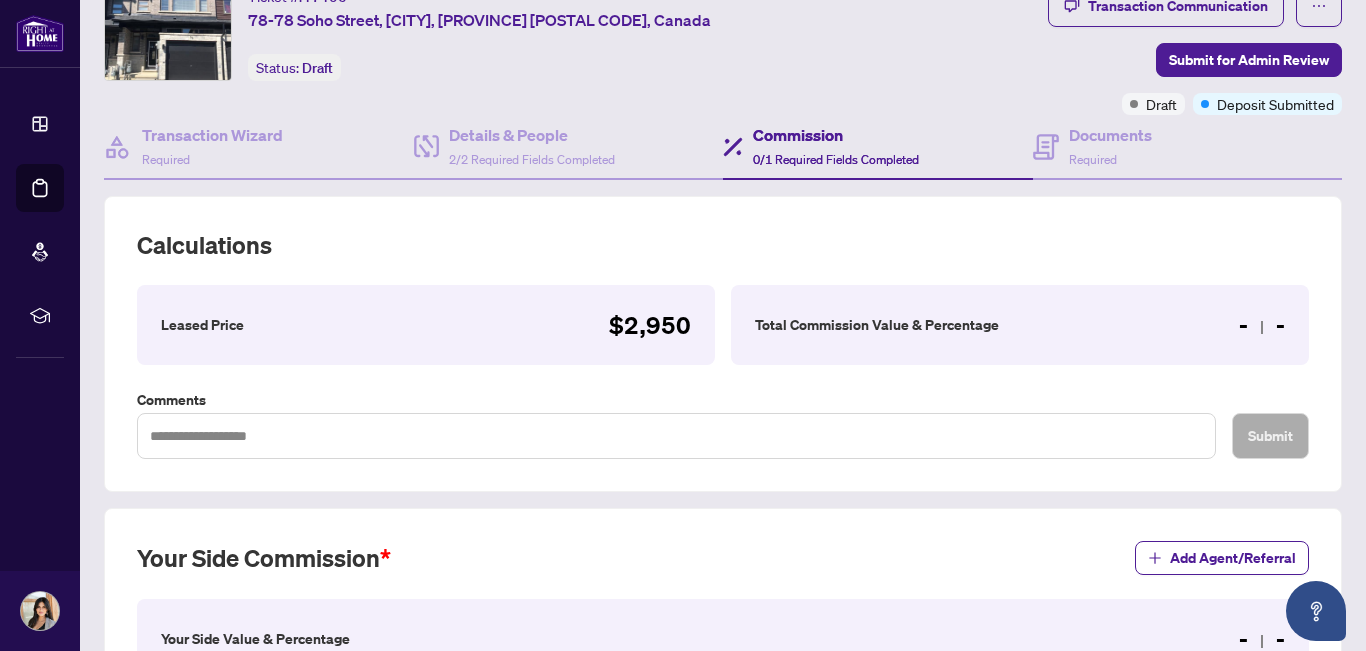 scroll, scrollTop: 540, scrollLeft: 0, axis: vertical 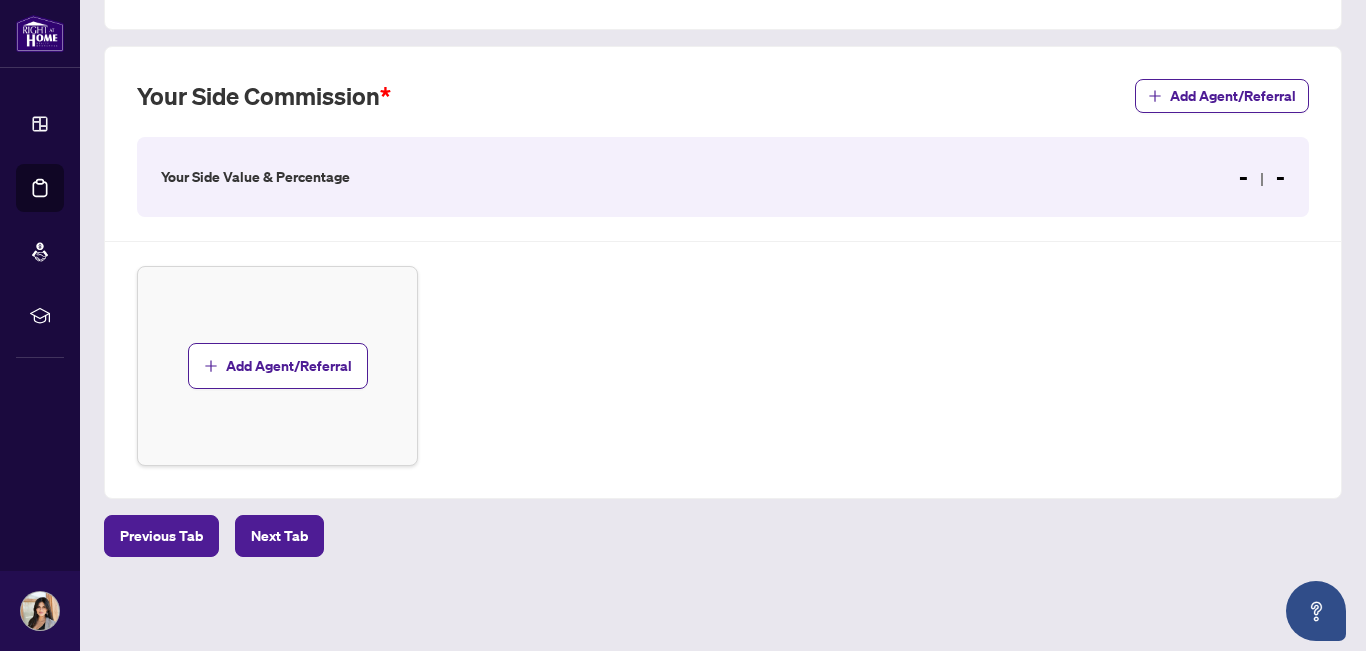 click on "-     -" at bounding box center [1262, 177] 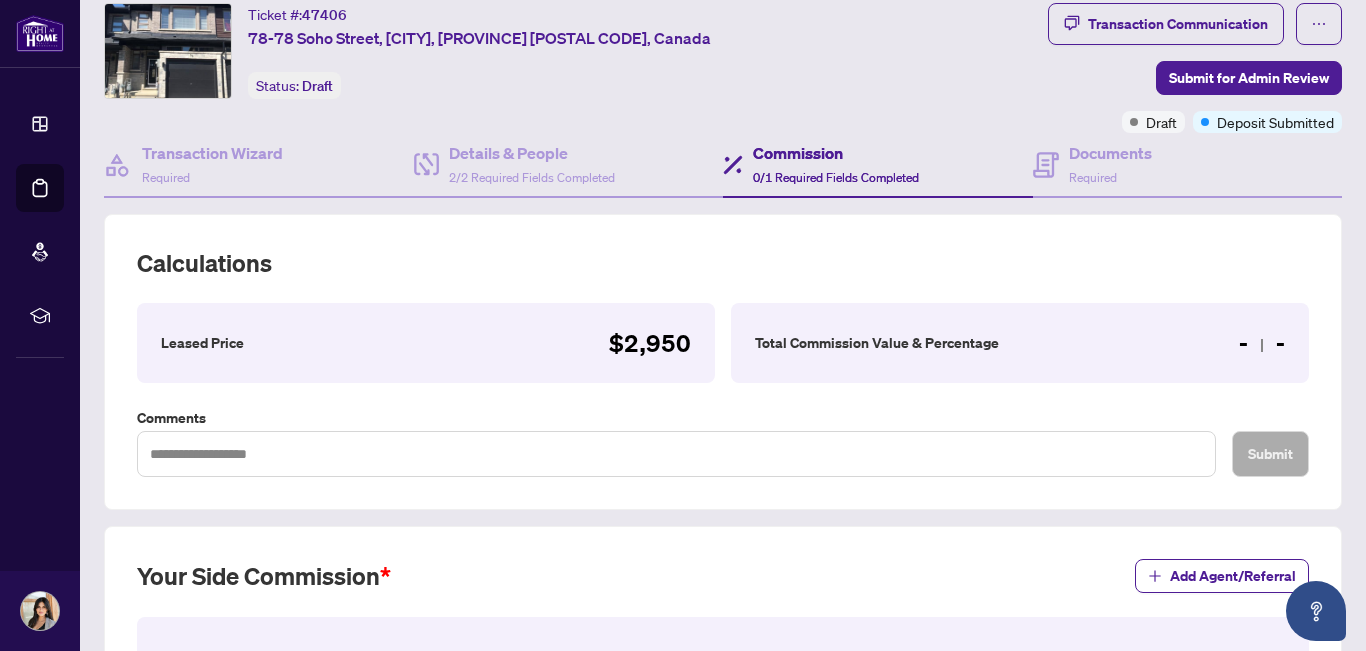 scroll, scrollTop: 63, scrollLeft: 0, axis: vertical 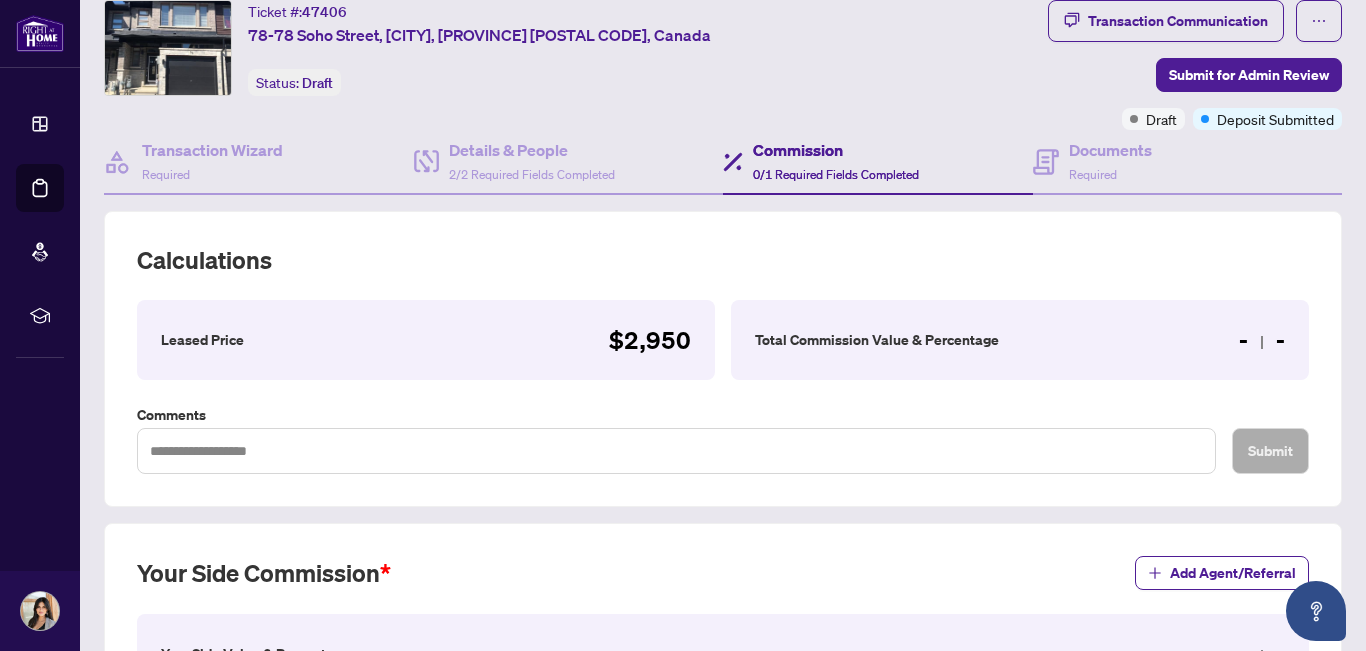 click on "-     -" at bounding box center (1262, 340) 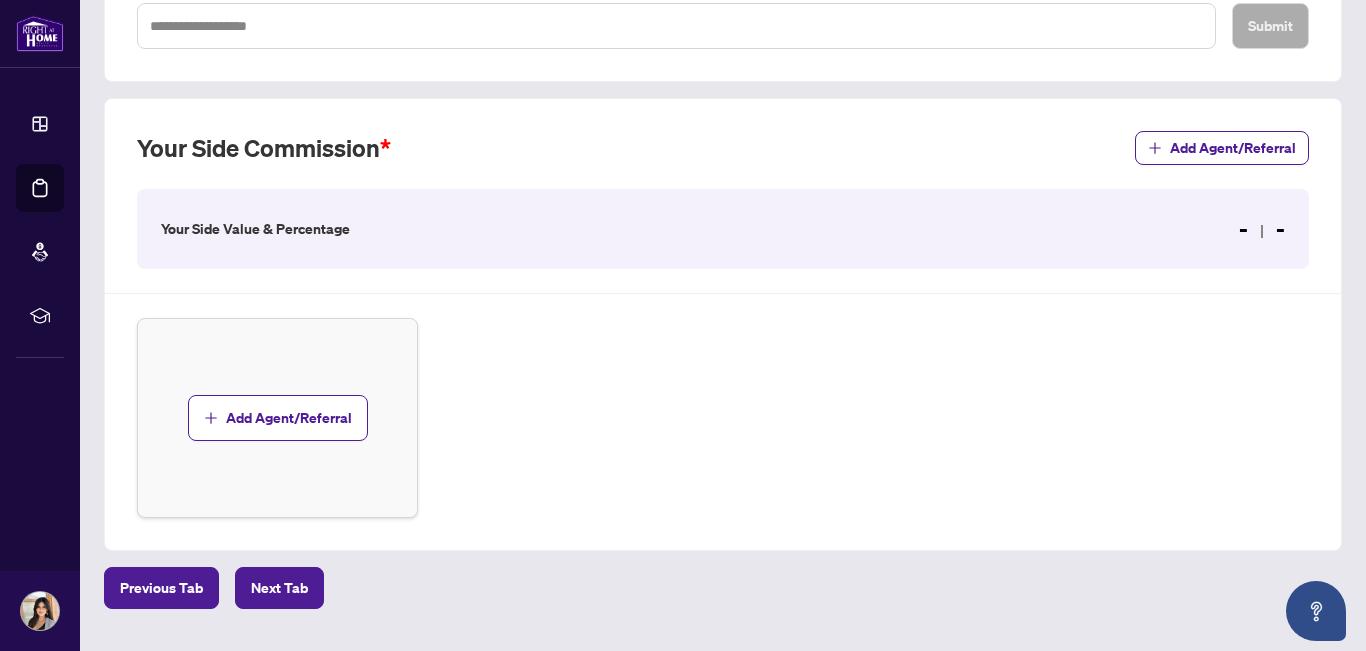 scroll, scrollTop: 489, scrollLeft: 0, axis: vertical 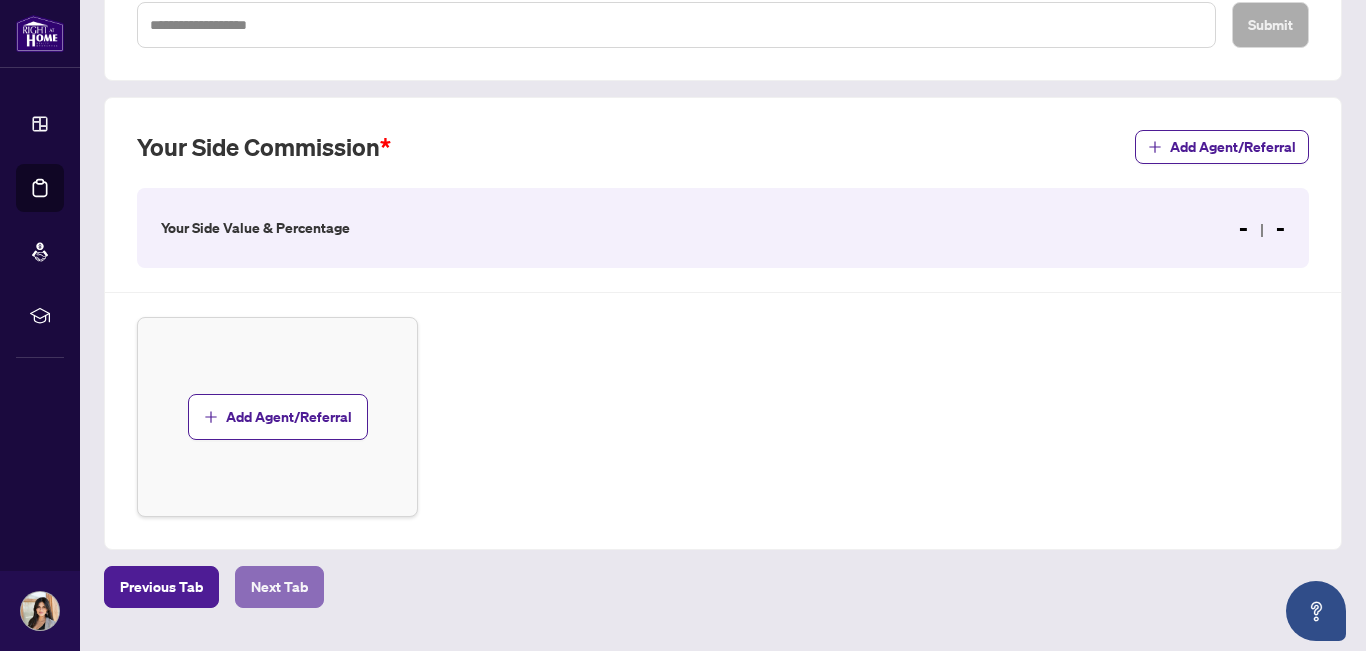 click on "Next Tab" at bounding box center [279, 587] 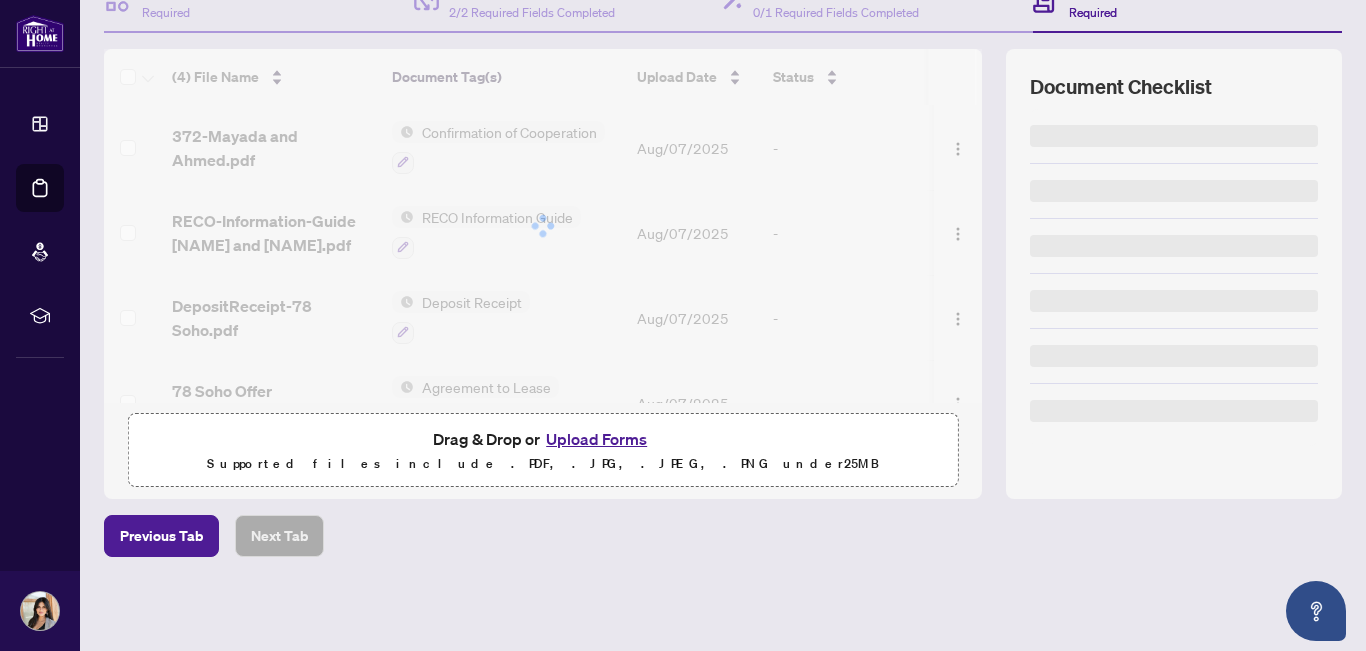 scroll, scrollTop: 0, scrollLeft: 0, axis: both 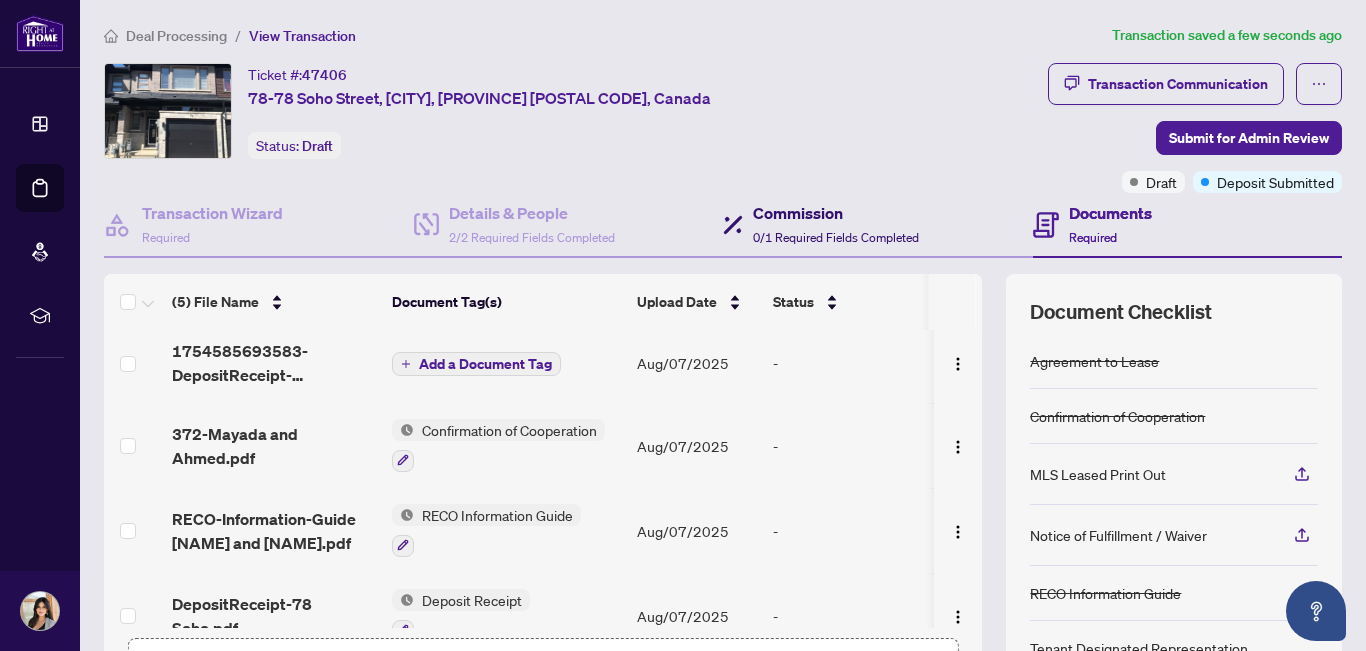 click on "Commission 0/1 Required Fields Completed" at bounding box center (836, 224) 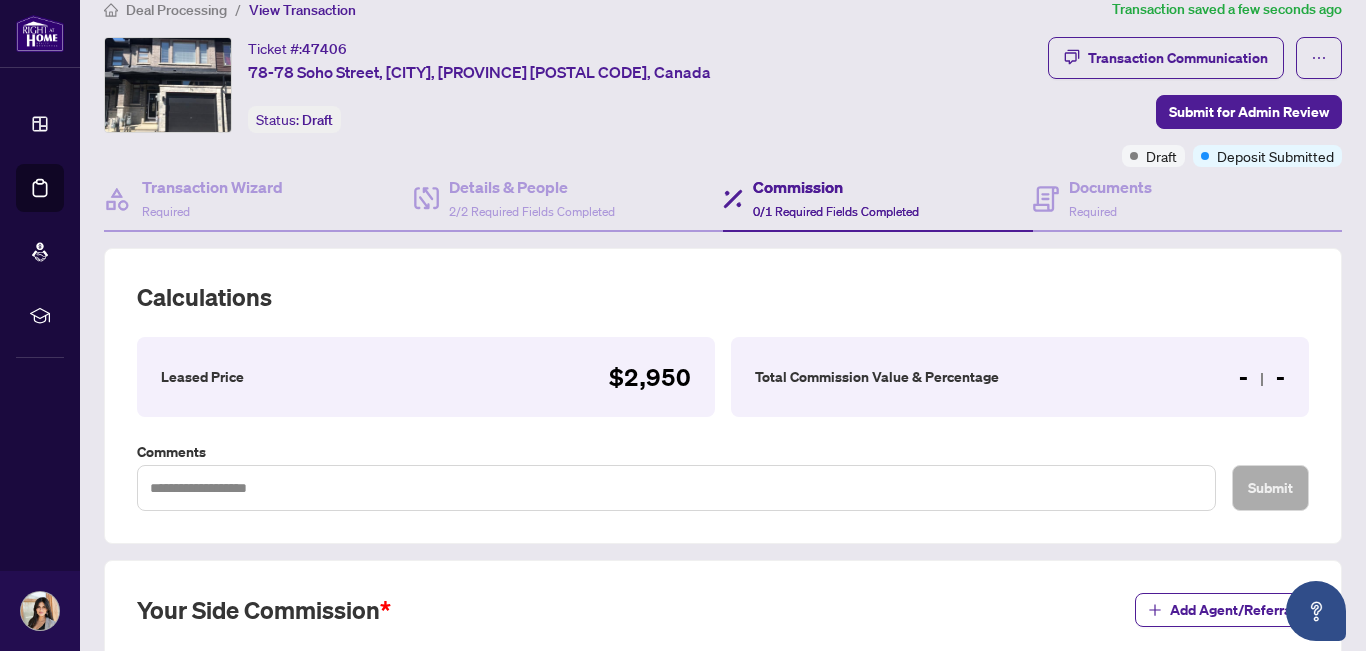 scroll, scrollTop: 27, scrollLeft: 0, axis: vertical 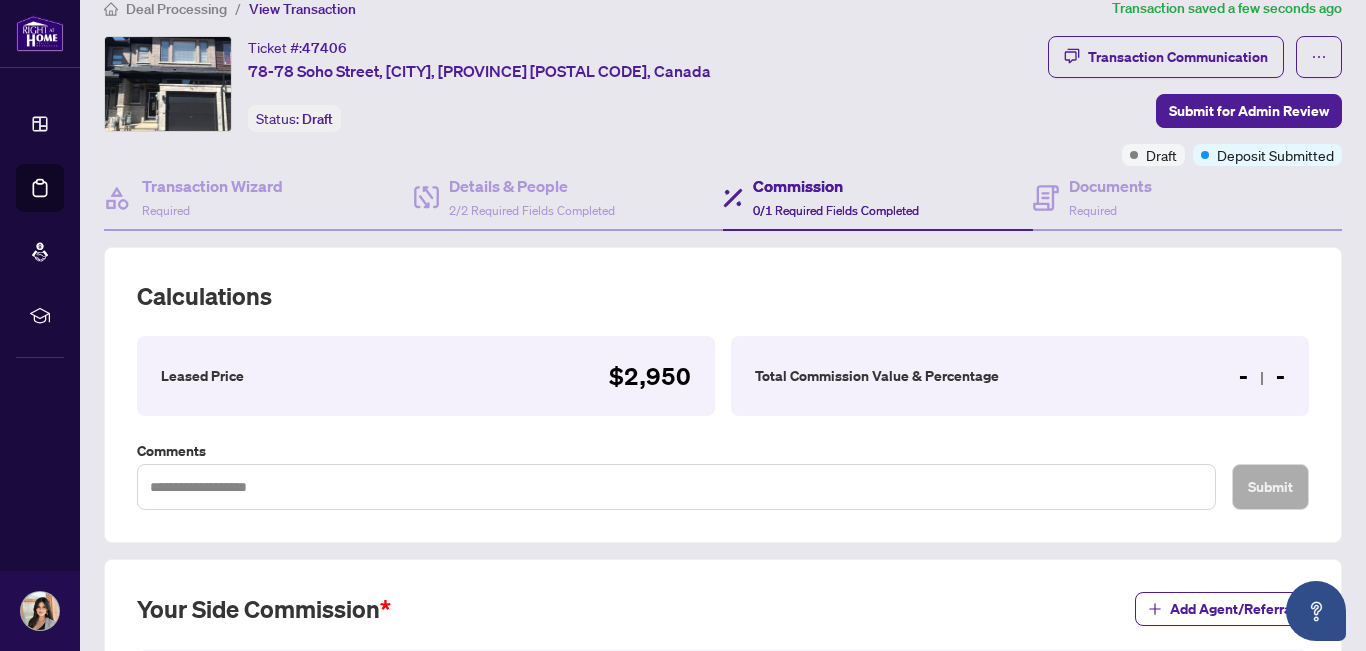 click on "Total Commission Value & Percentage" at bounding box center (877, 376) 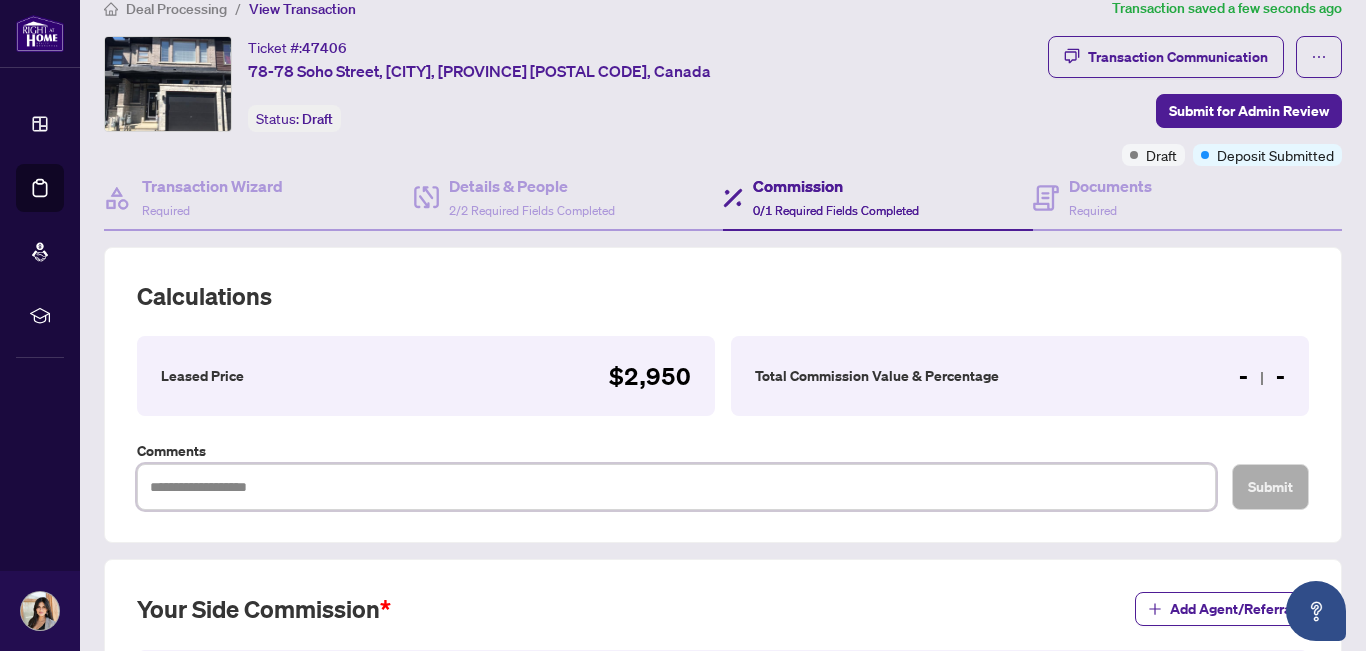 click at bounding box center (676, 487) 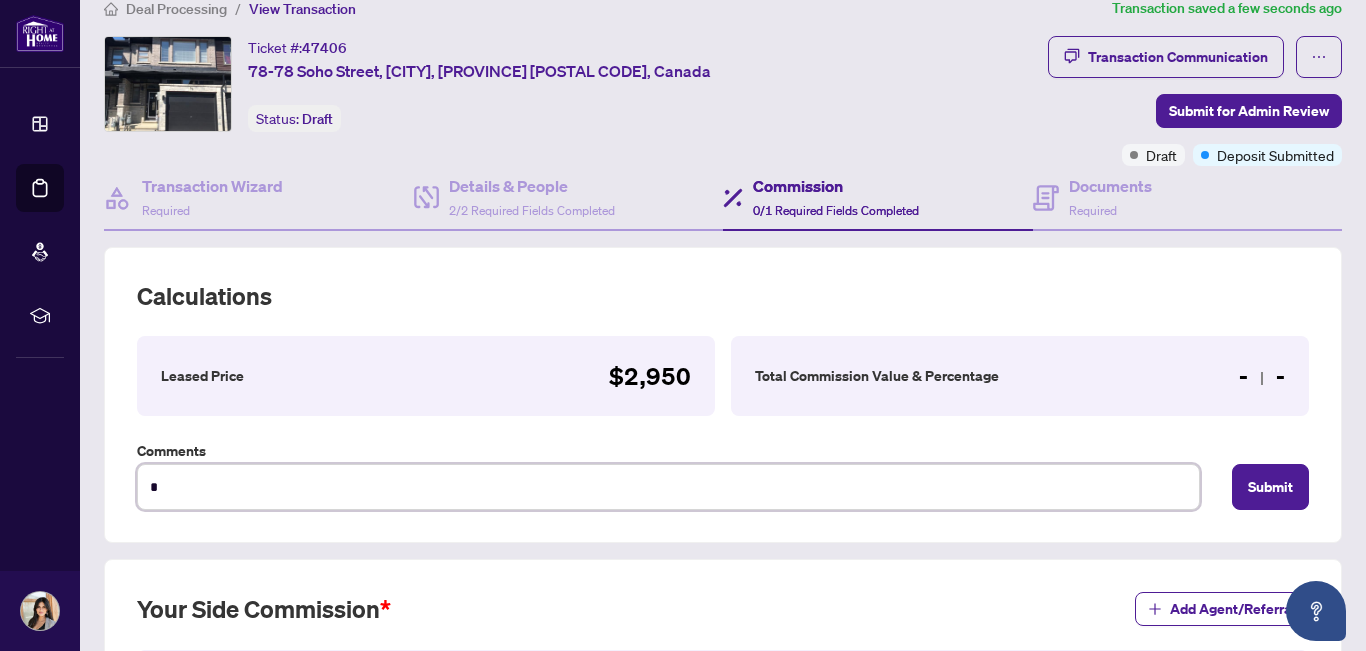 type on "**" 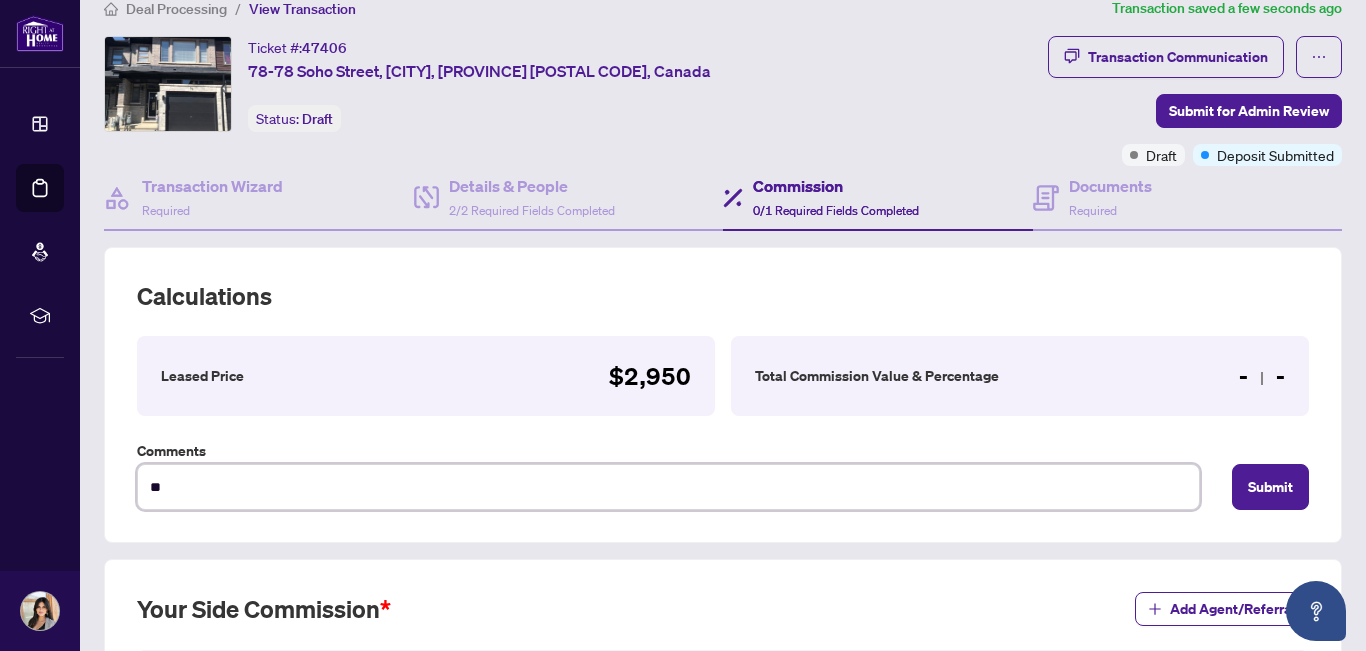 type on "***" 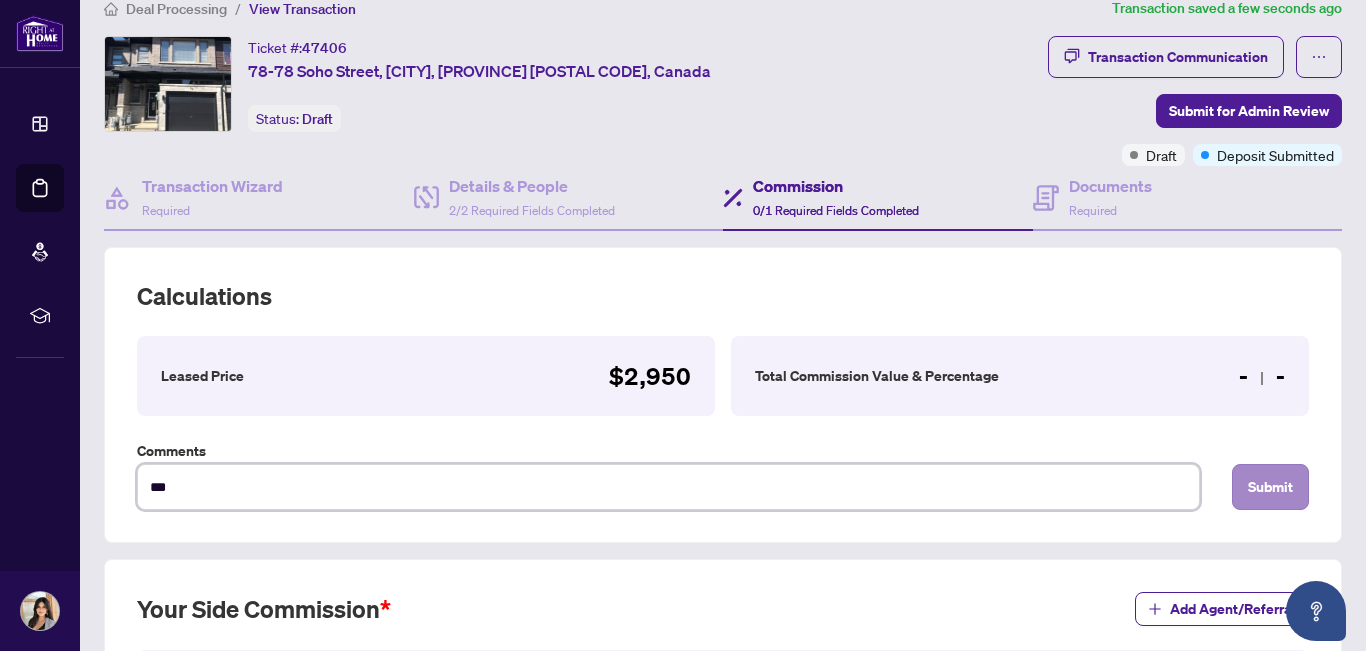 type on "***" 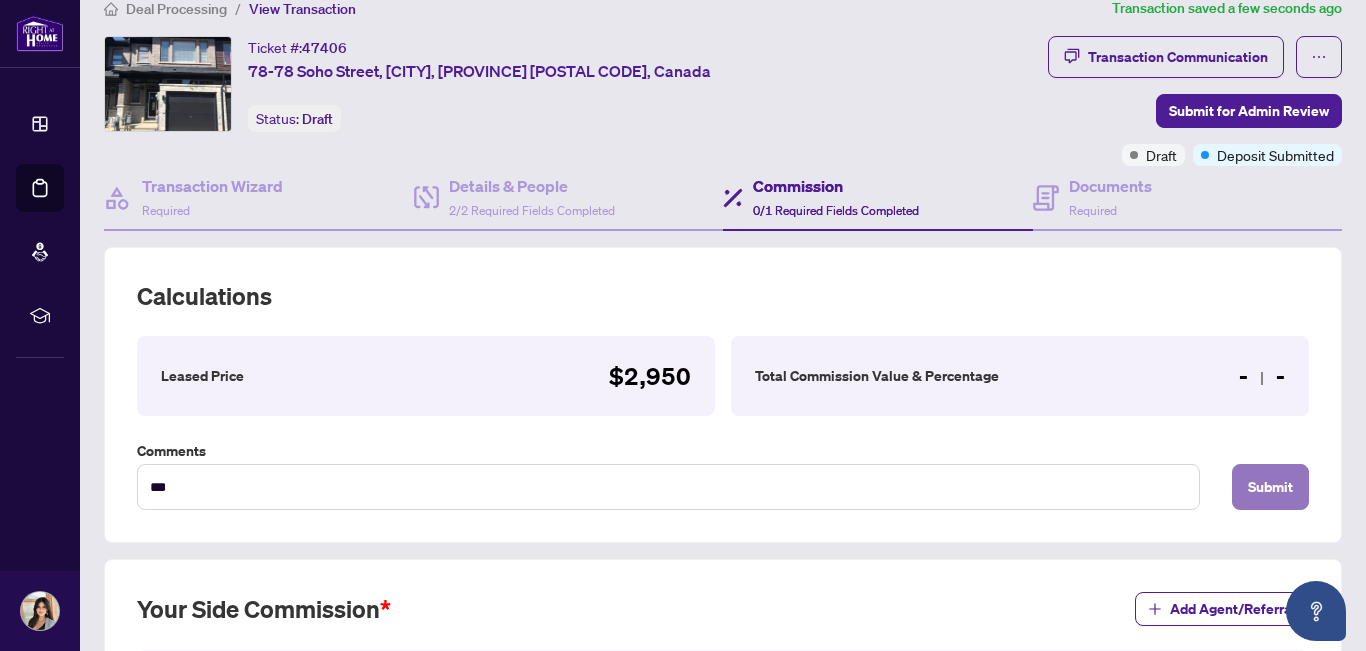 click on "Submit" at bounding box center [1270, 487] 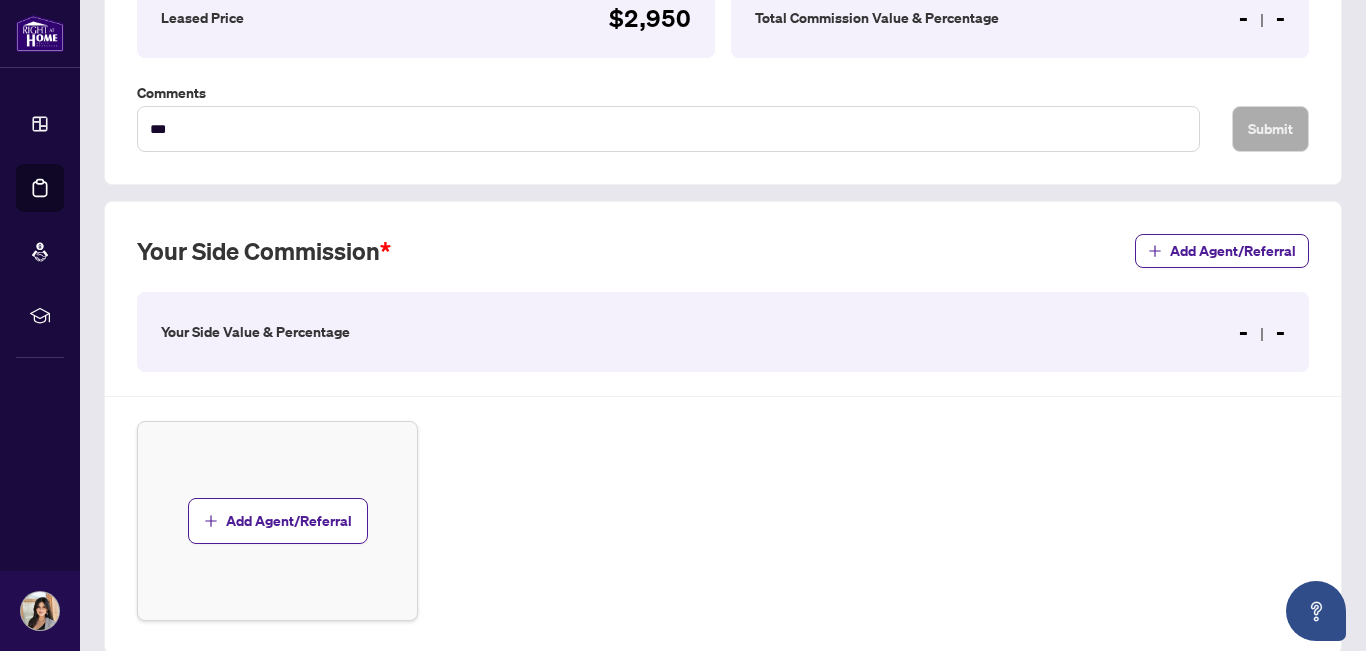 scroll, scrollTop: 386, scrollLeft: 0, axis: vertical 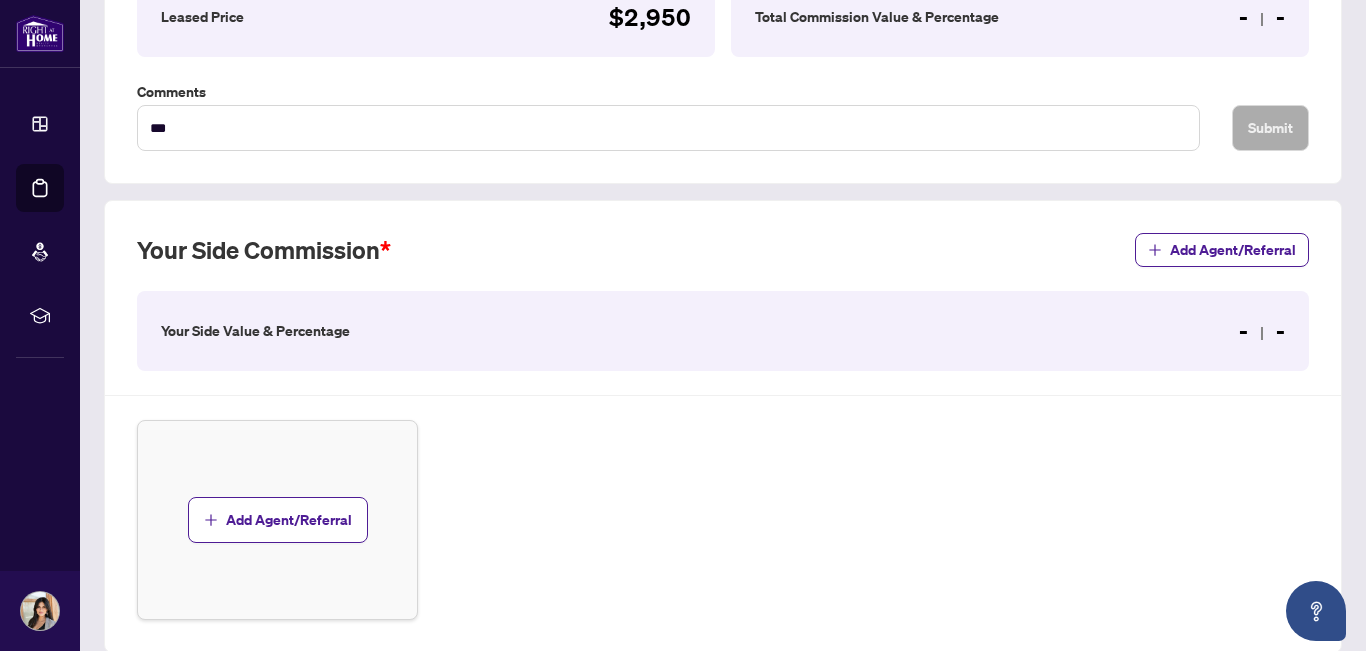 click on "Your Side Value & Percentage -     -" at bounding box center (723, 331) 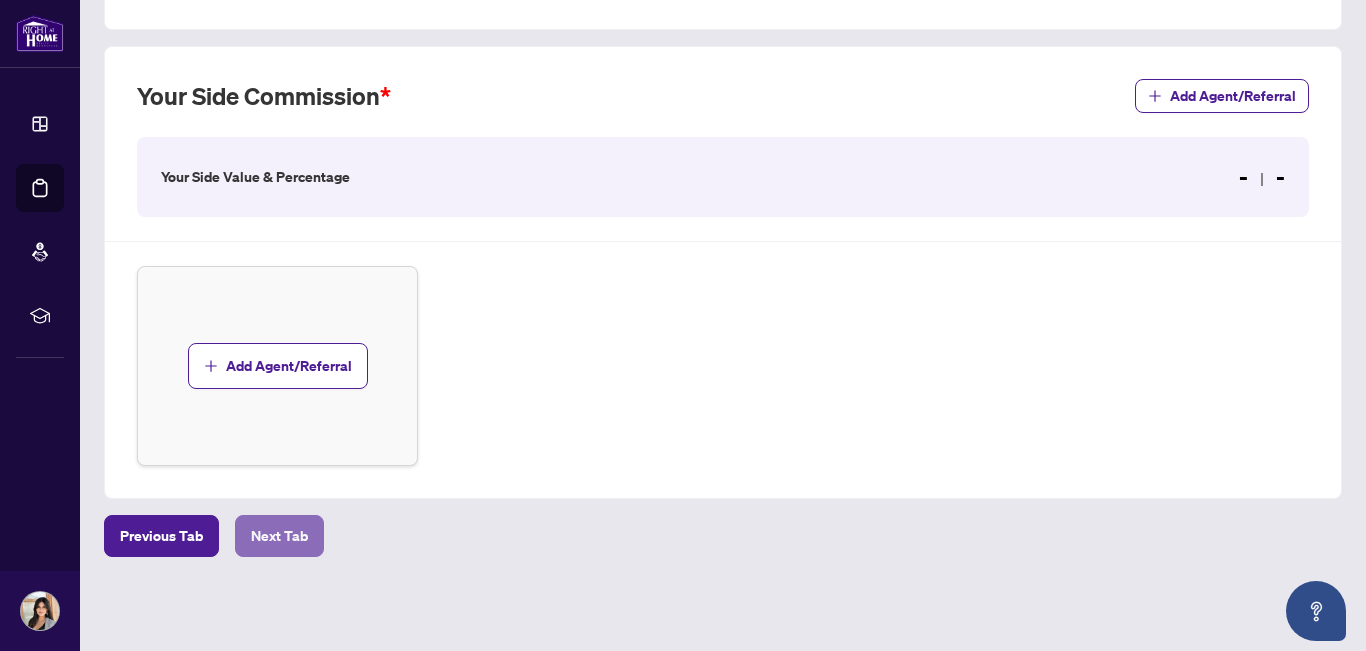 click on "Next Tab" at bounding box center [279, 536] 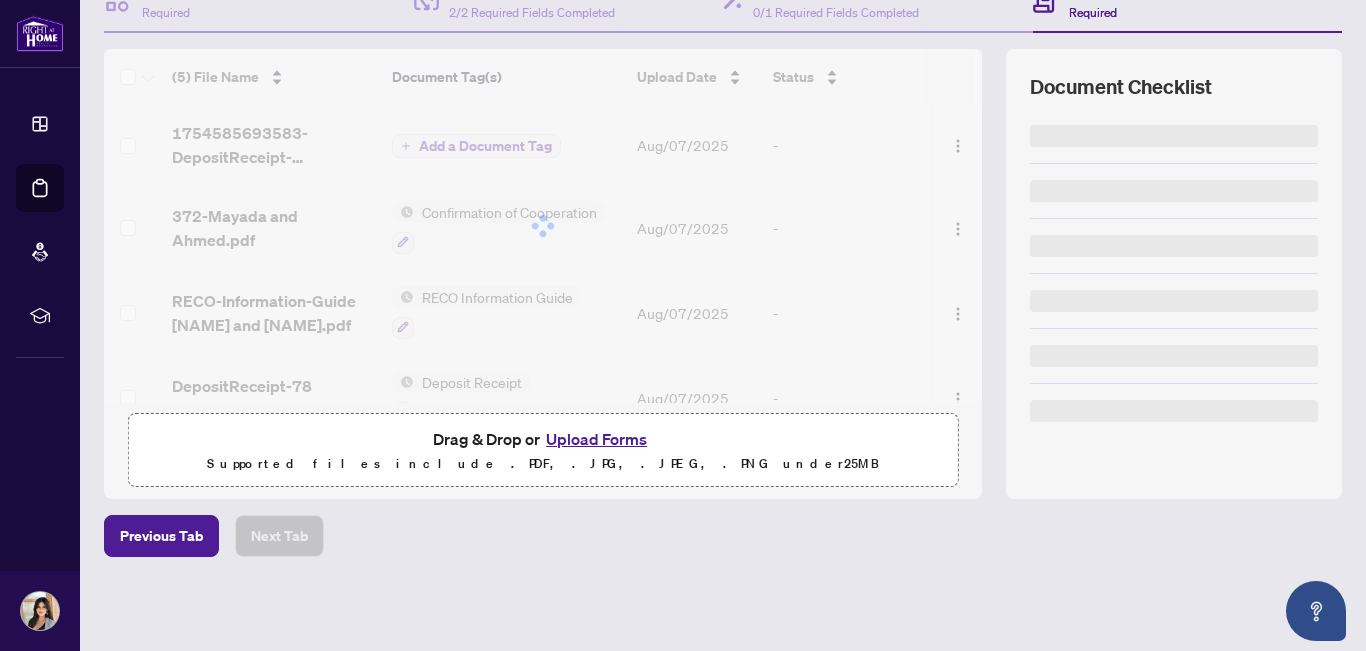 scroll, scrollTop: 0, scrollLeft: 0, axis: both 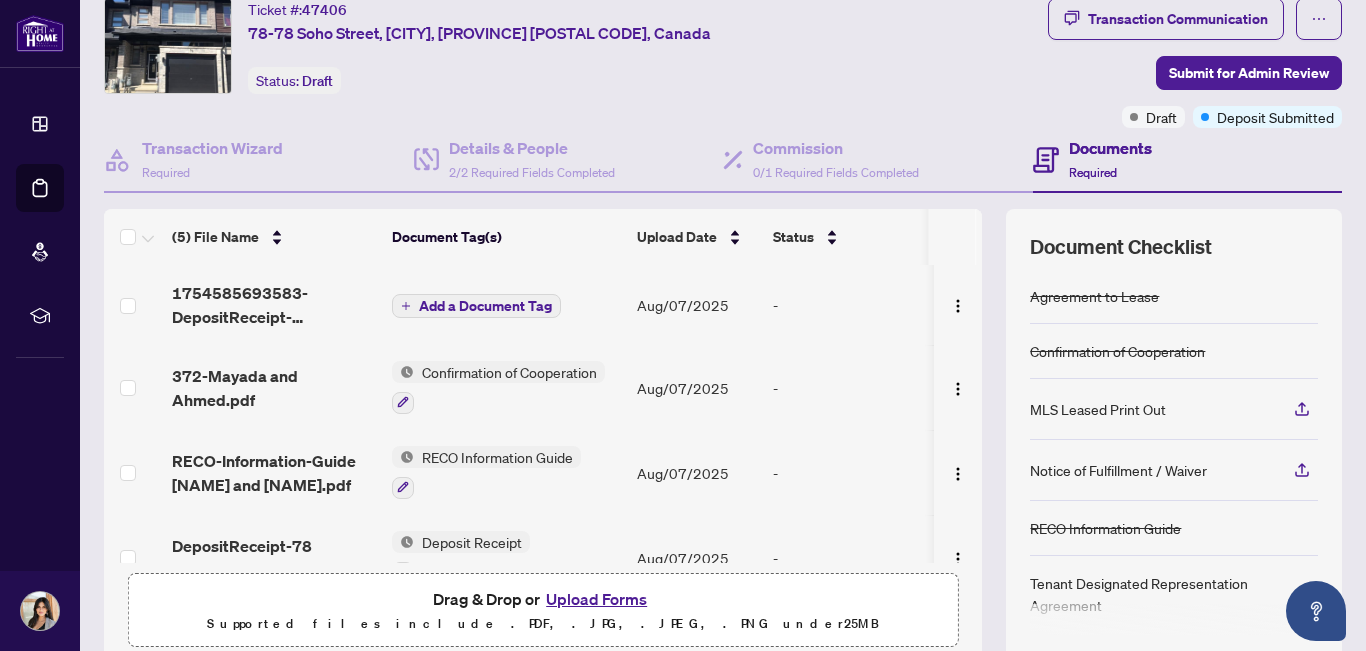 click on "Add a Document Tag" at bounding box center [485, 306] 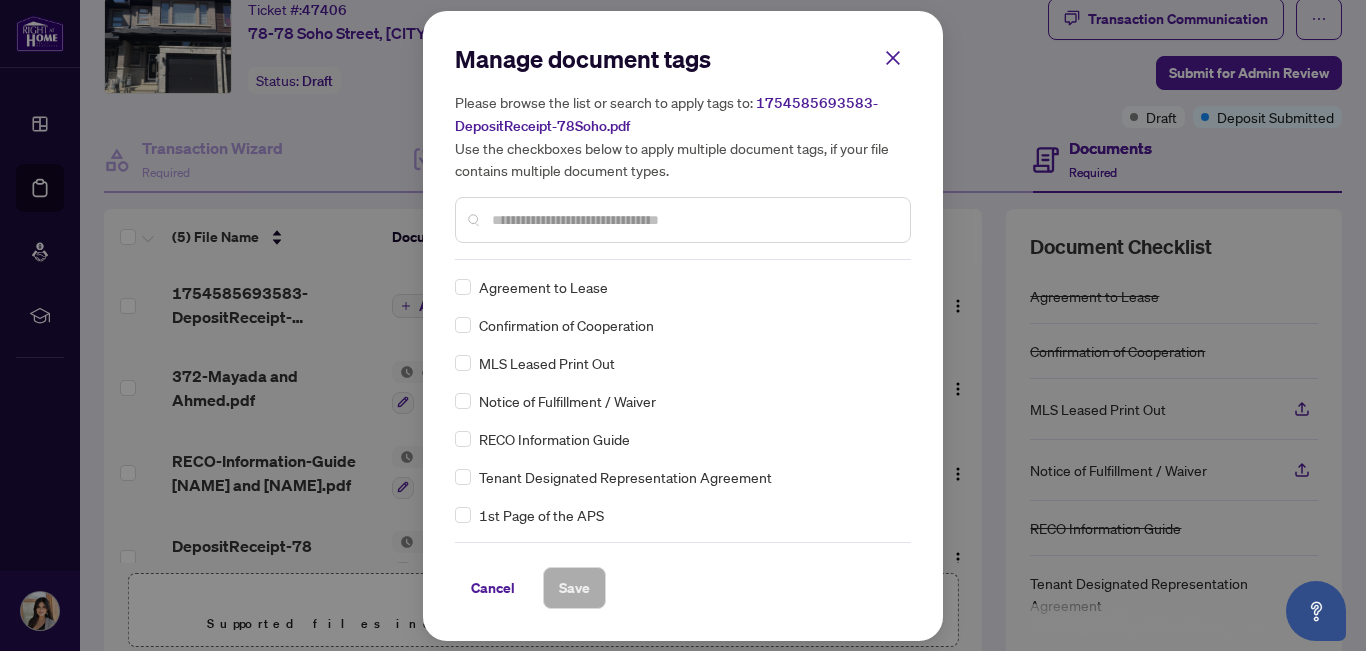 click at bounding box center [693, 220] 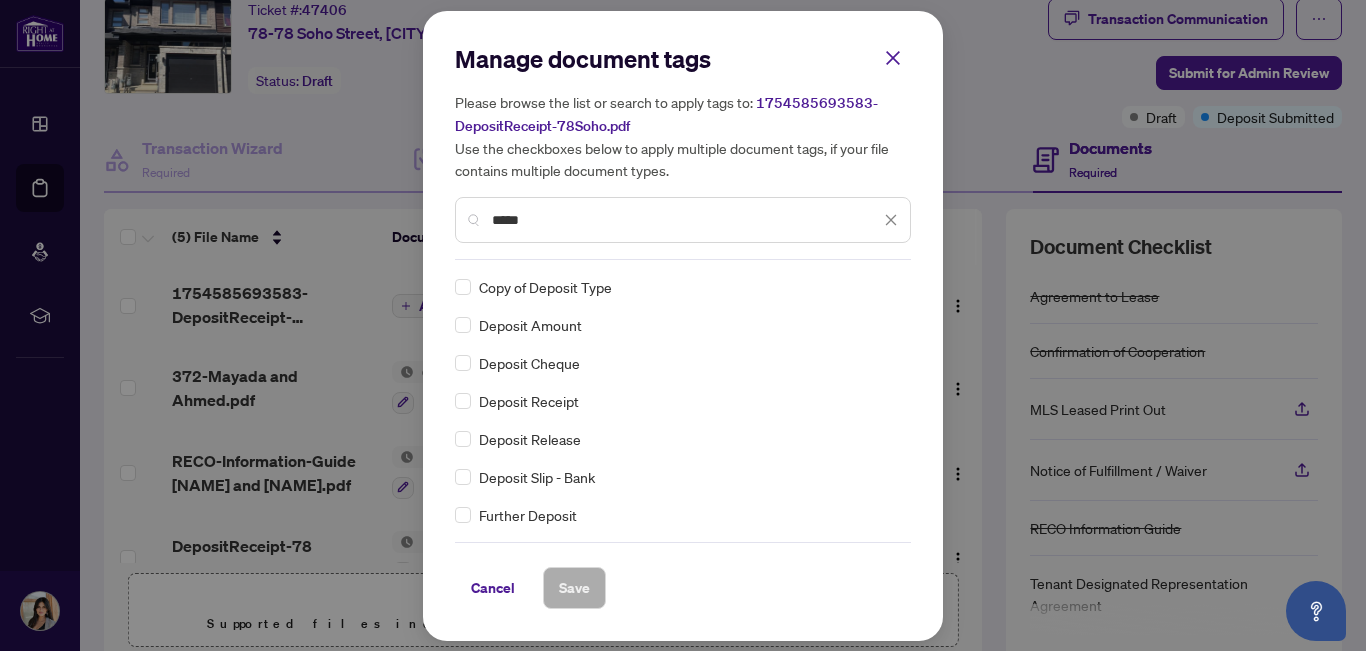 type on "*****" 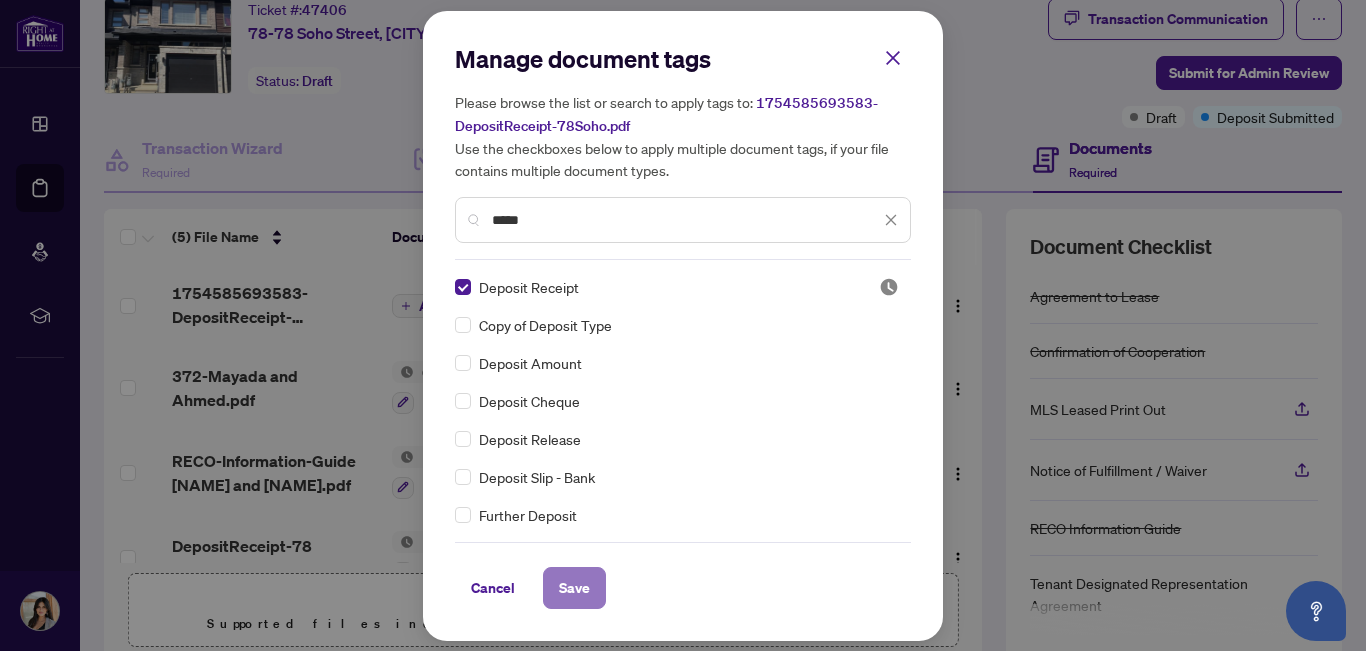 click on "Save" at bounding box center (574, 588) 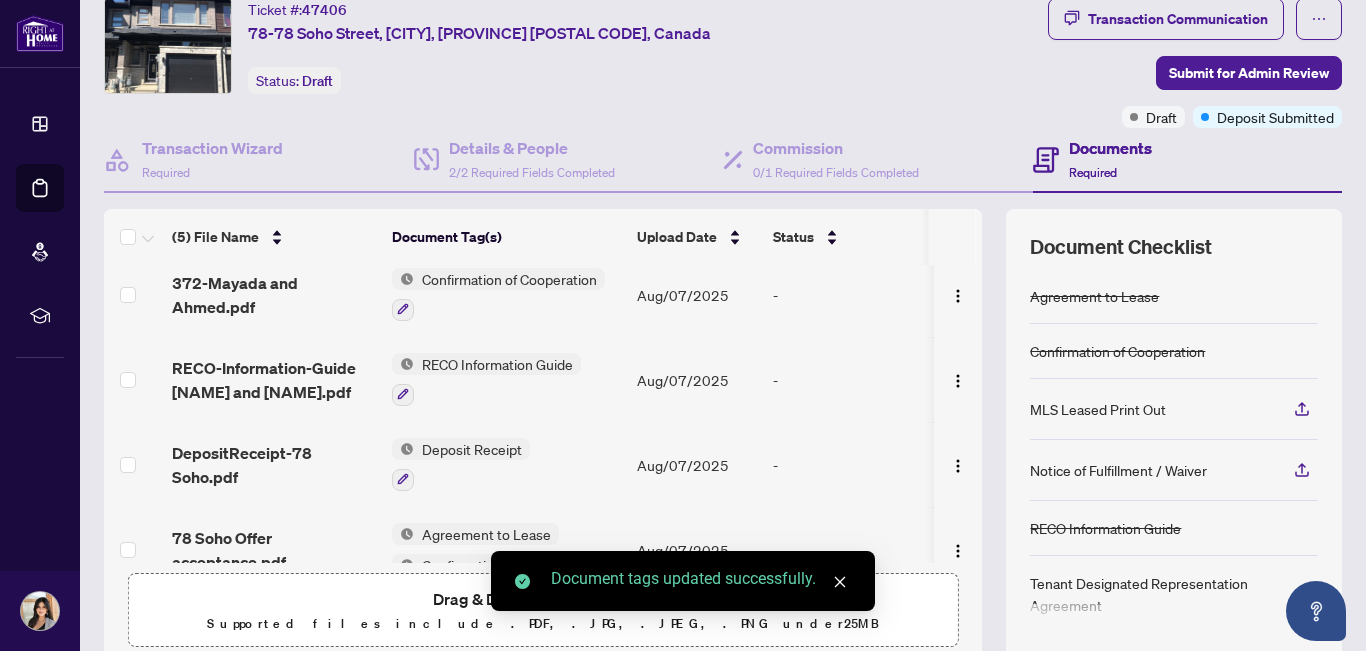 scroll, scrollTop: 132, scrollLeft: 0, axis: vertical 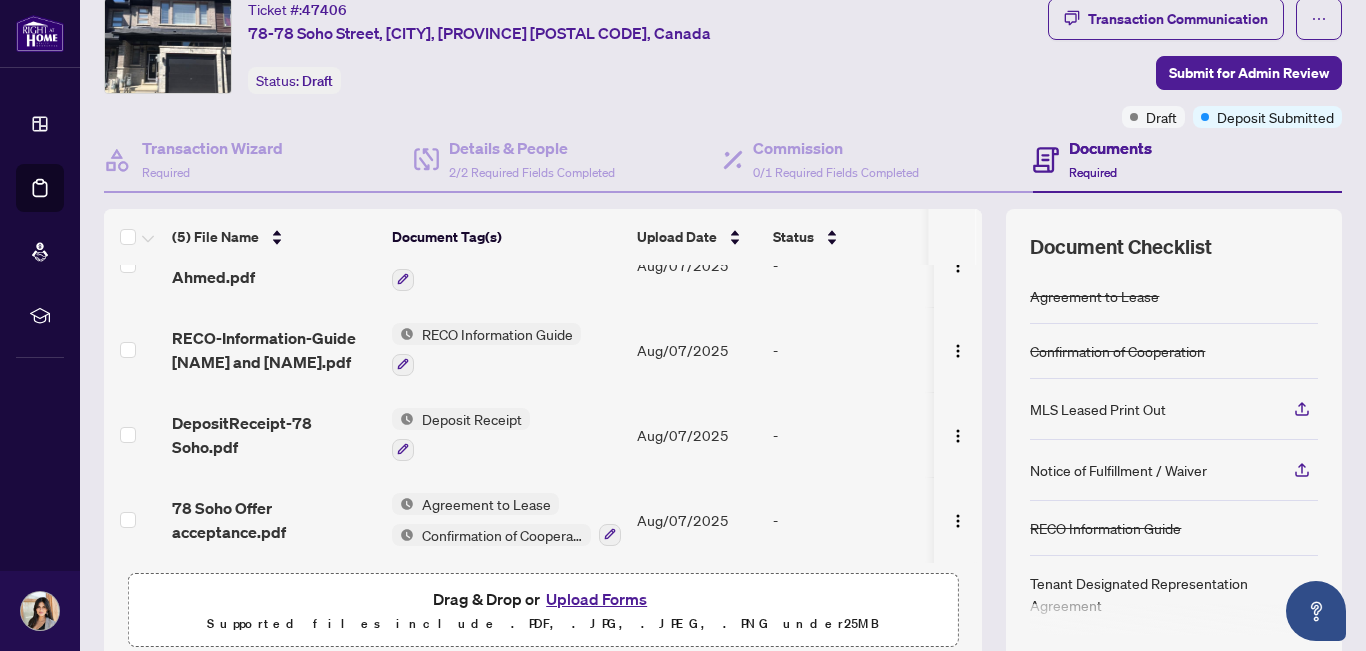 click on "Deposit Receipt" at bounding box center (472, 419) 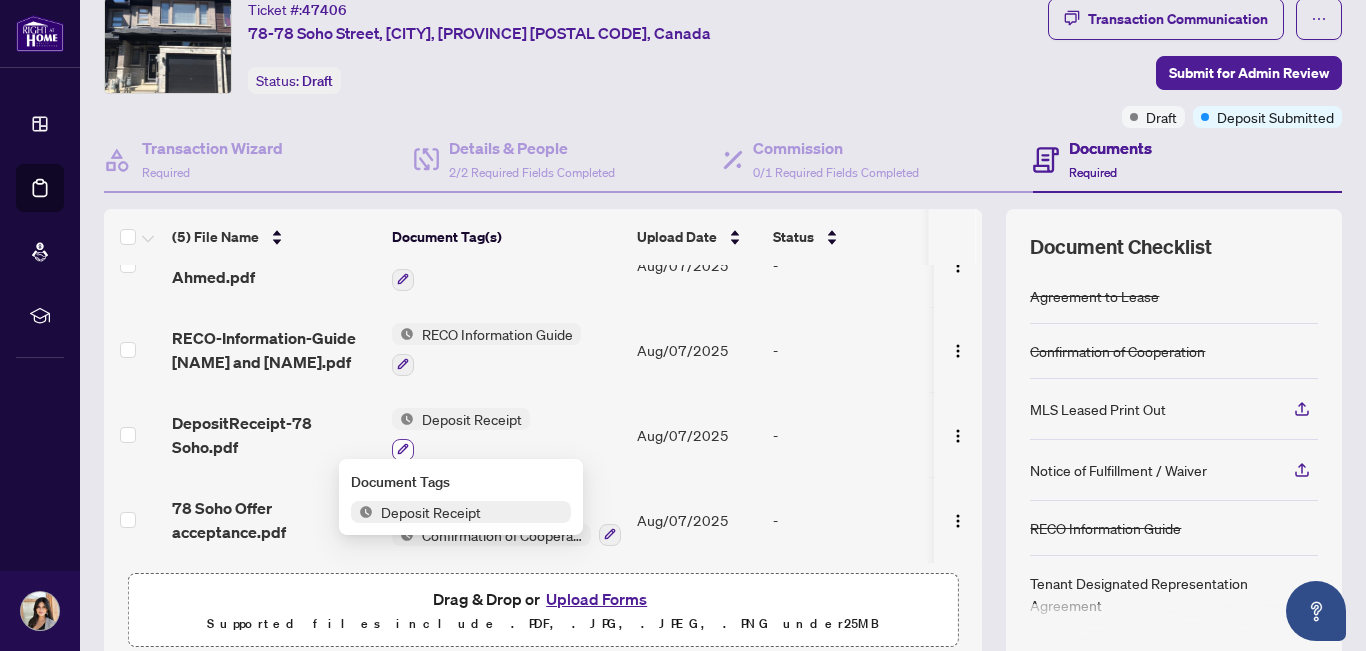 click 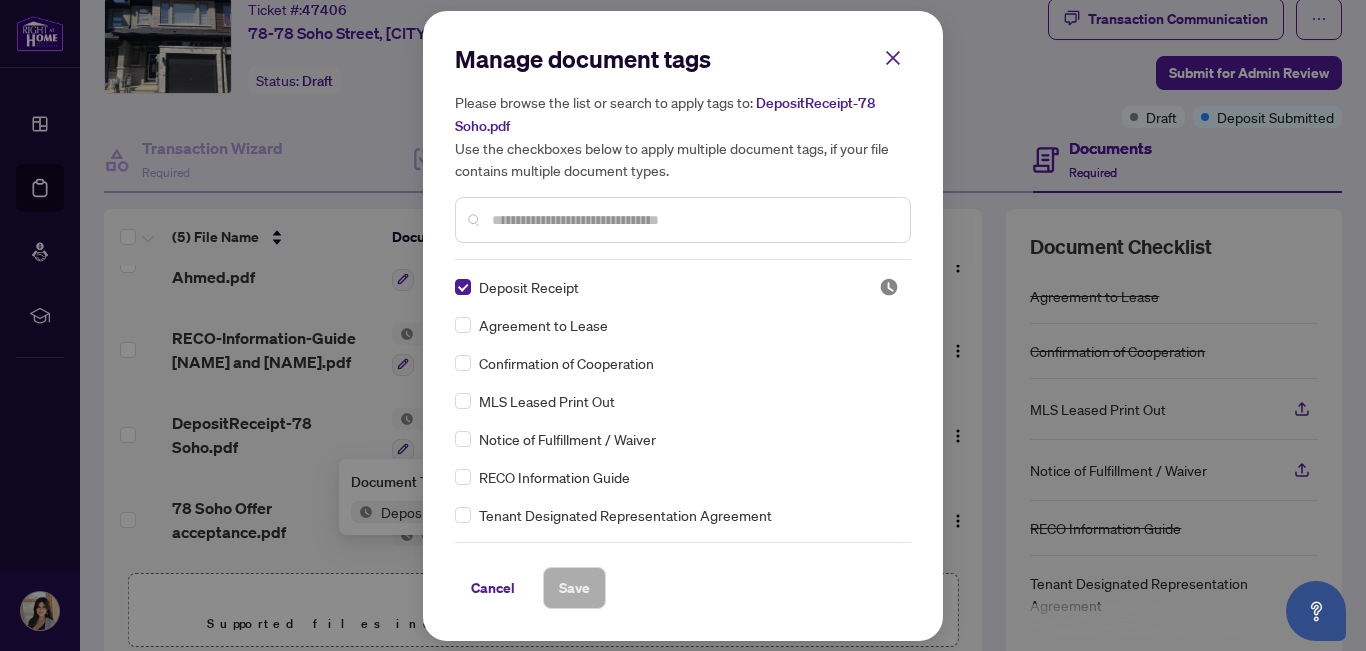 click at bounding box center (683, 220) 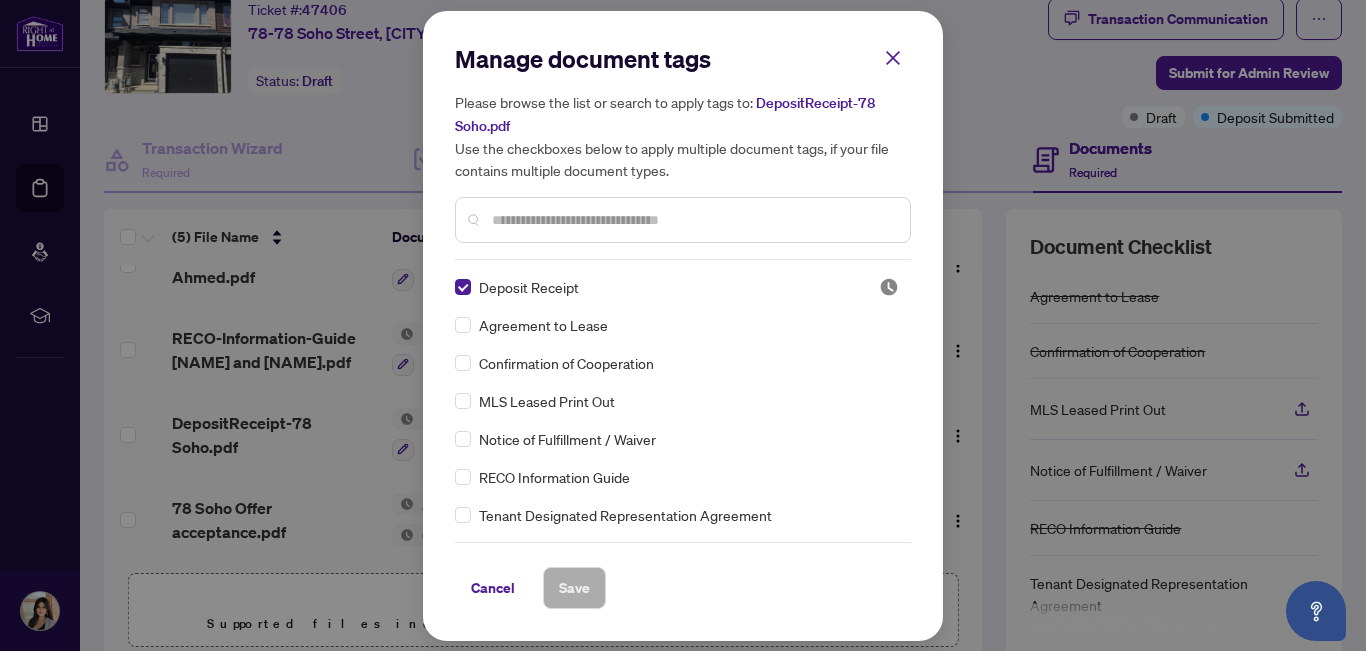 click at bounding box center [693, 220] 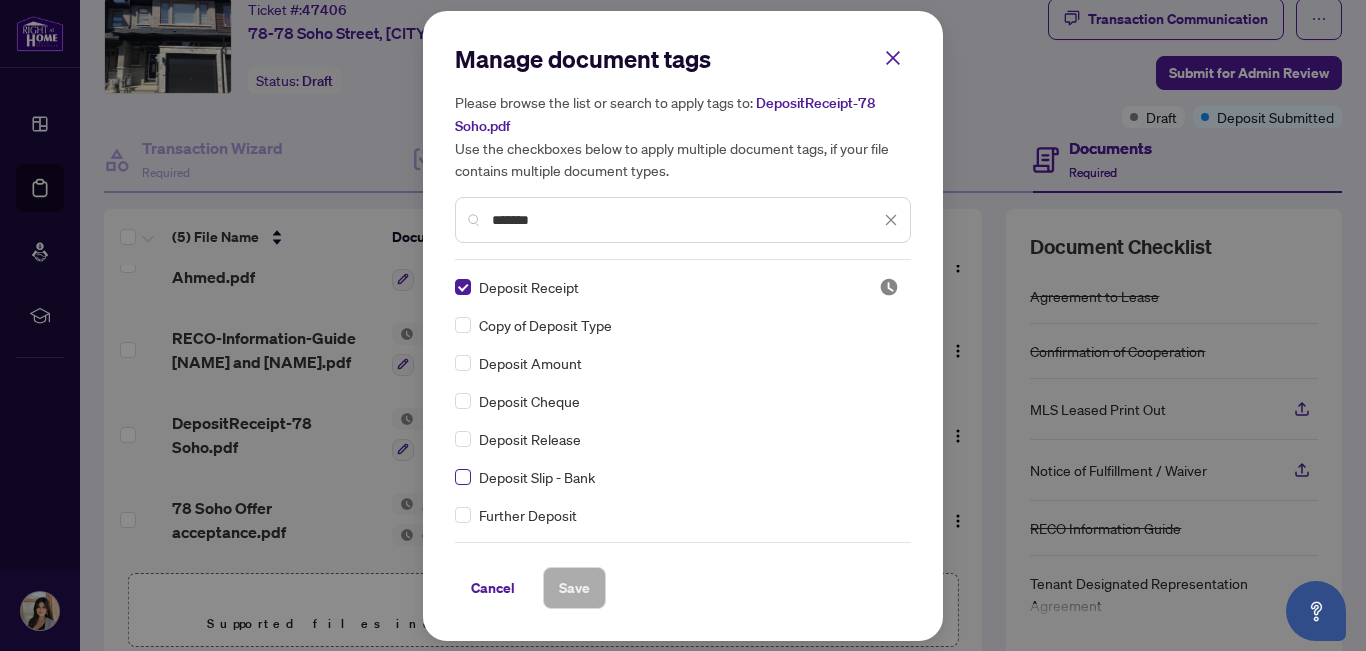 type on "*******" 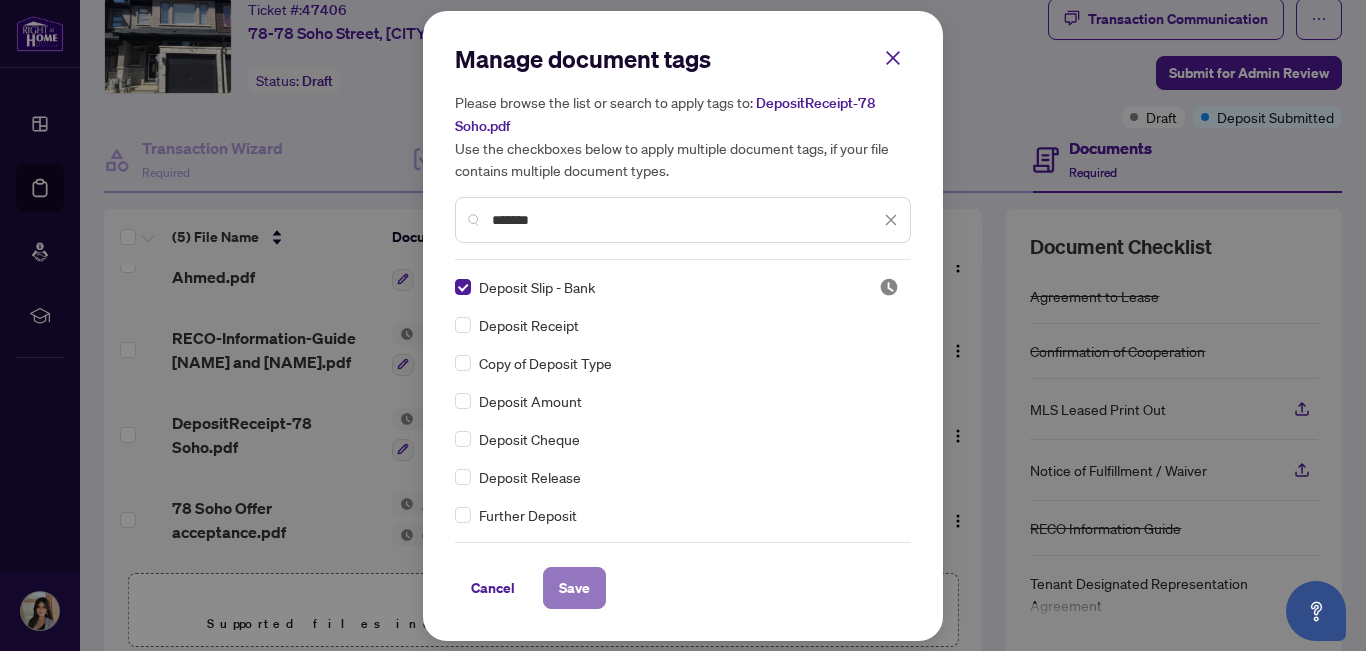 click on "Save" at bounding box center (574, 588) 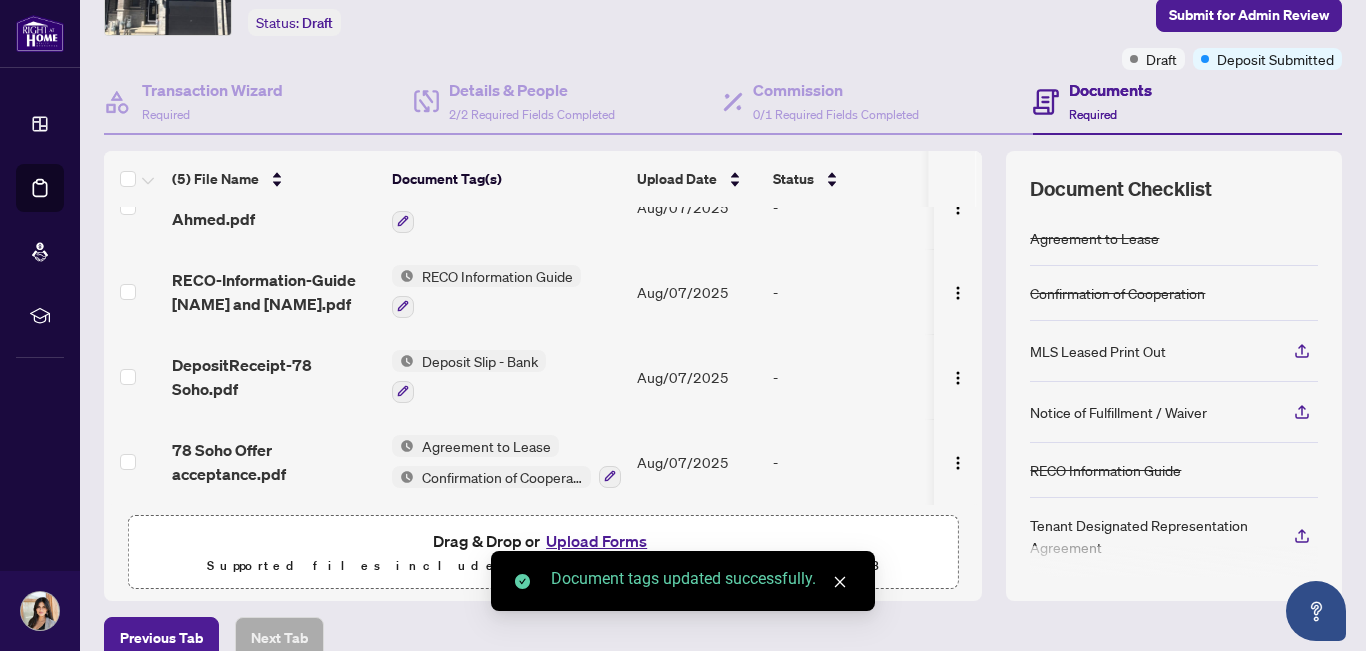 scroll, scrollTop: 225, scrollLeft: 0, axis: vertical 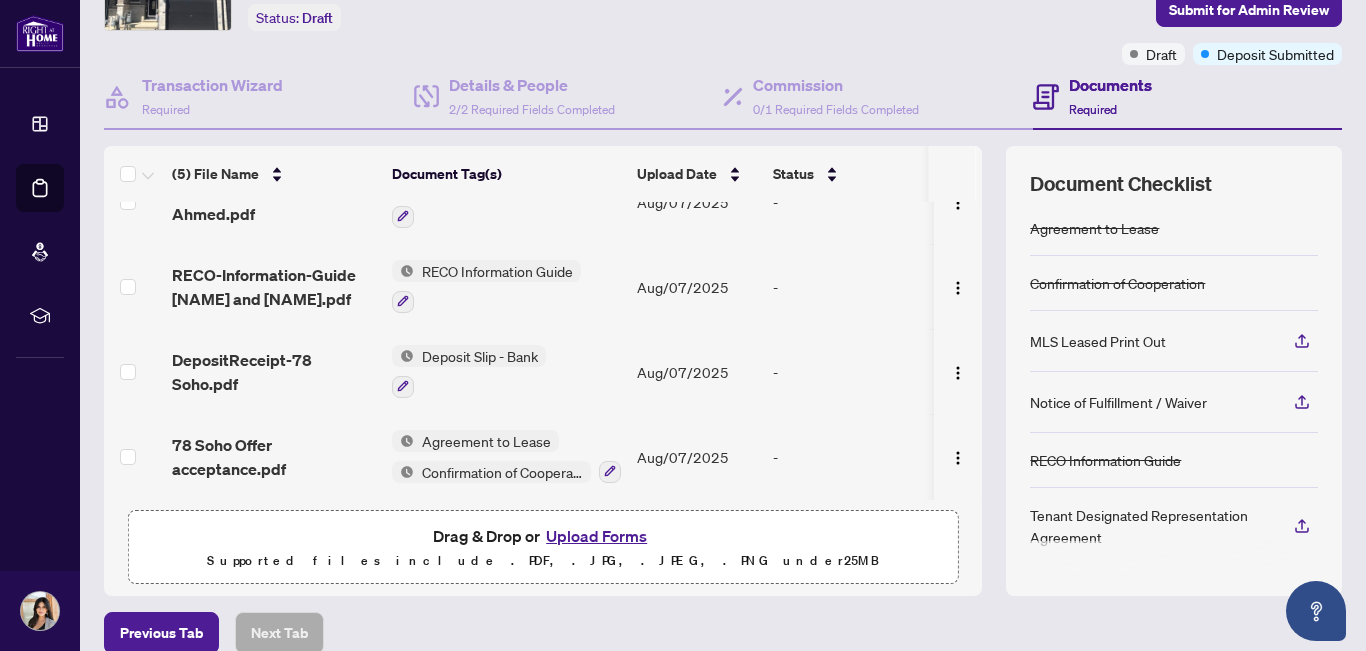 click on "Ticket #:  47406 78-78 Soho Street, [CITY], [PROVINCE] [POSTAL CODE], Canada Status:   Draft" at bounding box center (490, -17) 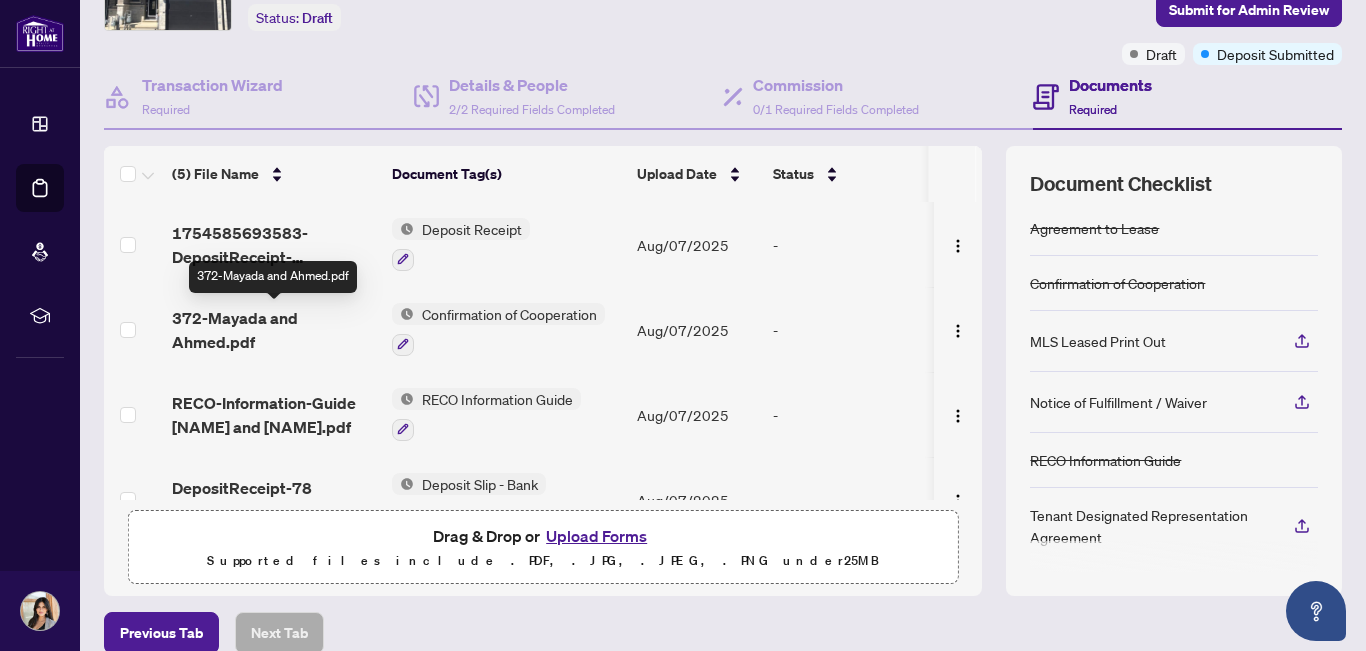 click on "372-Mayada and Ahmed.pdf" at bounding box center [274, 330] 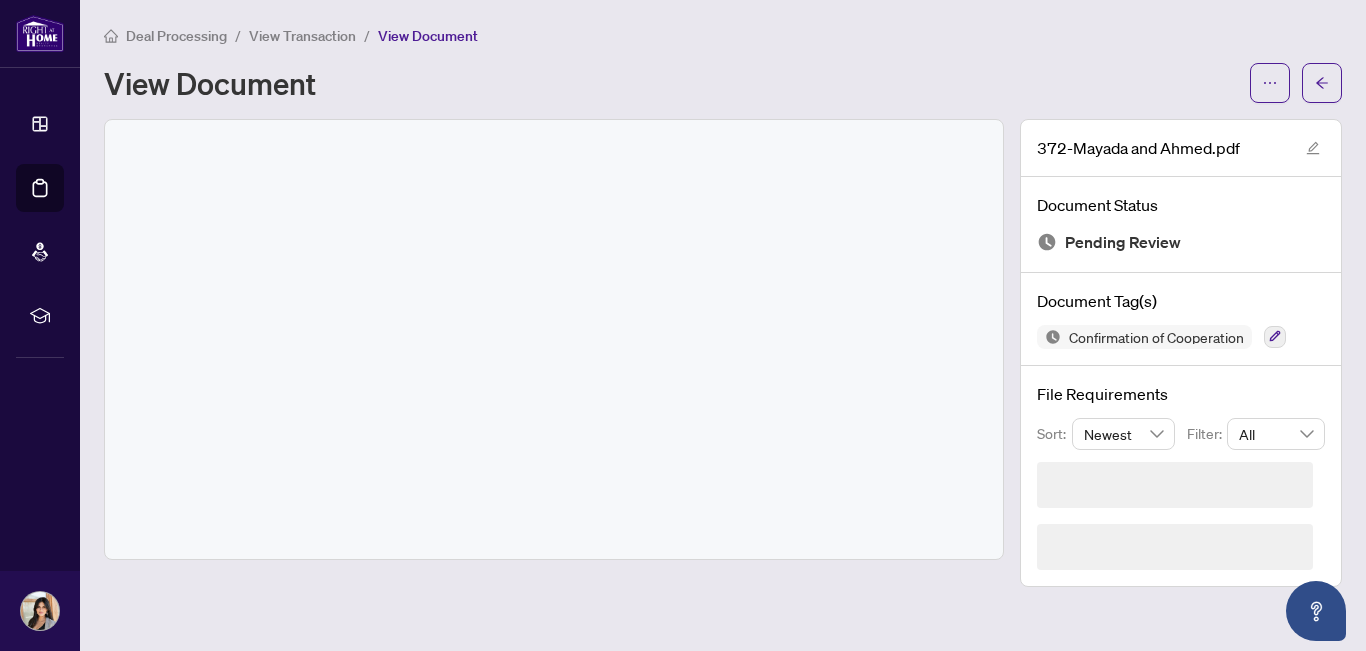 scroll, scrollTop: 0, scrollLeft: 0, axis: both 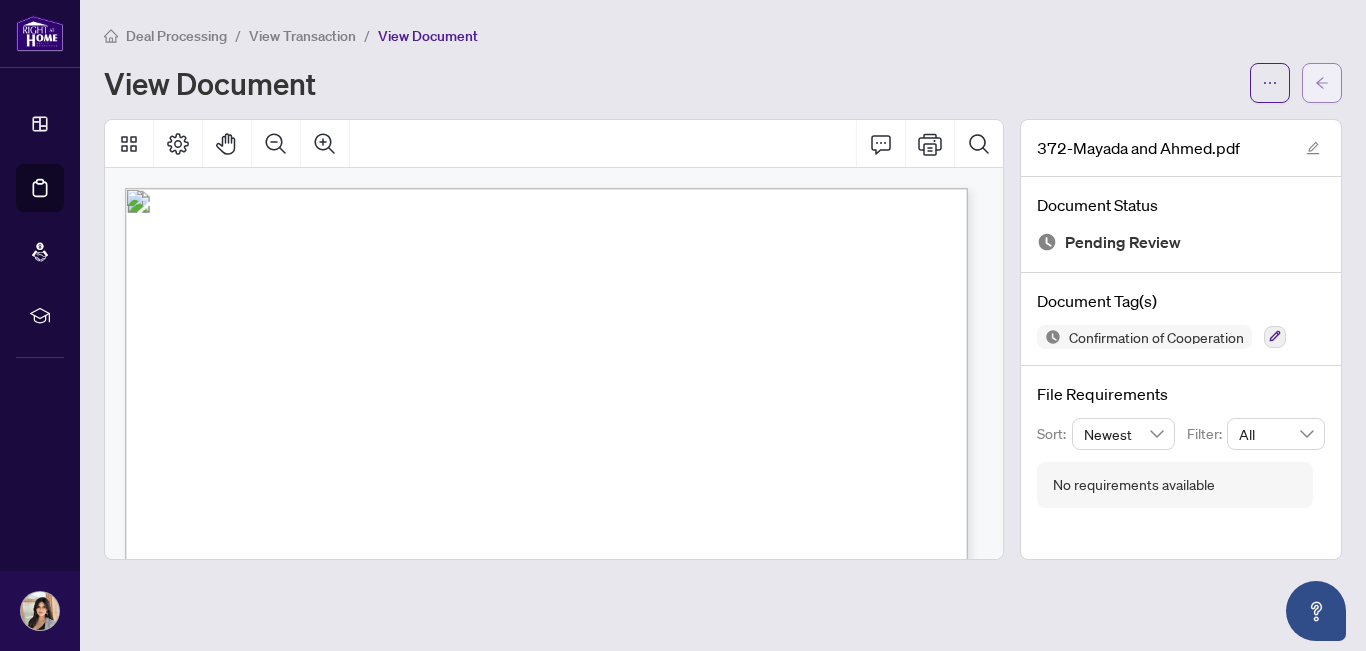 click 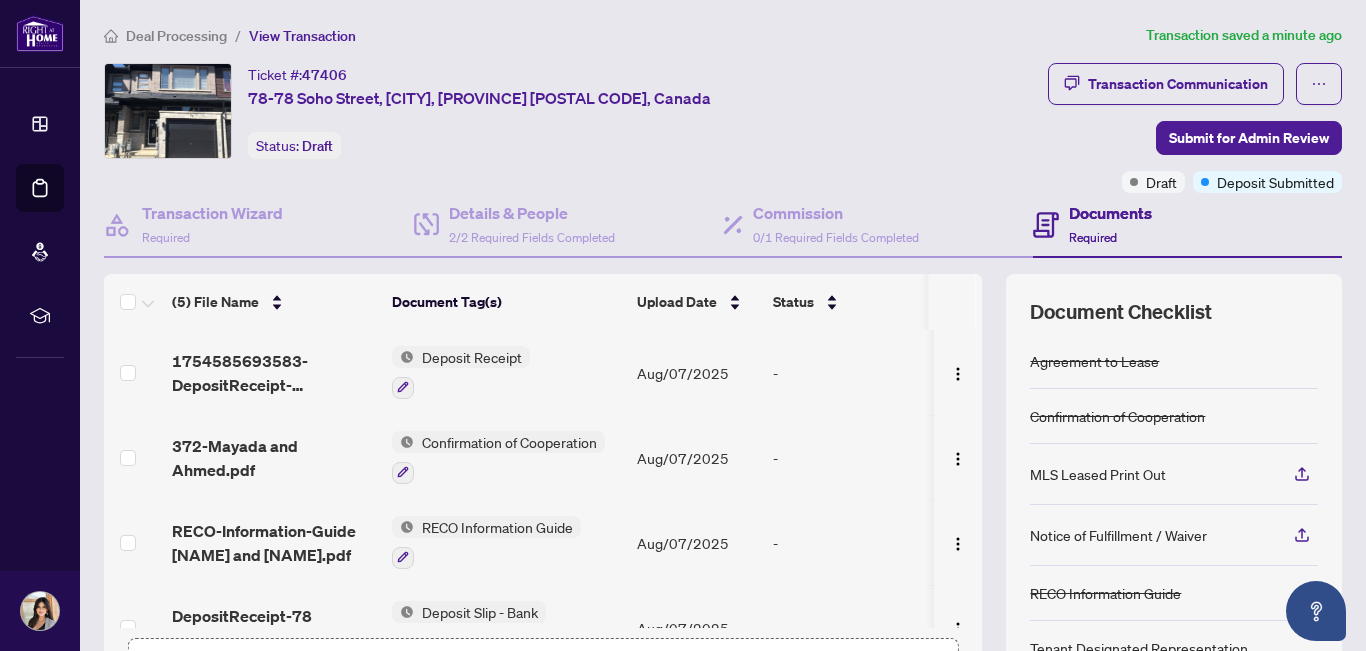 scroll, scrollTop: 5, scrollLeft: 0, axis: vertical 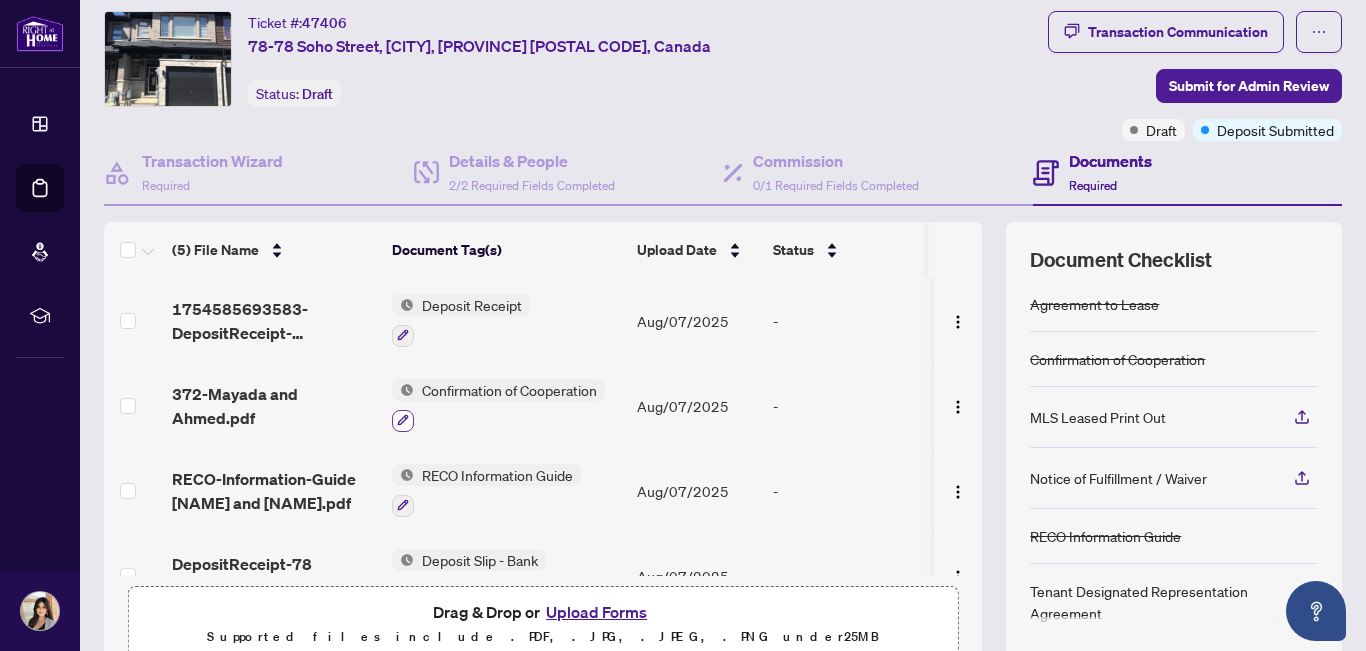 click 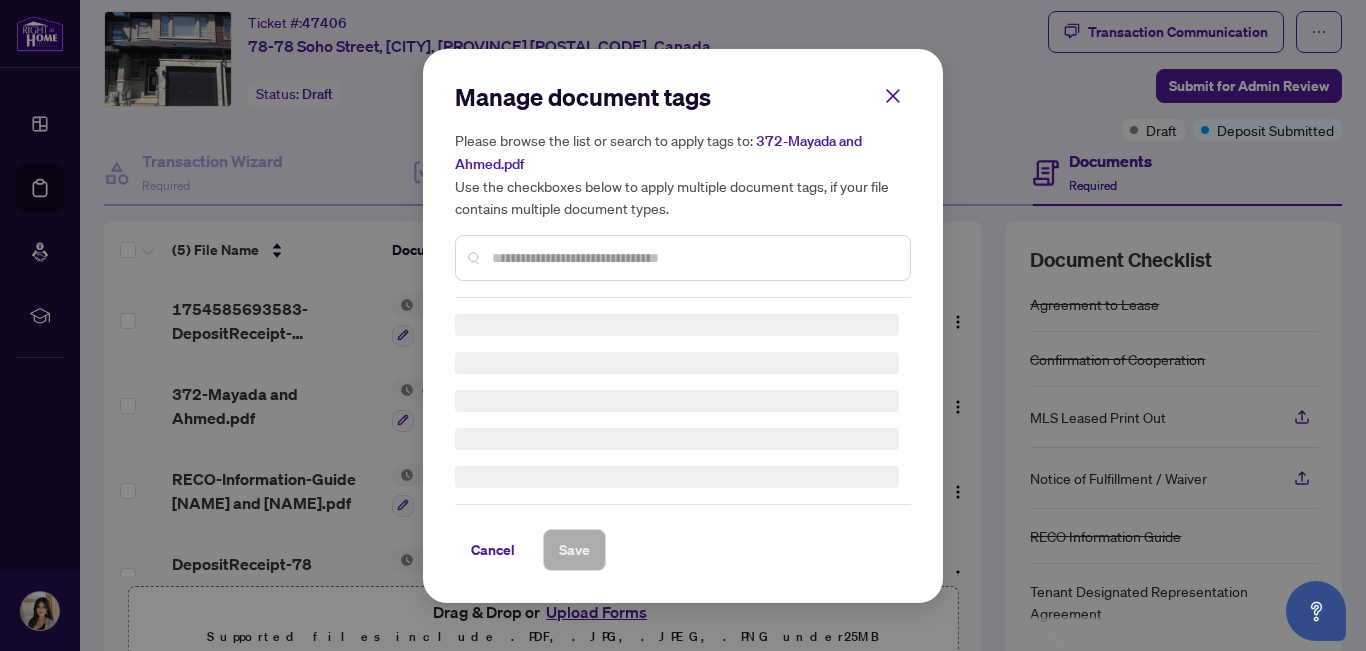 click on "Manage document tags Please browse the list or search to apply tags to:   372-[NAME] and [NAME].pdf   Use the checkboxes below to apply multiple document tags, if your file contains multiple document types.   Cancel Save Cancel OK" at bounding box center [683, 325] 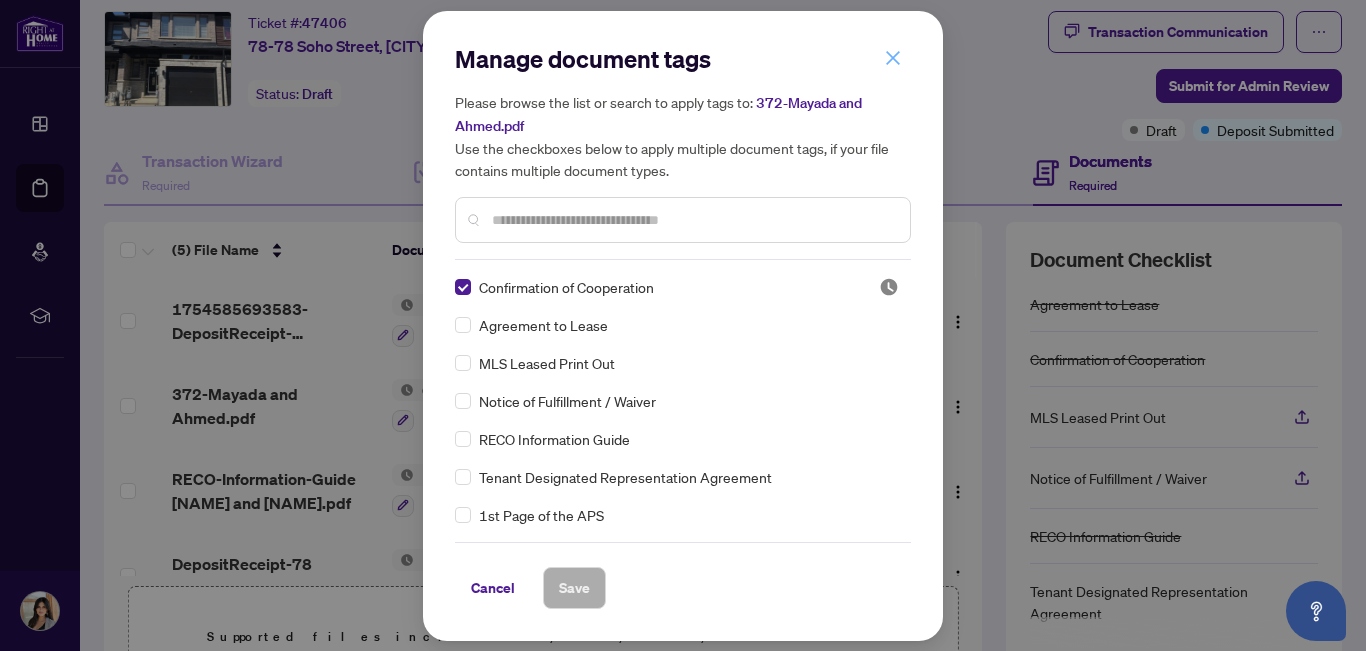 click 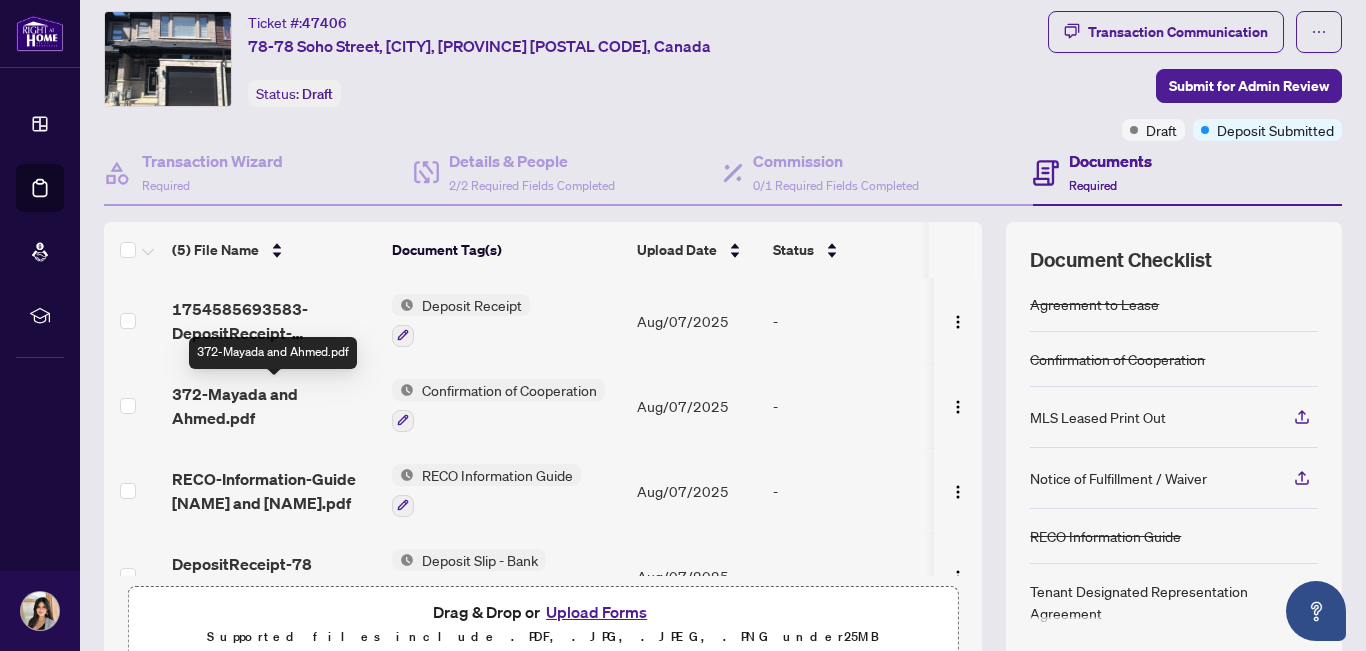 click on "372-Mayada and Ahmed.pdf" at bounding box center (274, 406) 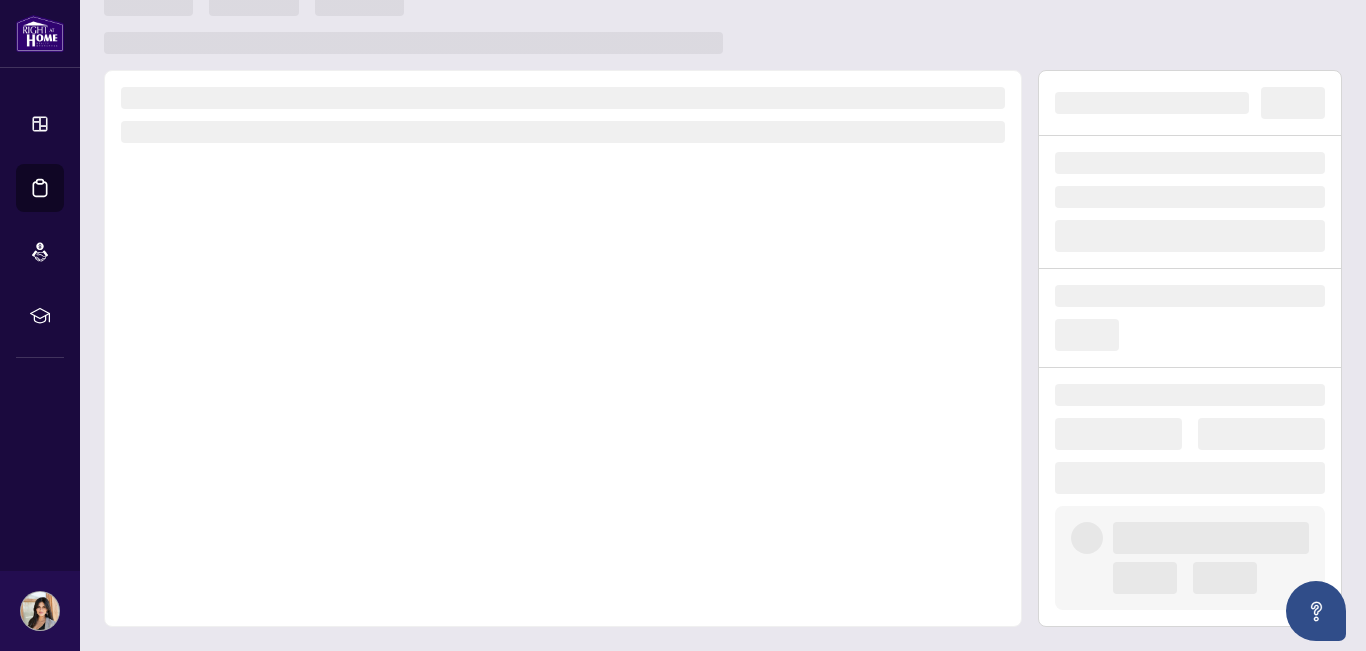scroll, scrollTop: 0, scrollLeft: 0, axis: both 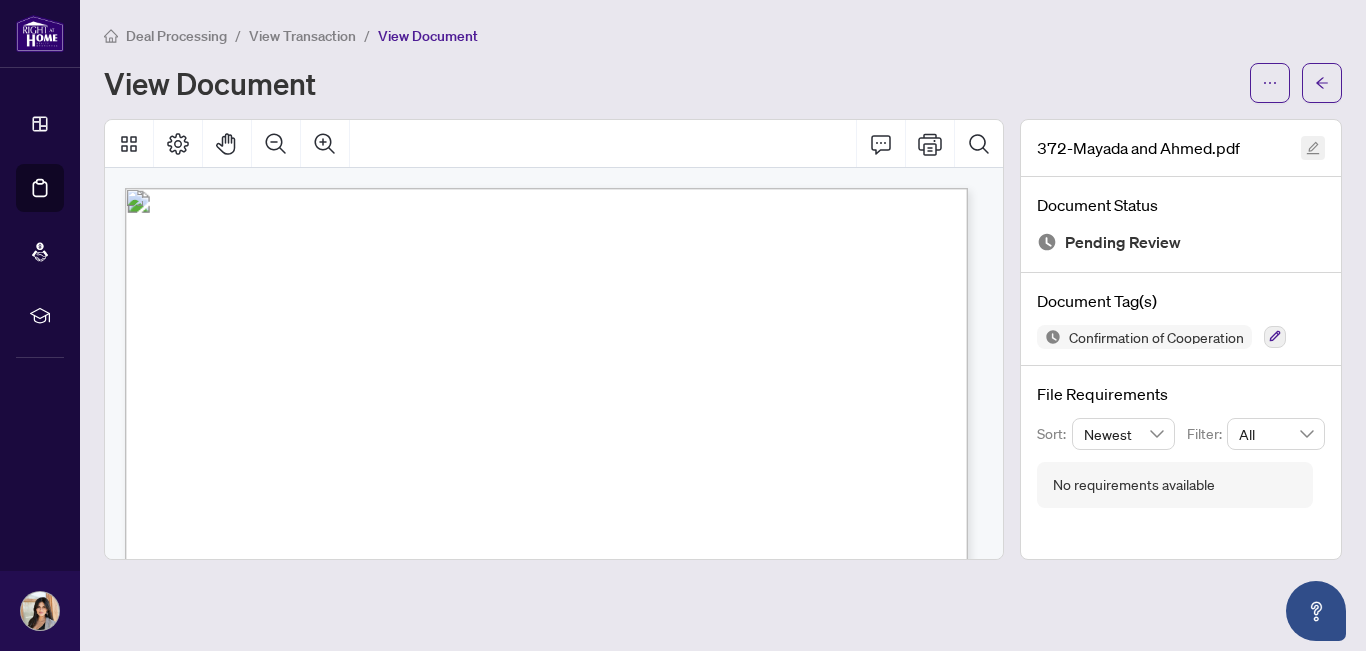 click 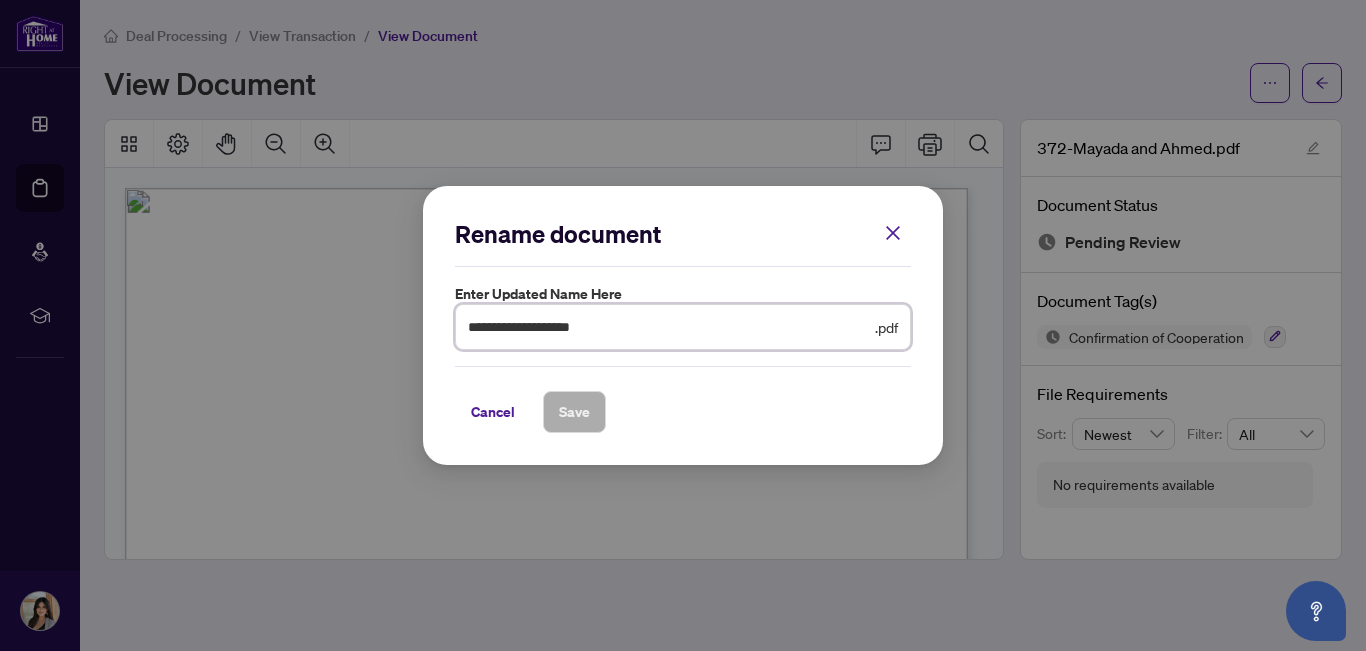 click on "**********" at bounding box center (669, 327) 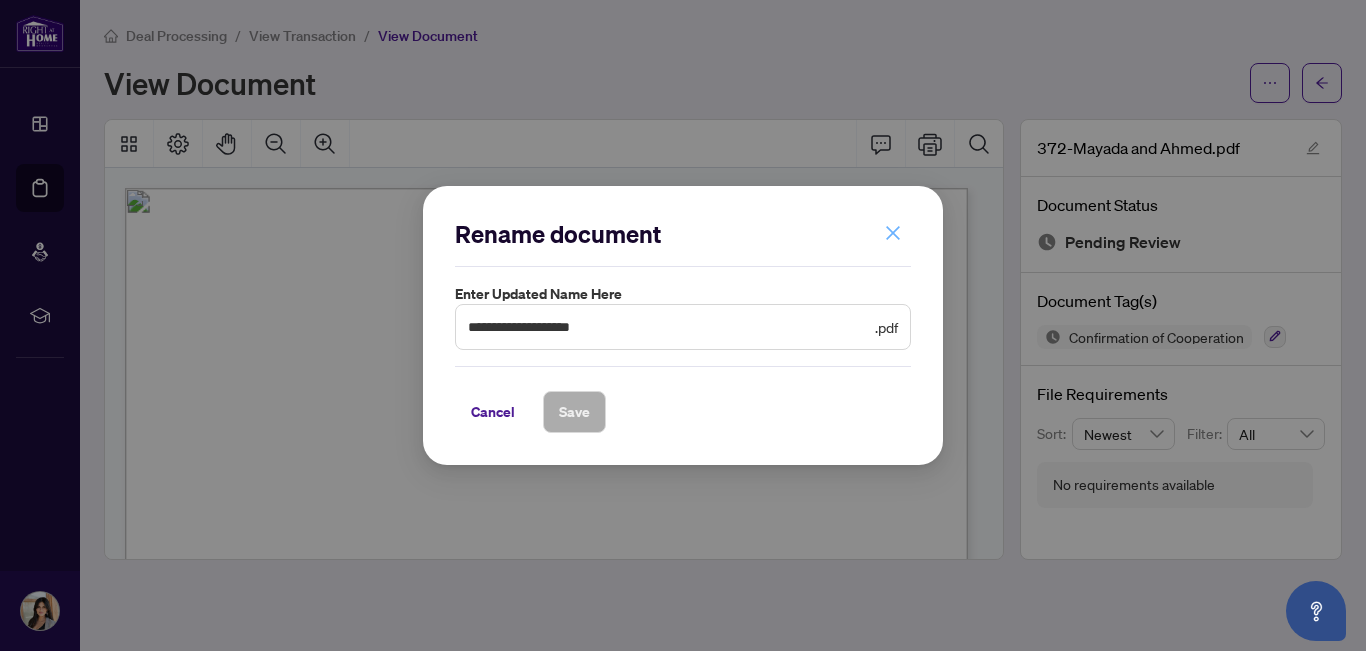 click 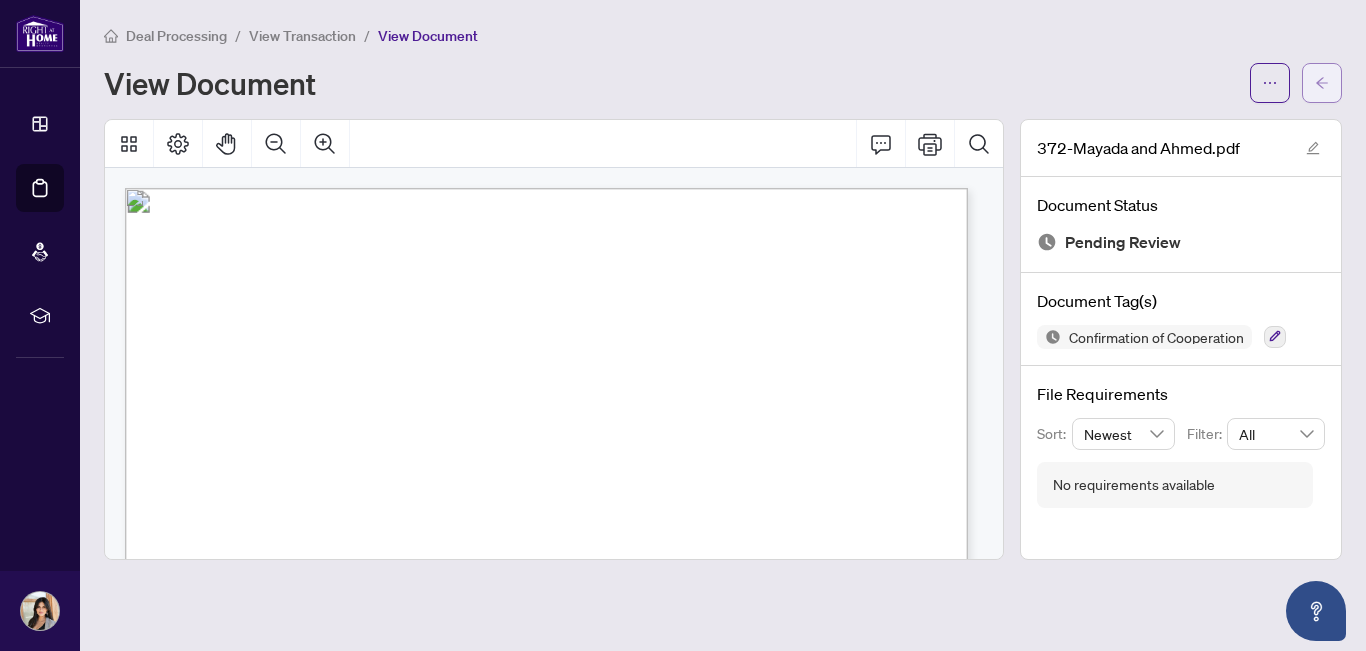click at bounding box center [1322, 83] 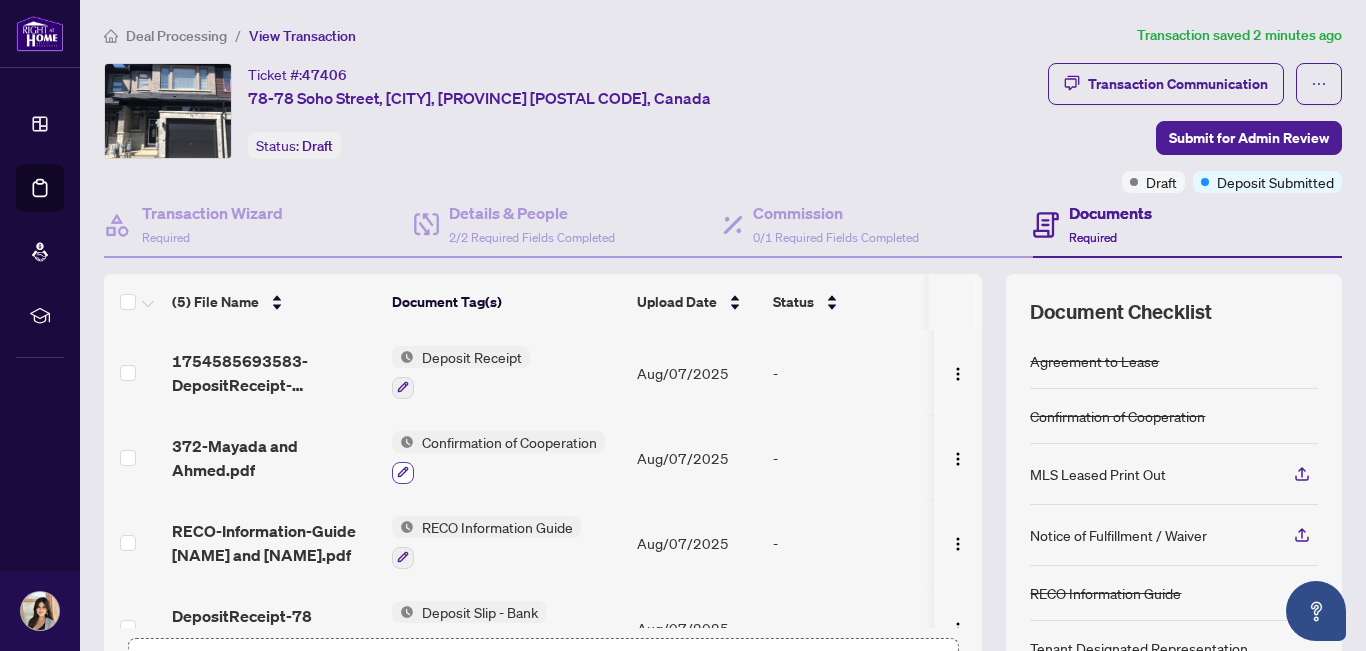 click 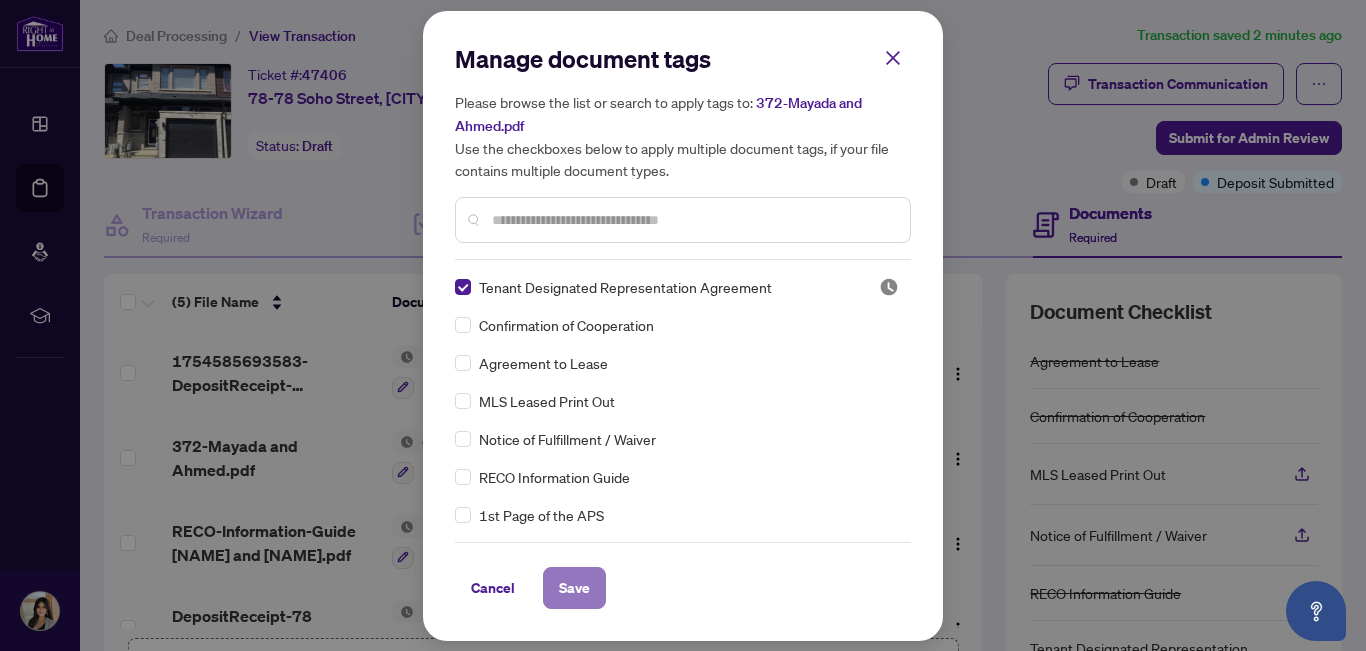 click on "Save" at bounding box center [574, 588] 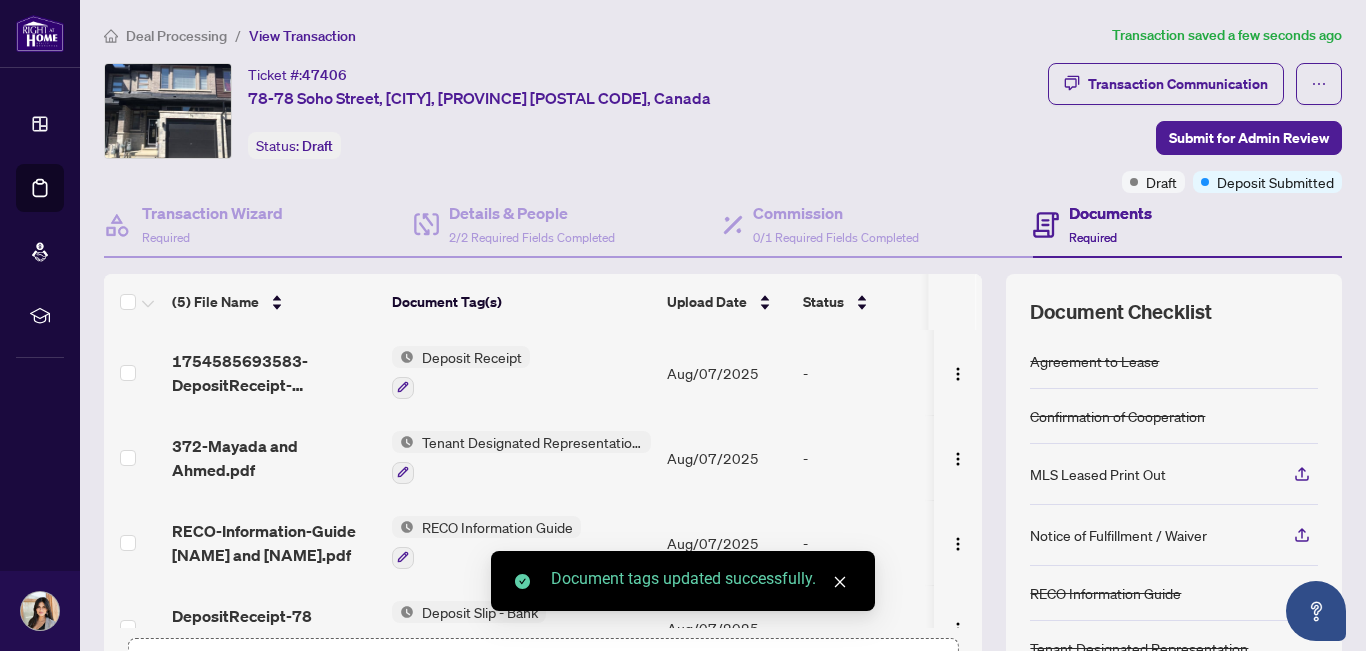 scroll, scrollTop: 132, scrollLeft: 0, axis: vertical 